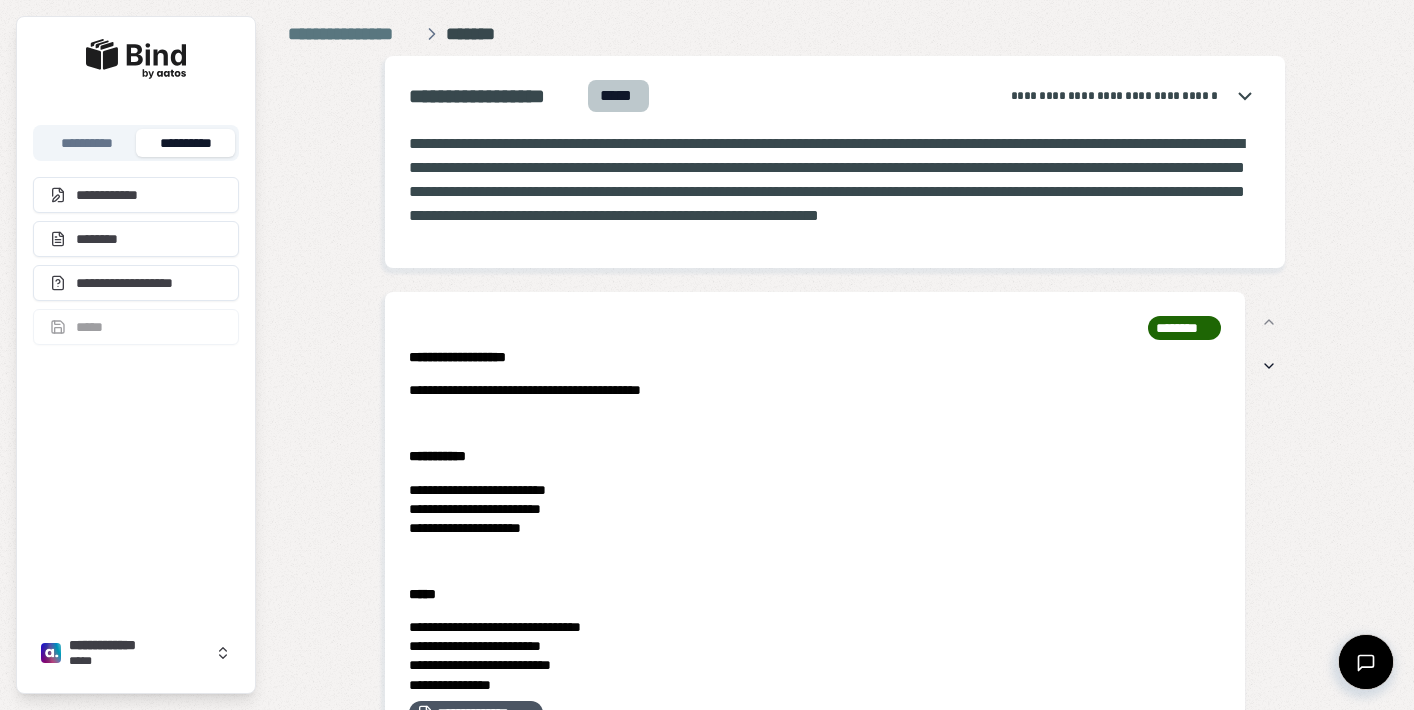 scroll, scrollTop: 0, scrollLeft: 0, axis: both 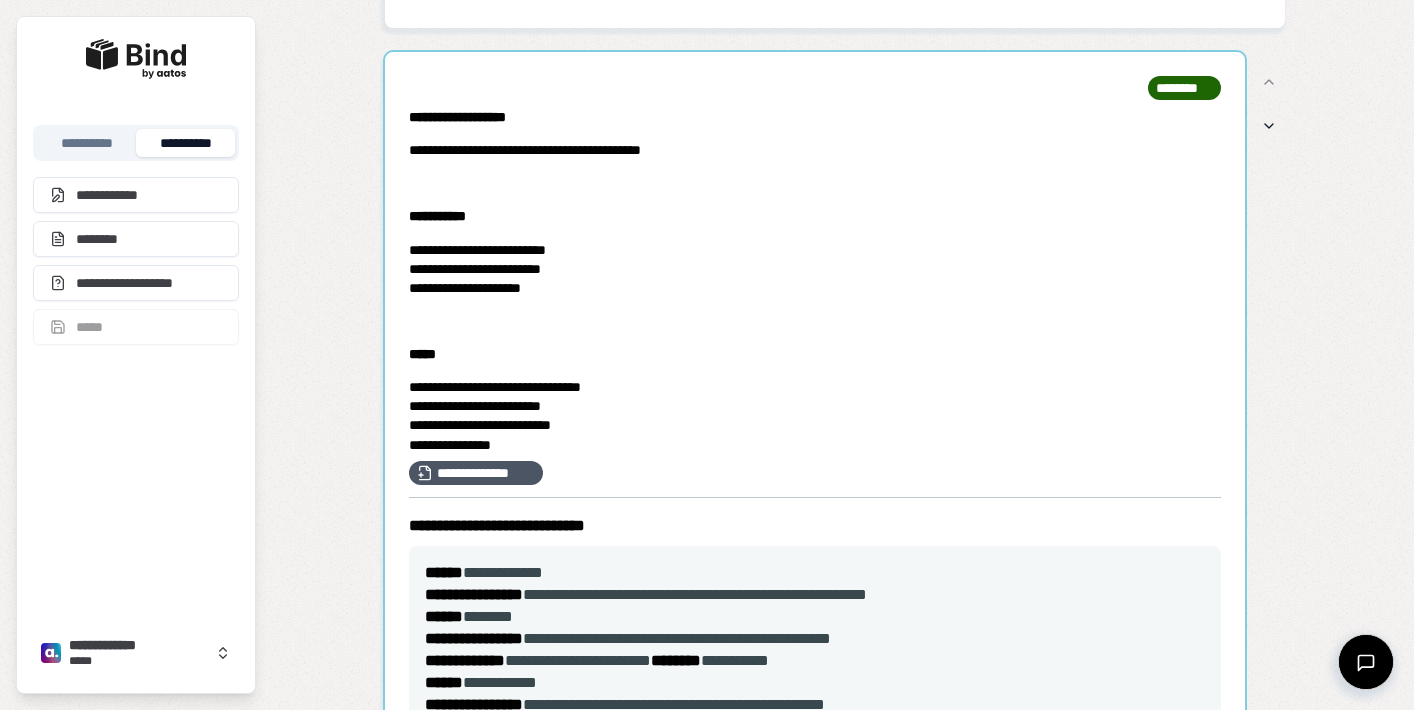 click at bounding box center (815, 470) 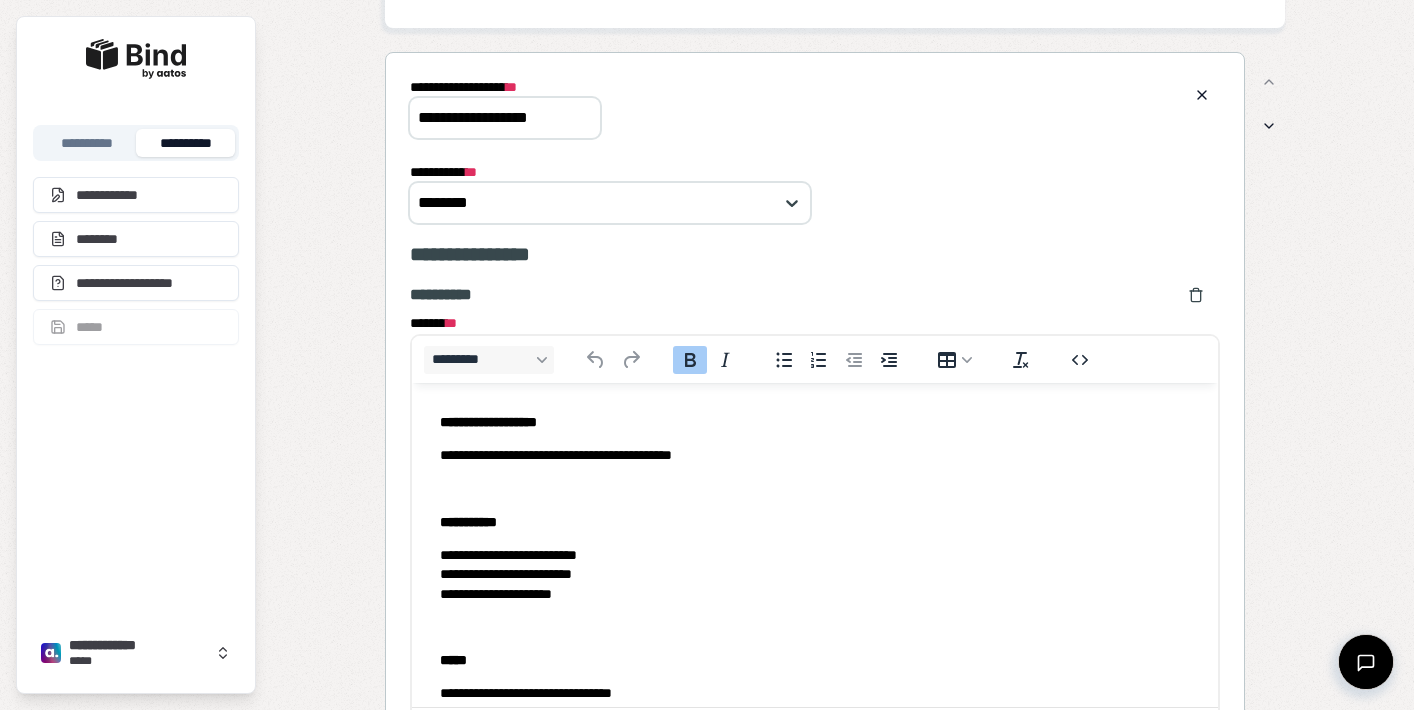 scroll, scrollTop: 0, scrollLeft: 0, axis: both 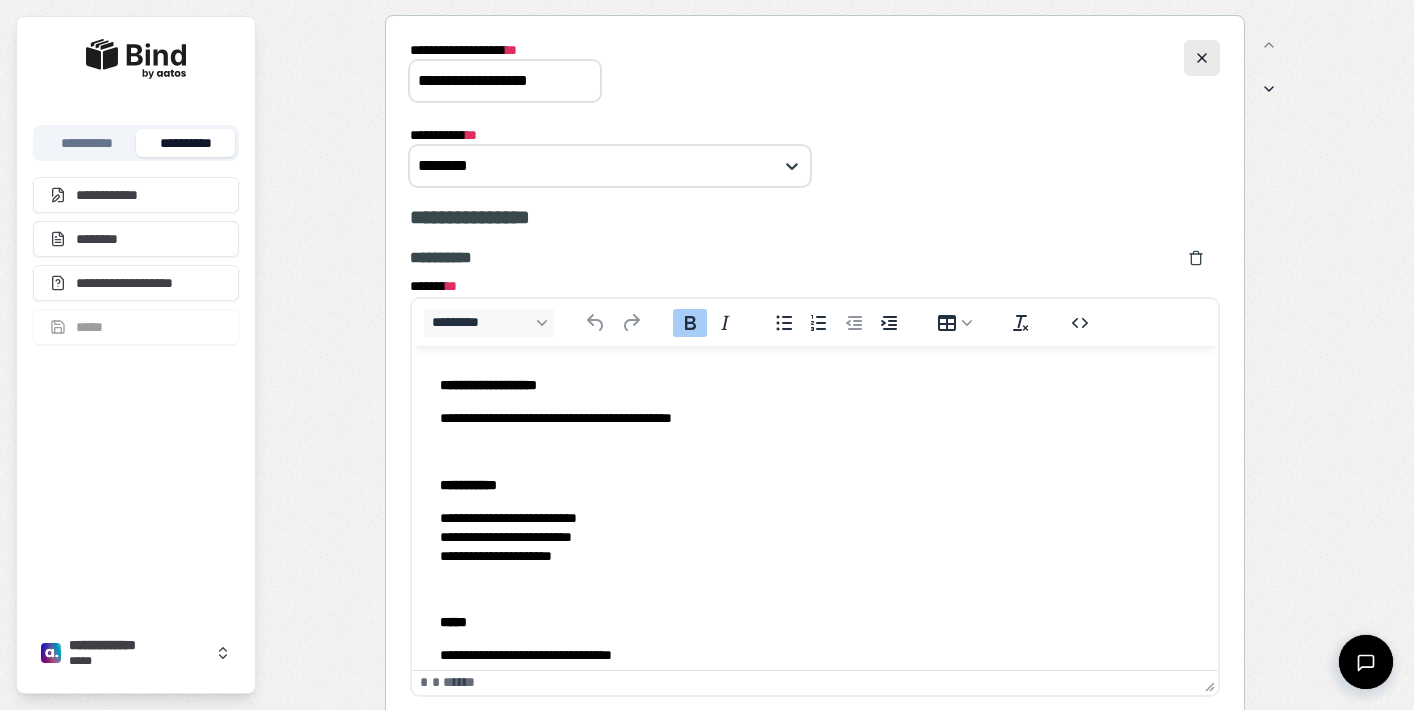 click at bounding box center [1202, 58] 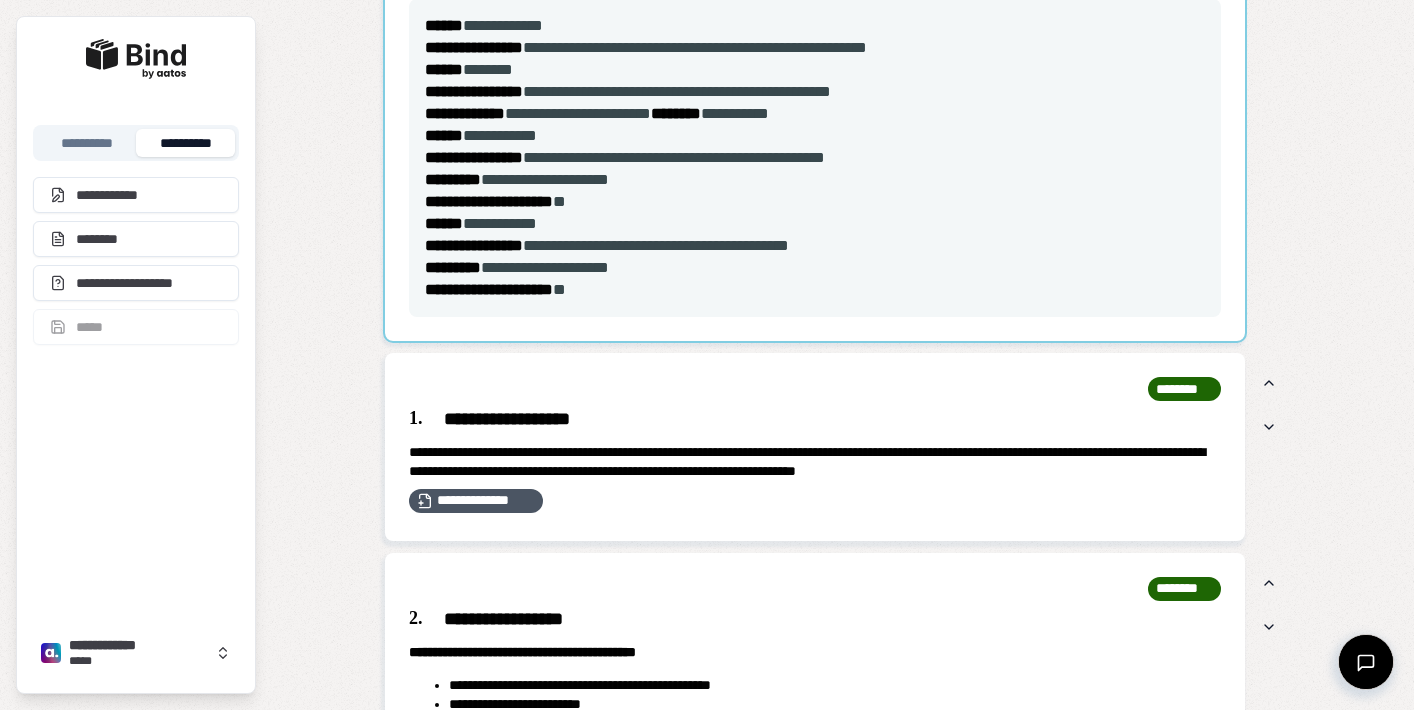 scroll, scrollTop: 1006, scrollLeft: 0, axis: vertical 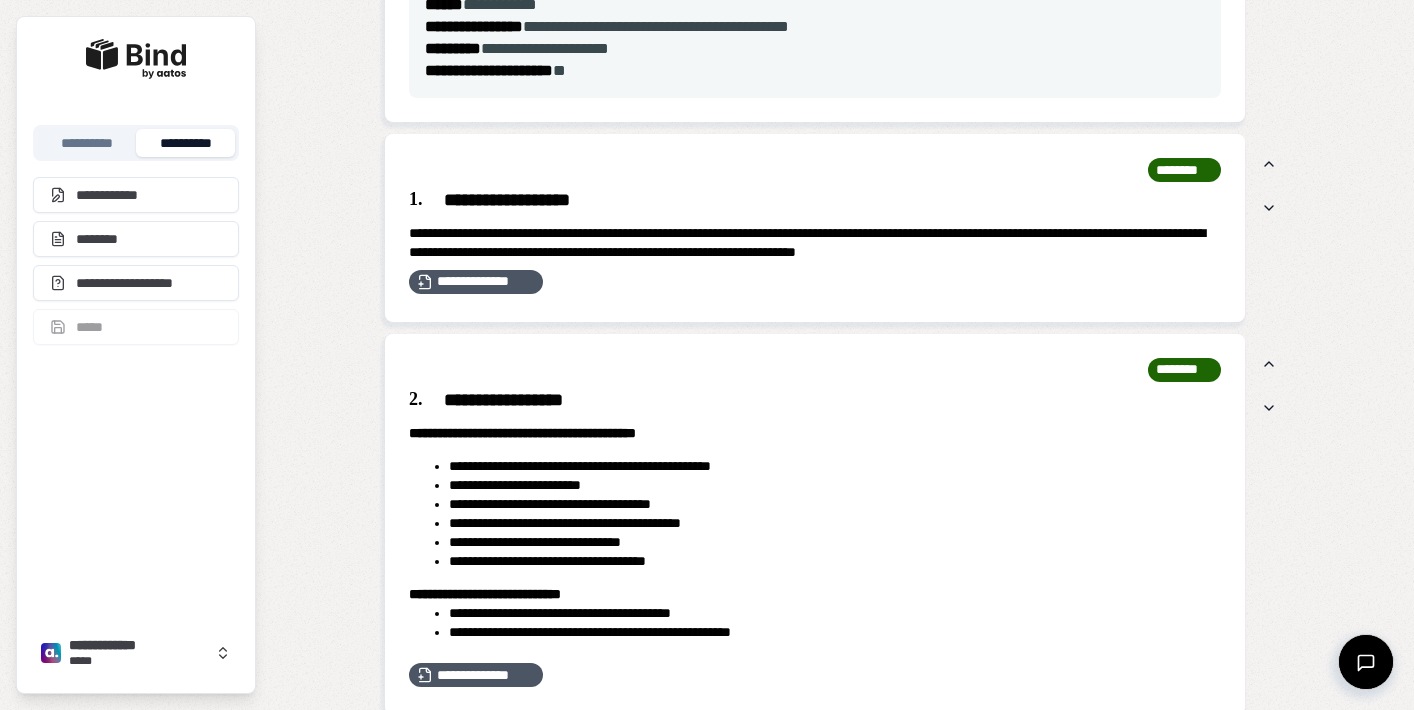 click on "**********" at bounding box center (815, 201) 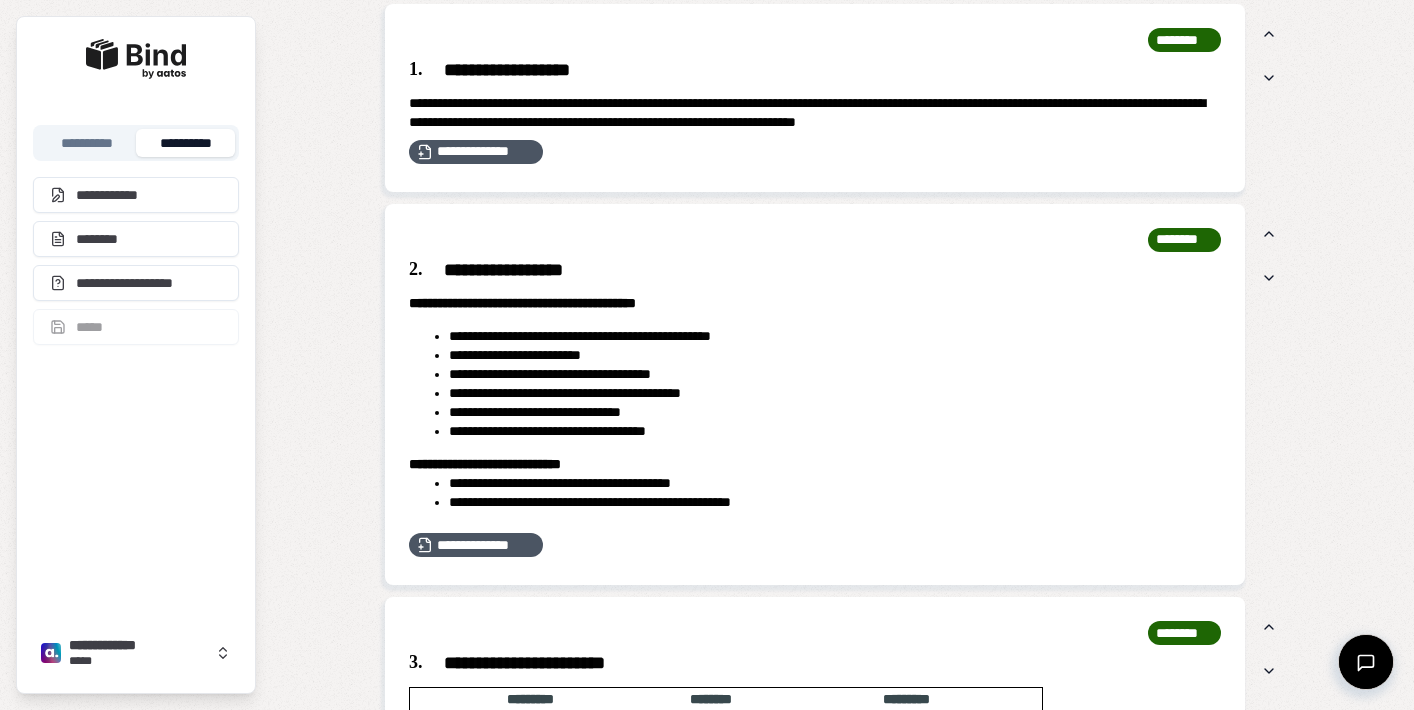 scroll, scrollTop: 1141, scrollLeft: 0, axis: vertical 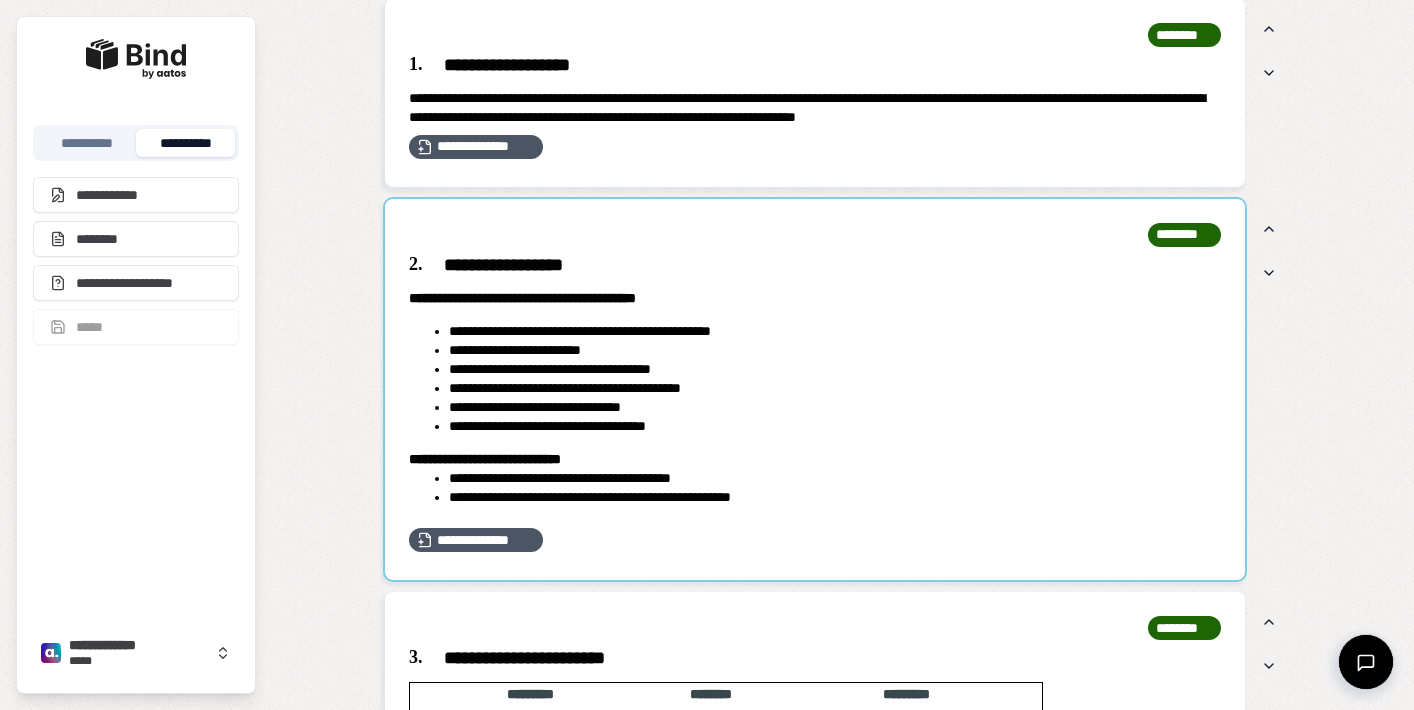 click at bounding box center (815, 390) 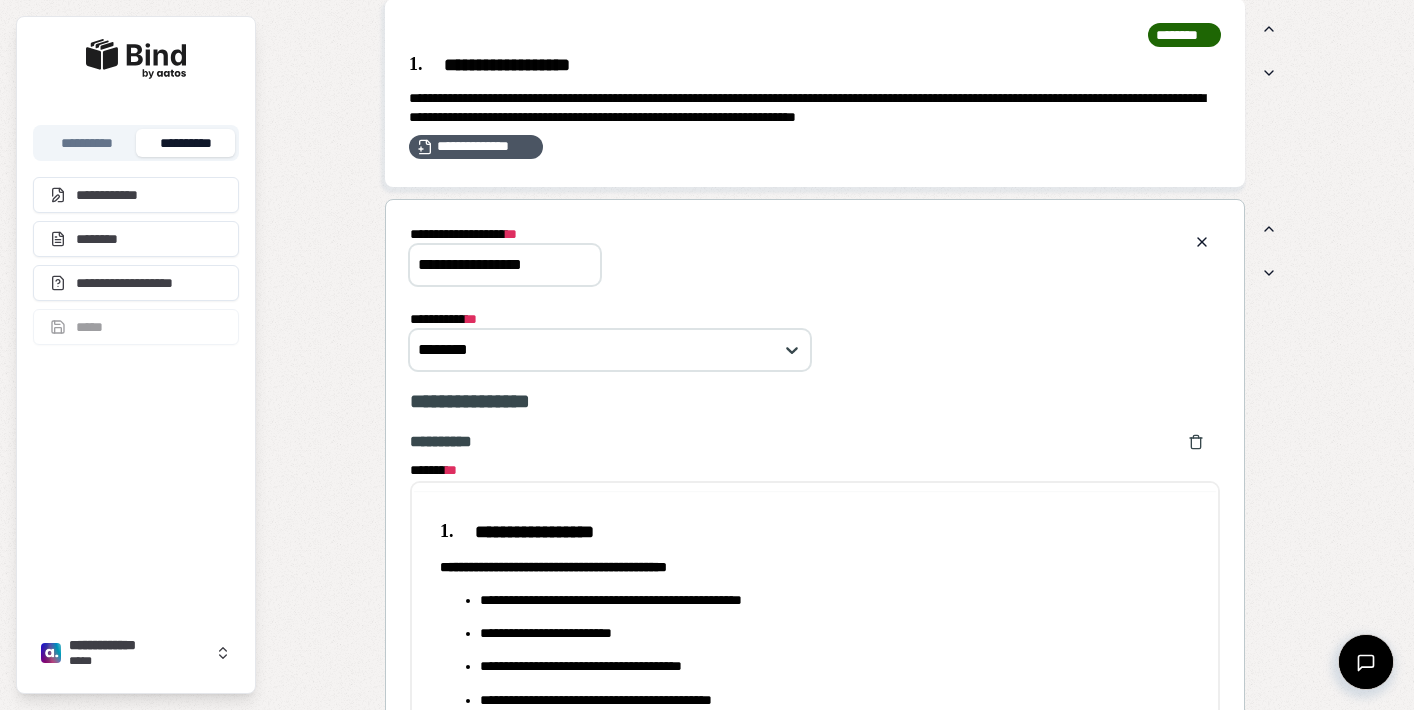scroll, scrollTop: 0, scrollLeft: 0, axis: both 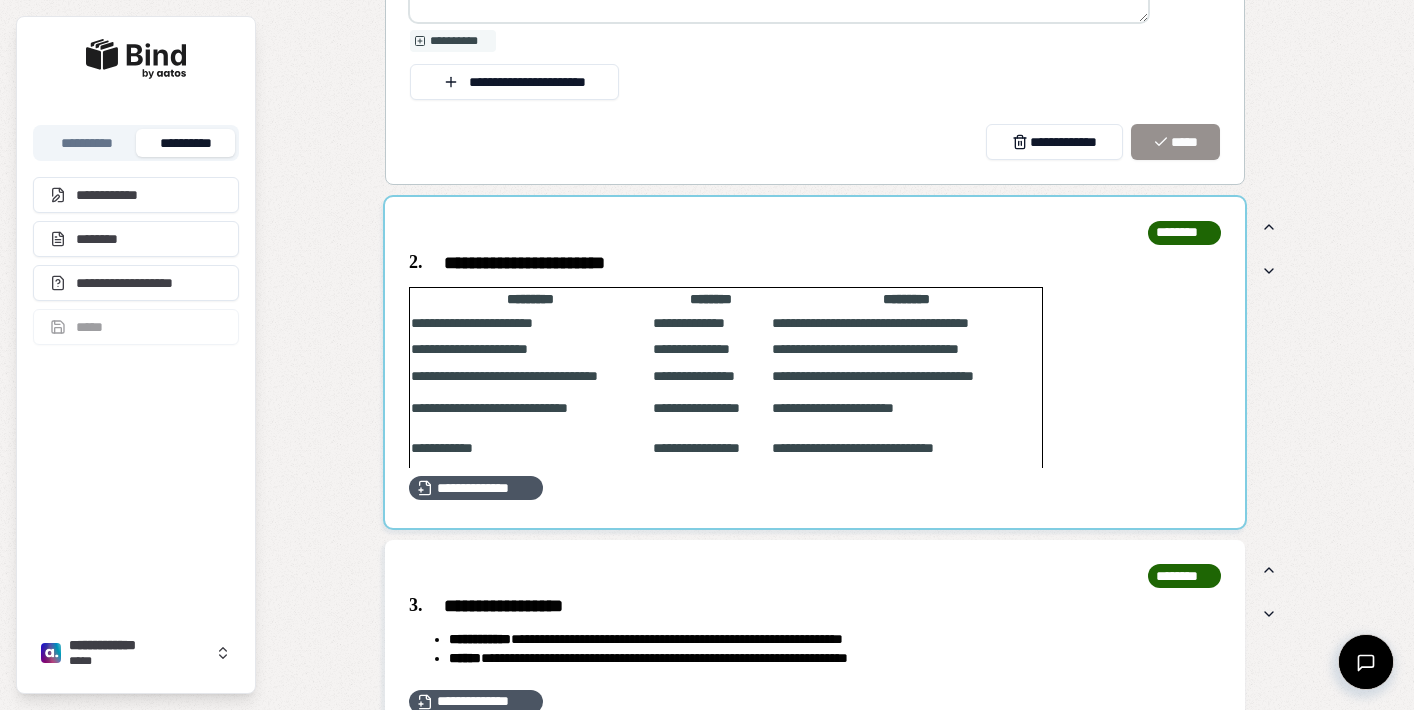 click at bounding box center (815, 363) 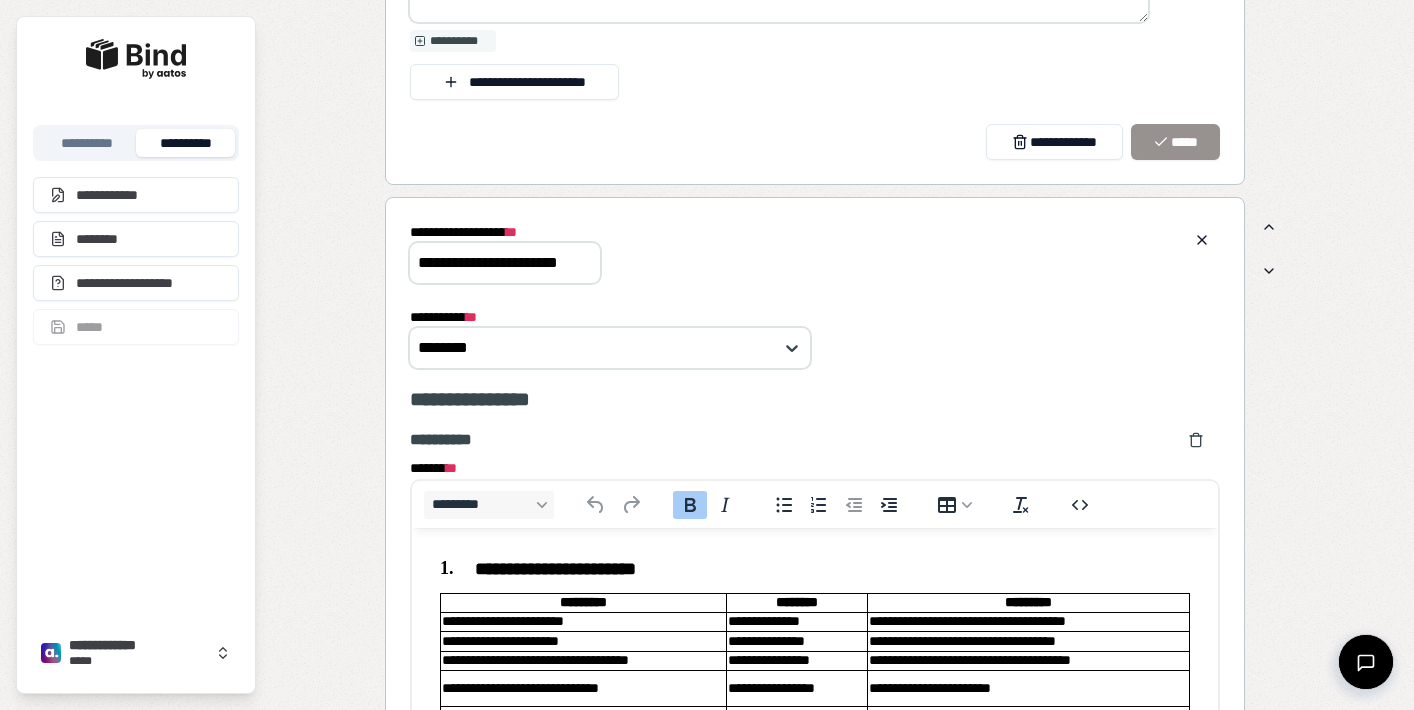 scroll, scrollTop: 0, scrollLeft: 0, axis: both 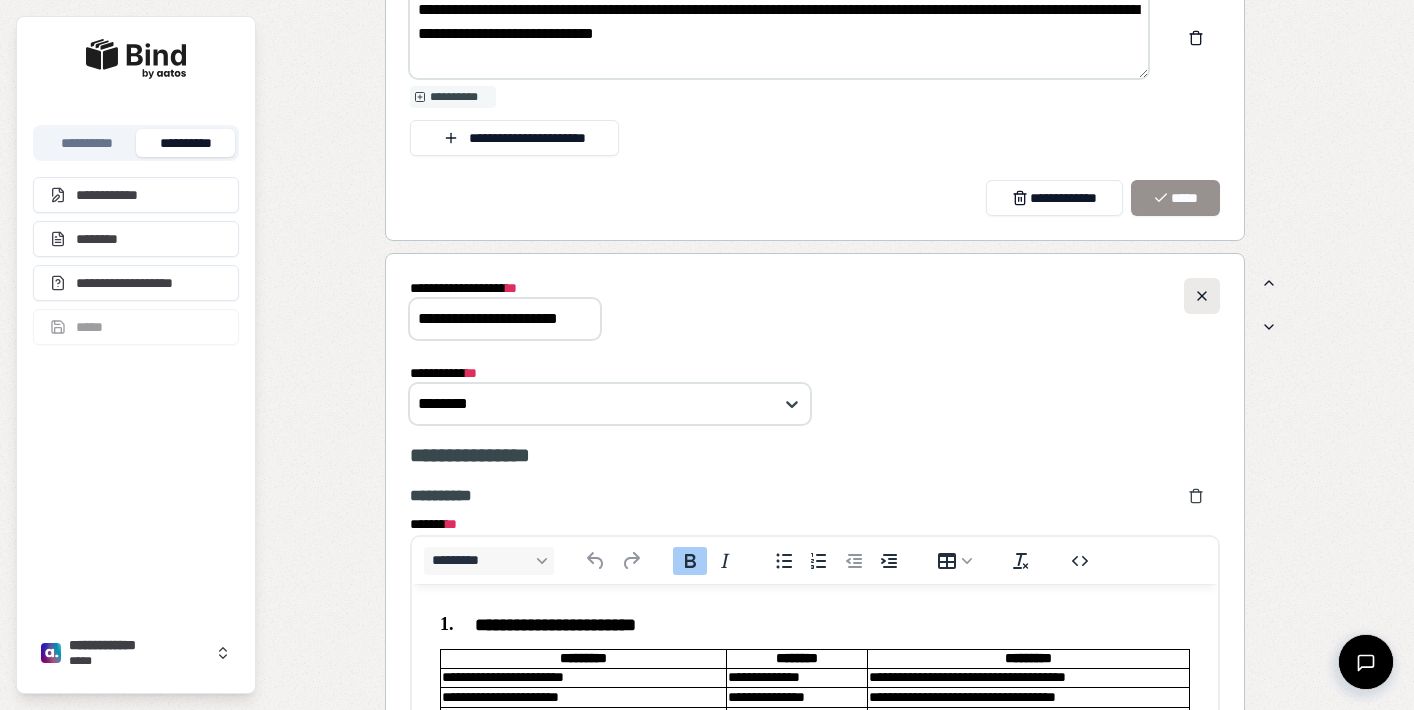click at bounding box center [1202, 296] 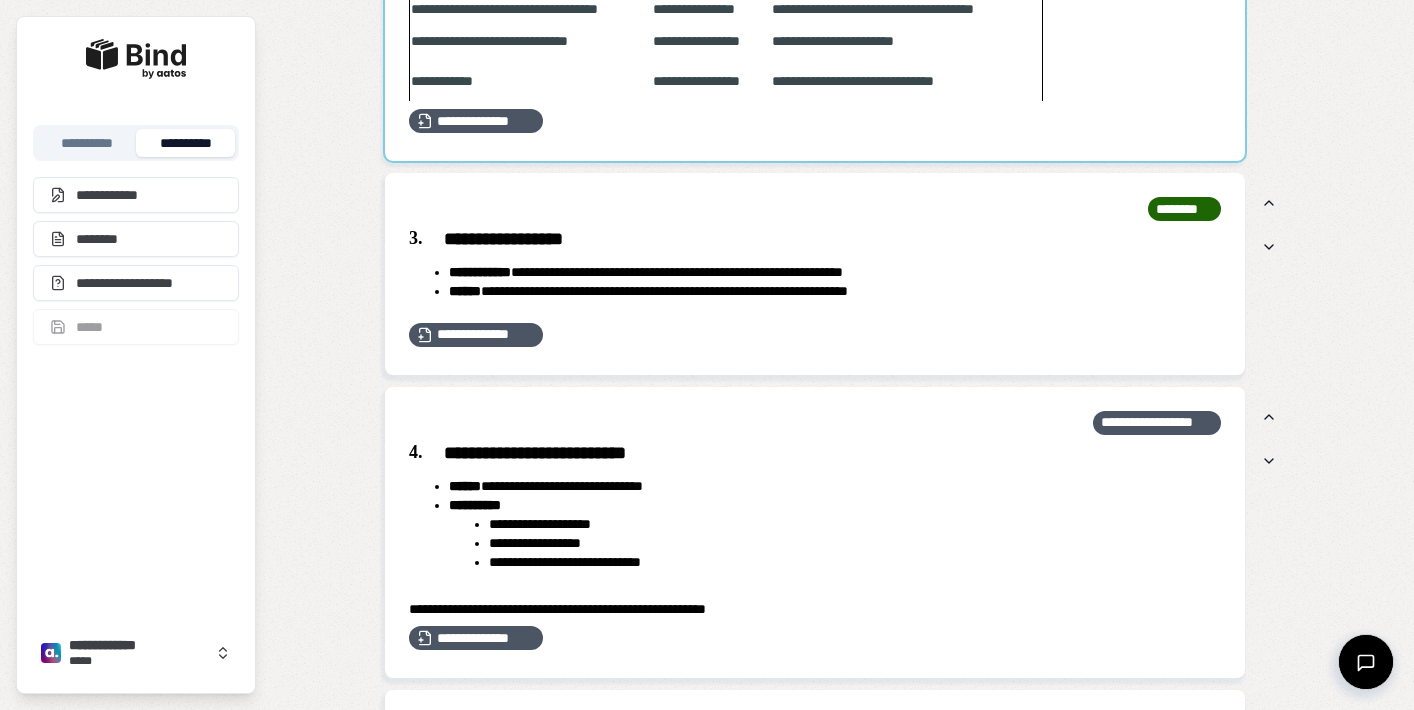 scroll, scrollTop: 3098, scrollLeft: 0, axis: vertical 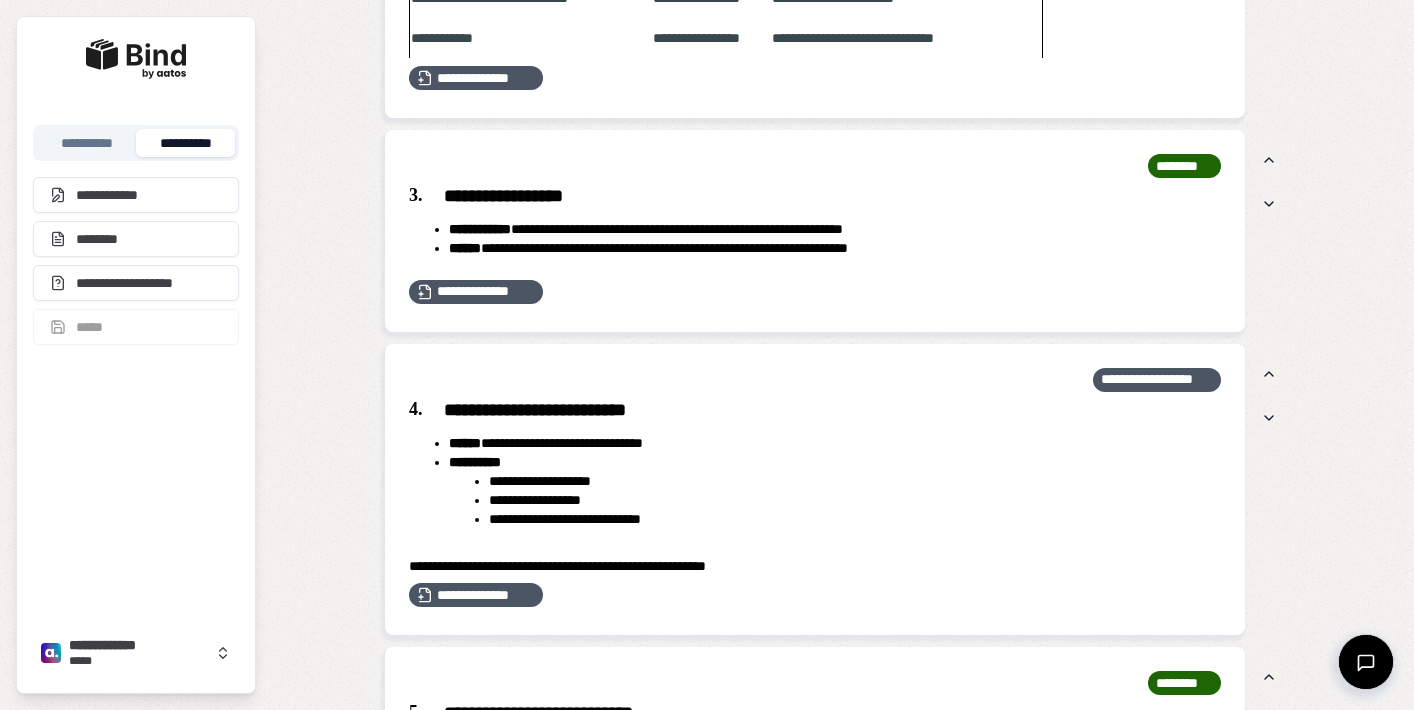 click on "**********" at bounding box center (815, 197) 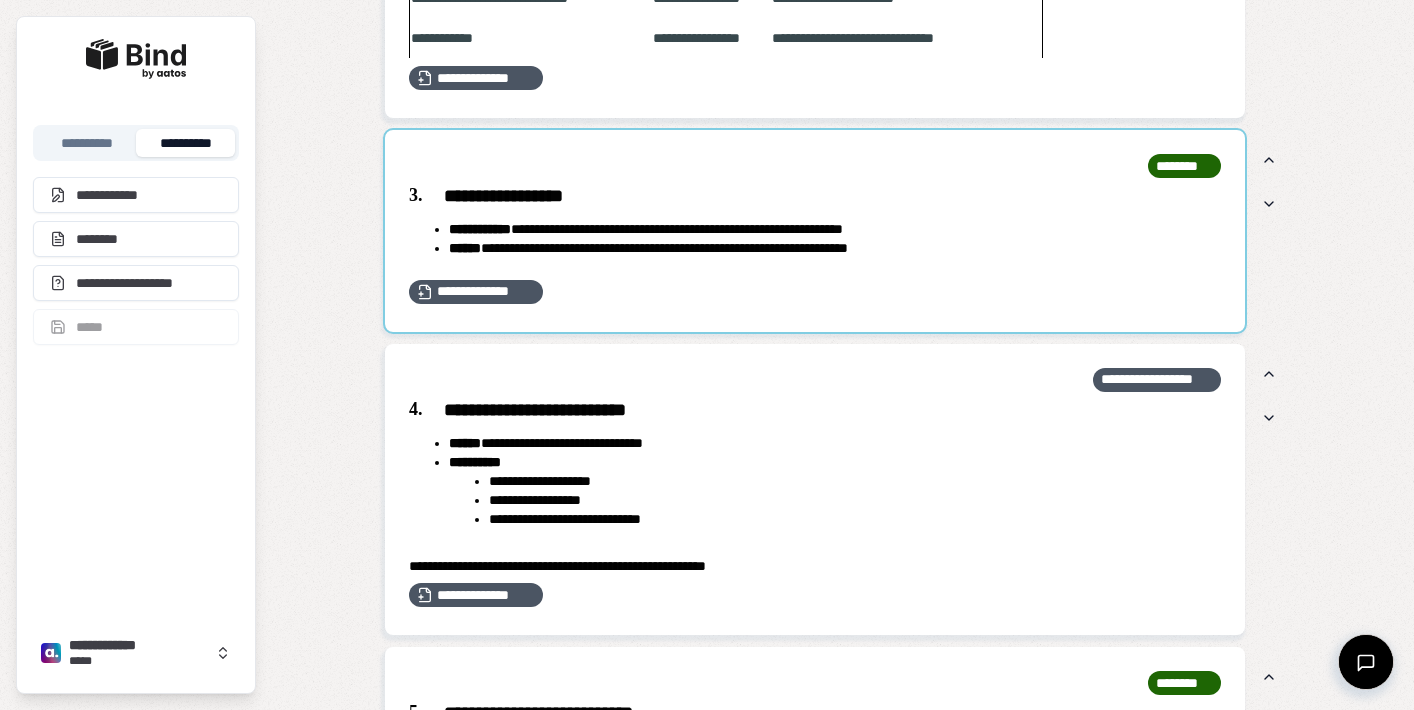 click at bounding box center [815, 231] 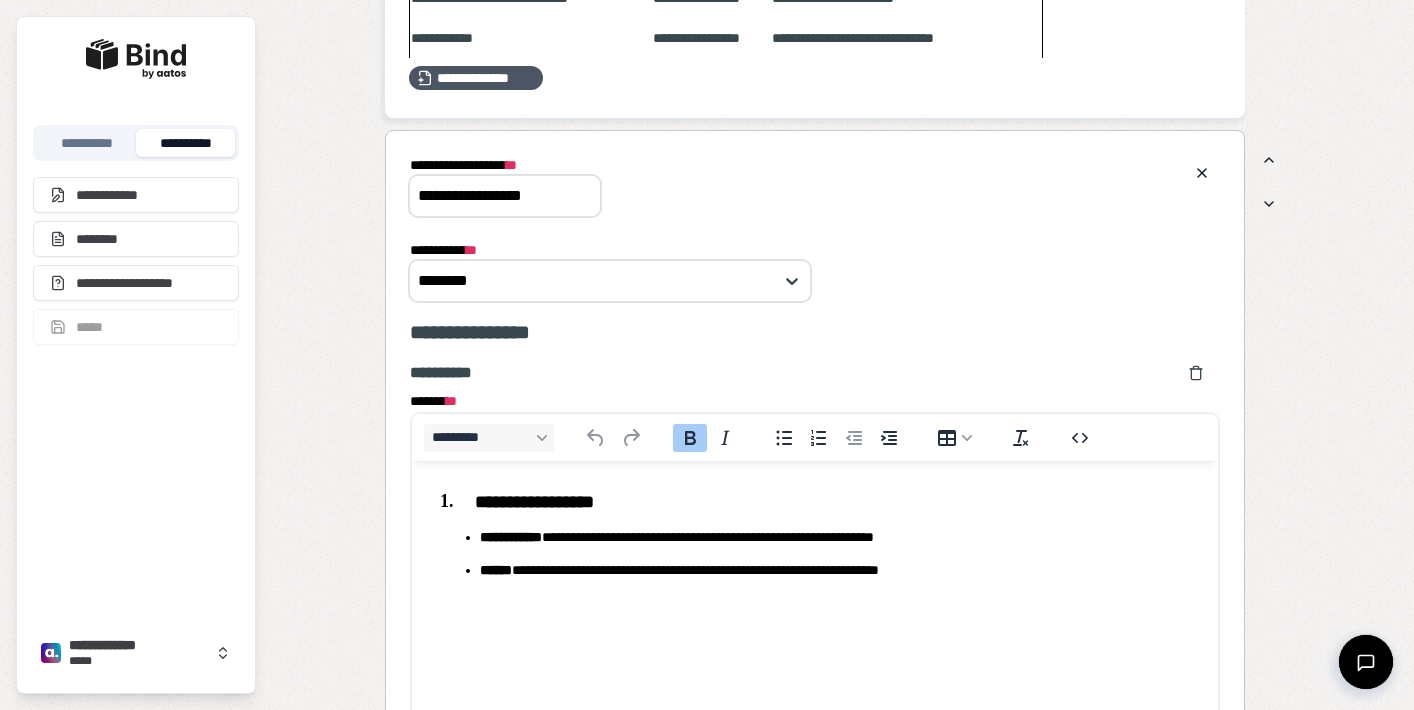 scroll, scrollTop: 0, scrollLeft: 0, axis: both 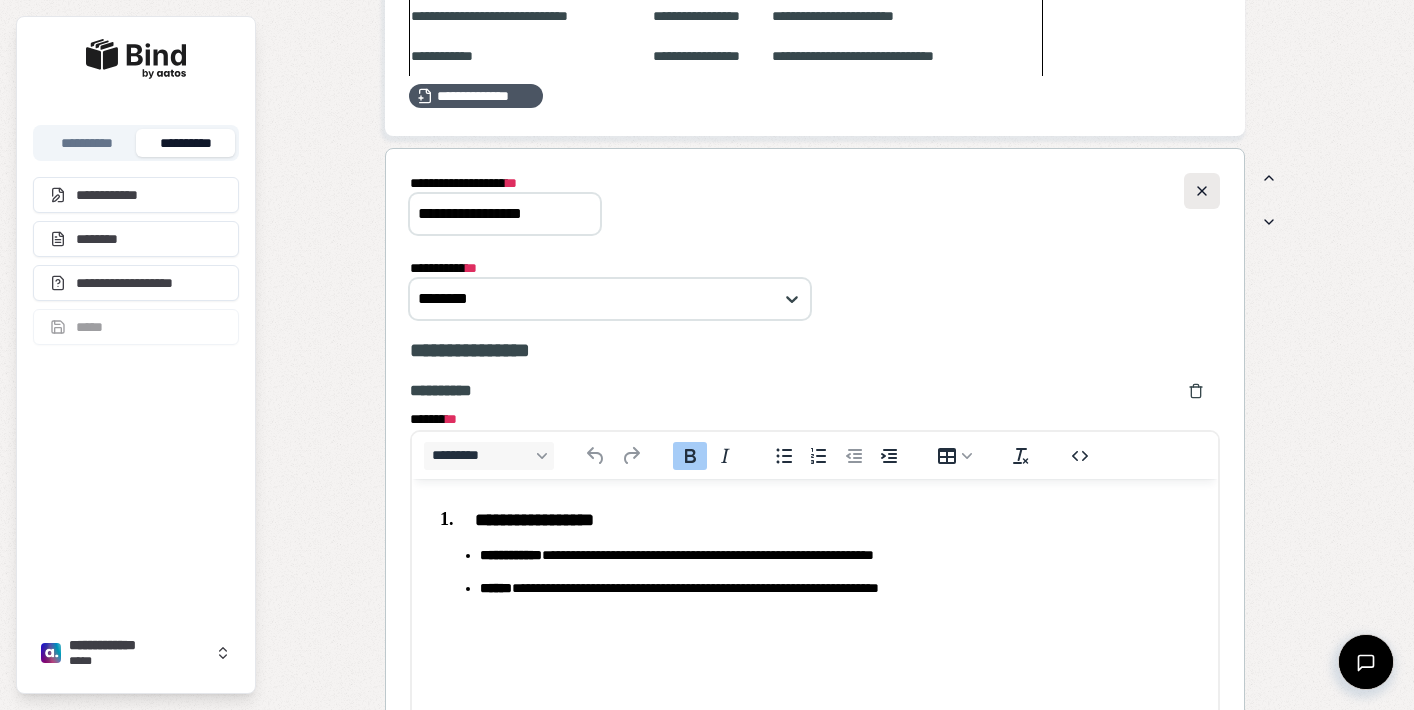 click at bounding box center [1202, 191] 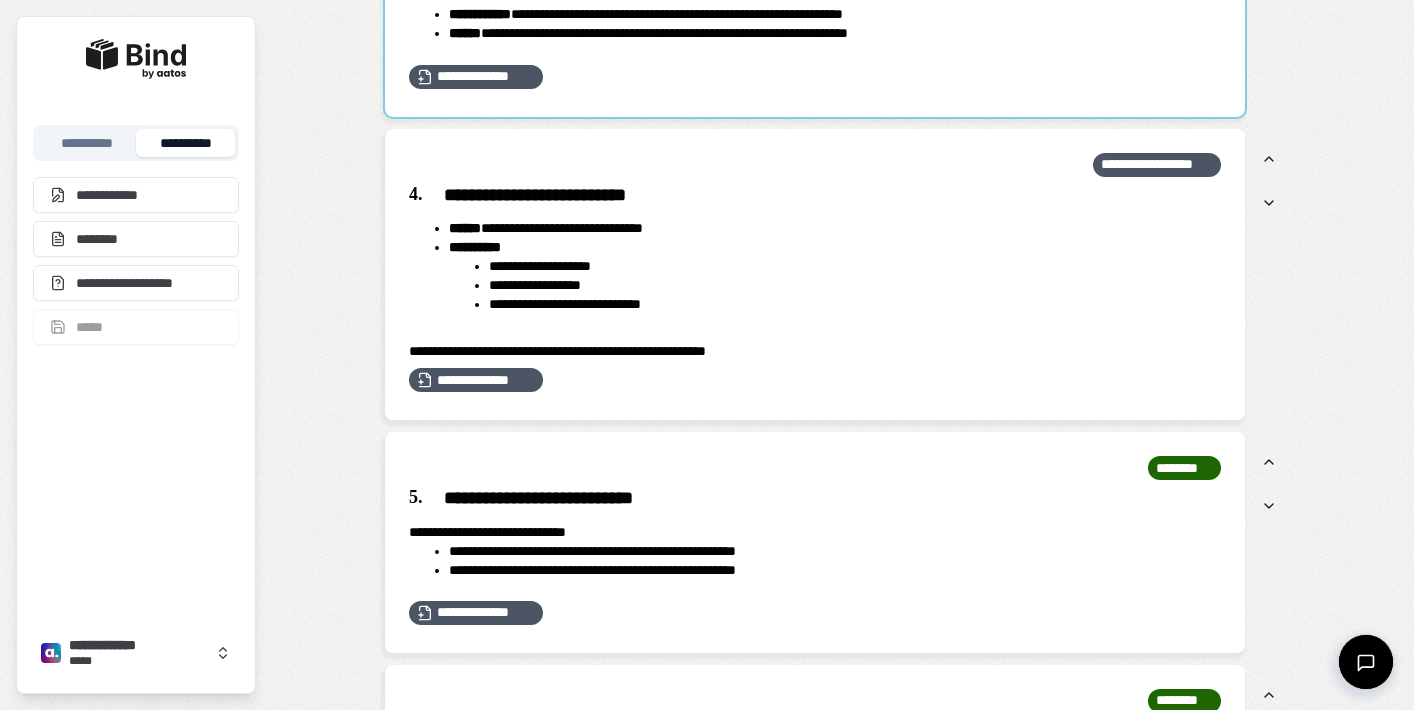 scroll, scrollTop: 3312, scrollLeft: 0, axis: vertical 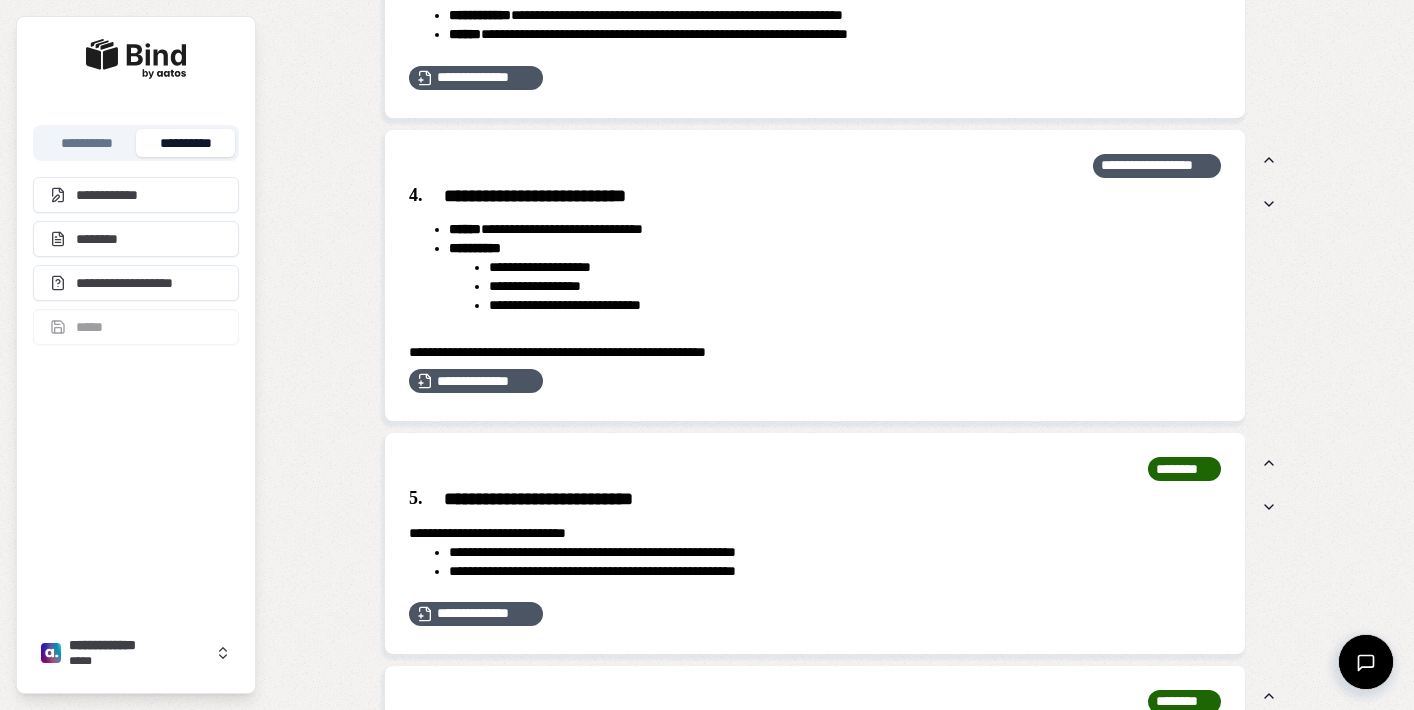 click on "**********" at bounding box center (815, 197) 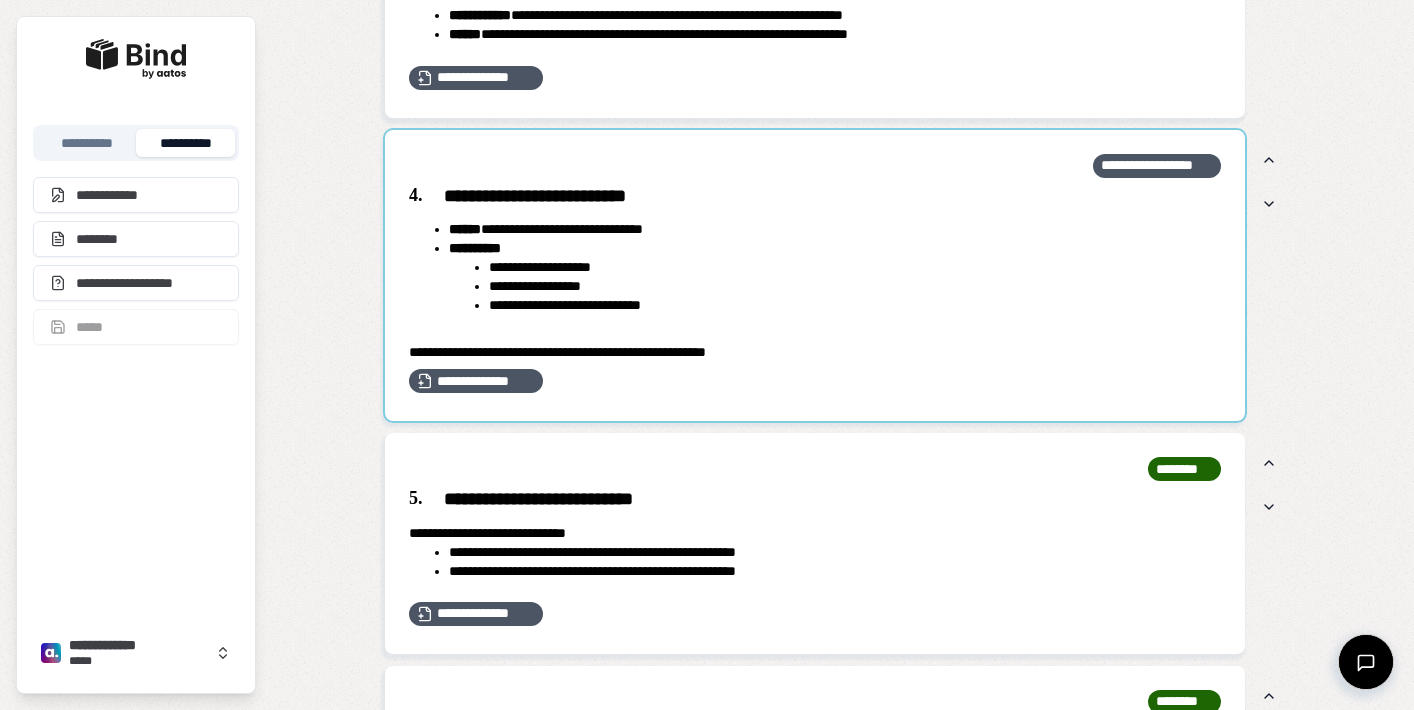 click at bounding box center (815, 276) 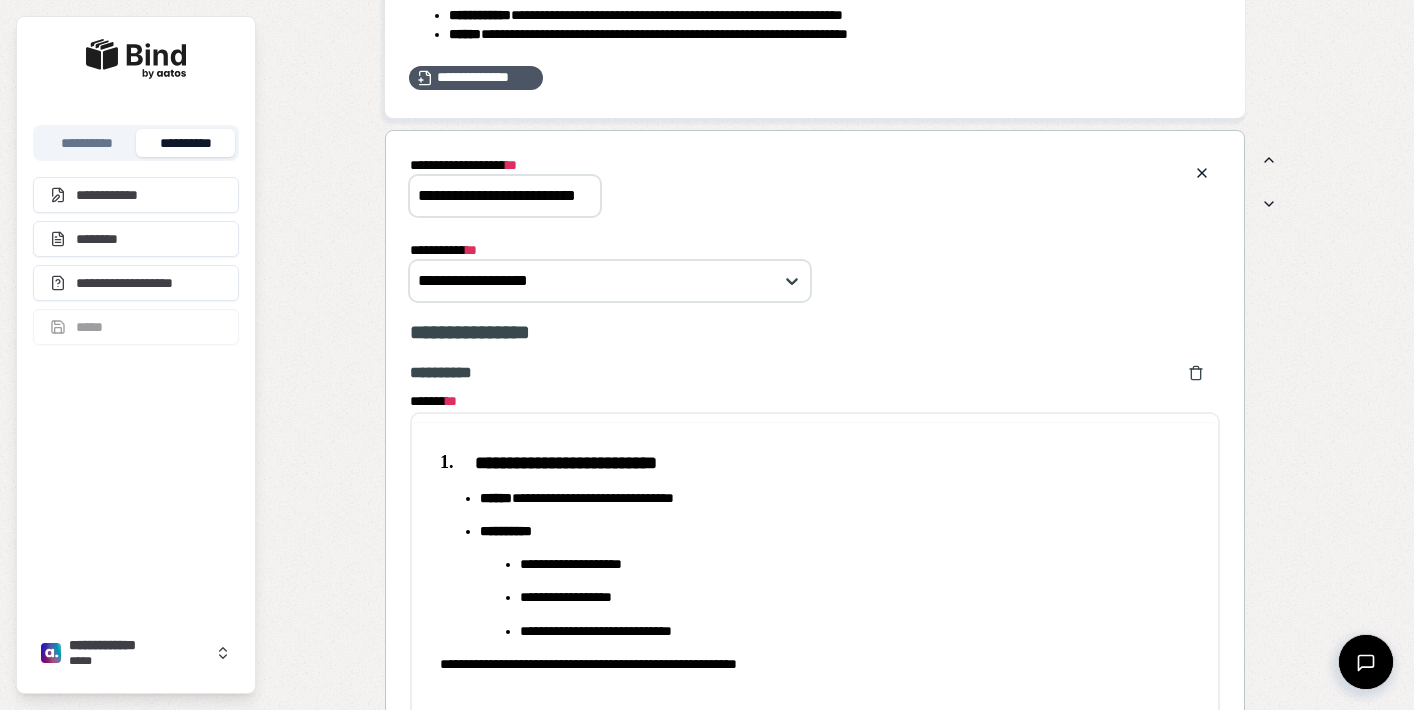 scroll, scrollTop: 0, scrollLeft: 0, axis: both 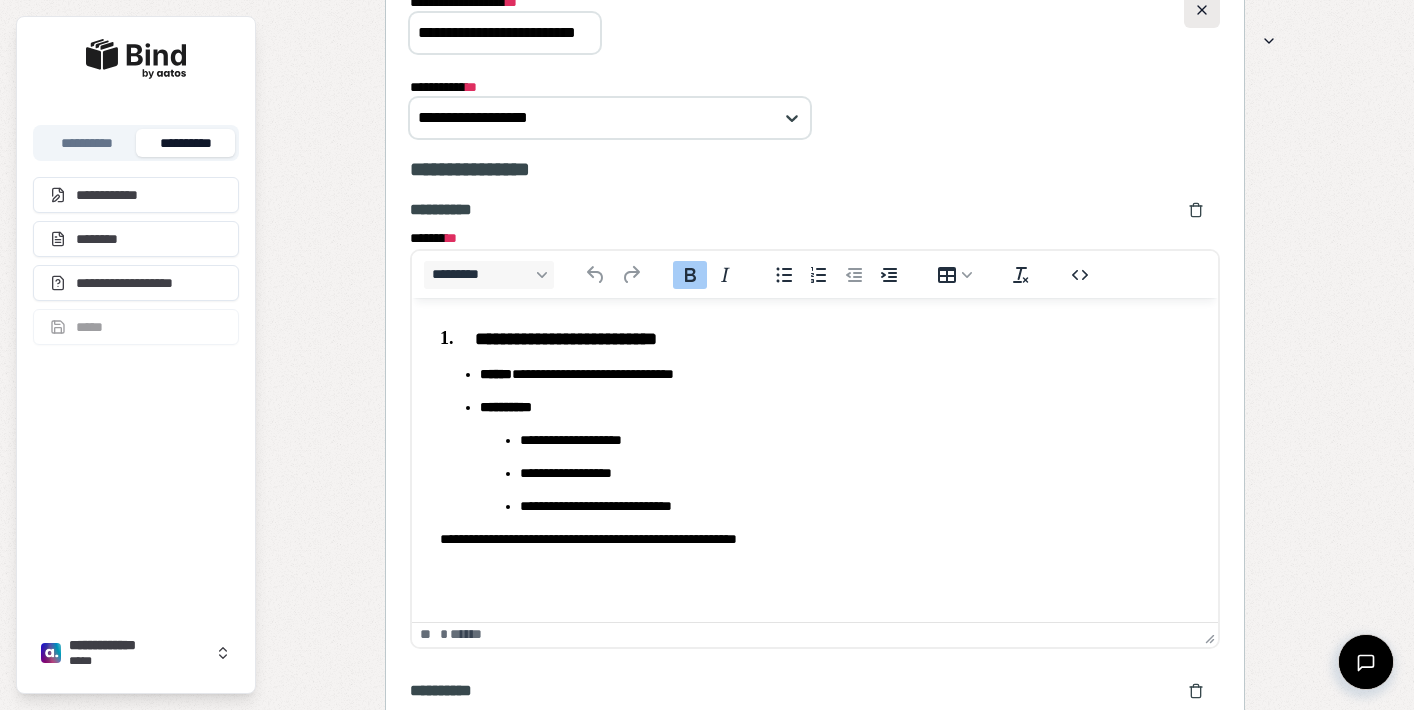 click at bounding box center (1202, 10) 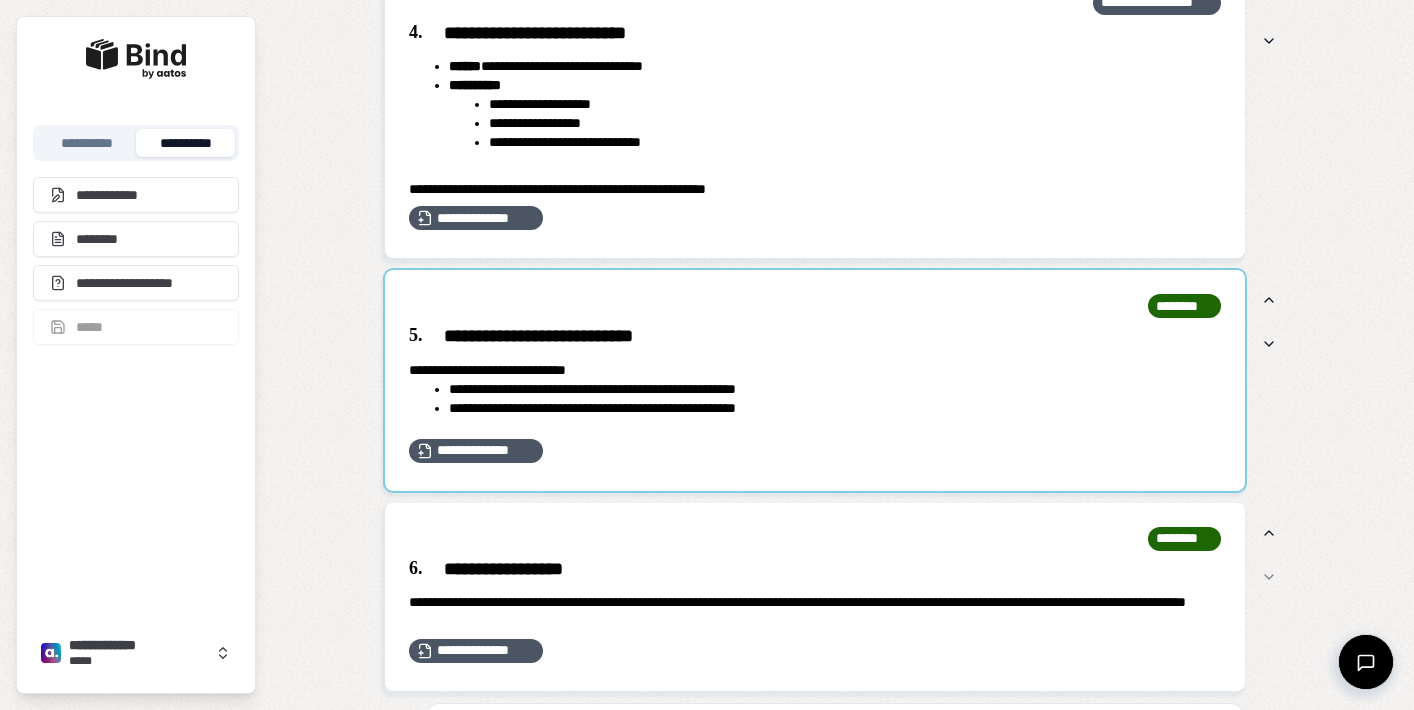 click at bounding box center (815, 380) 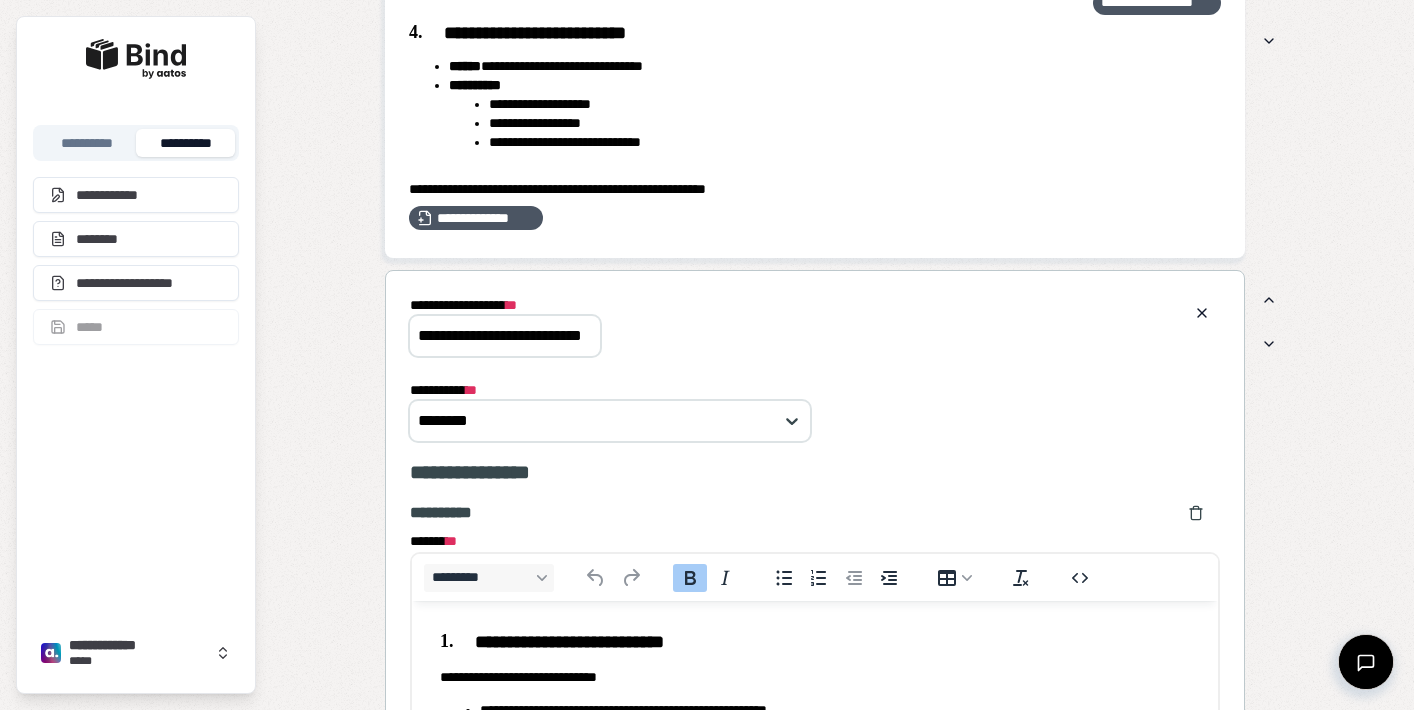 scroll, scrollTop: 0, scrollLeft: 0, axis: both 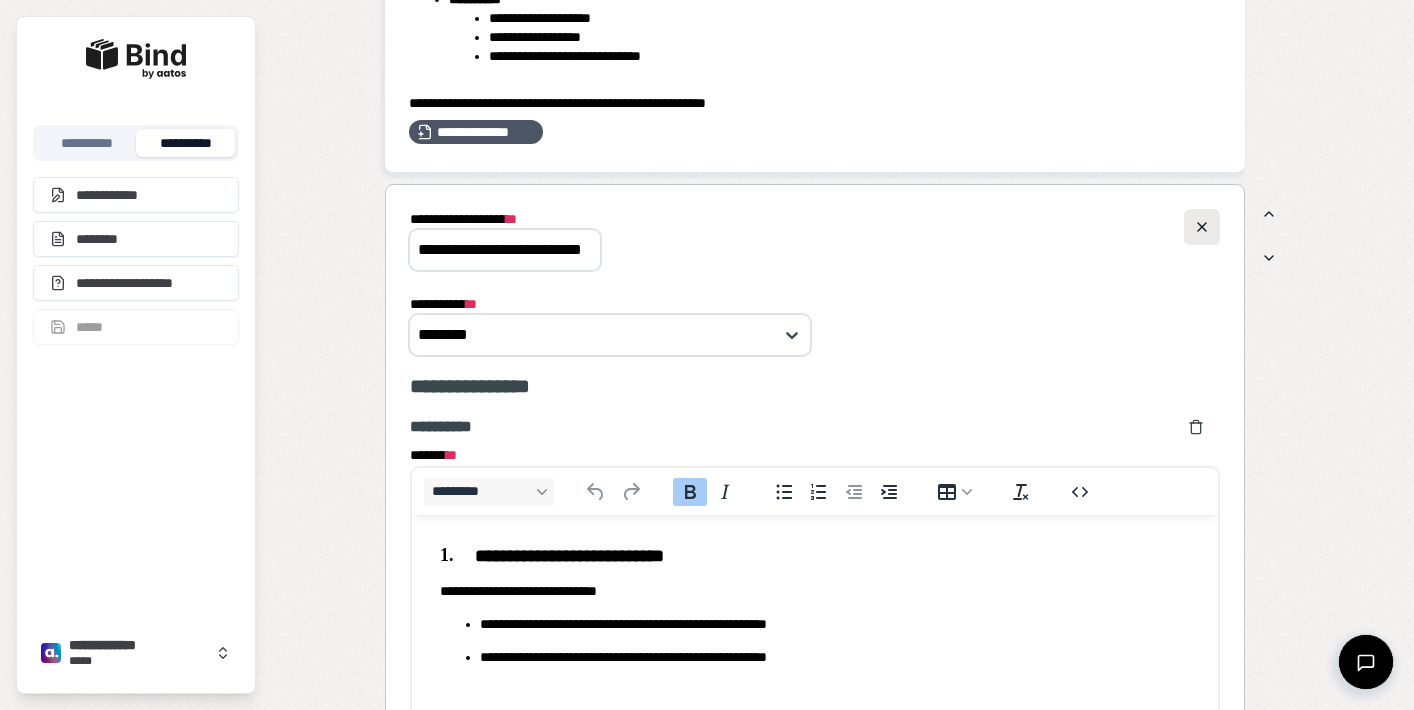 click at bounding box center [1202, 227] 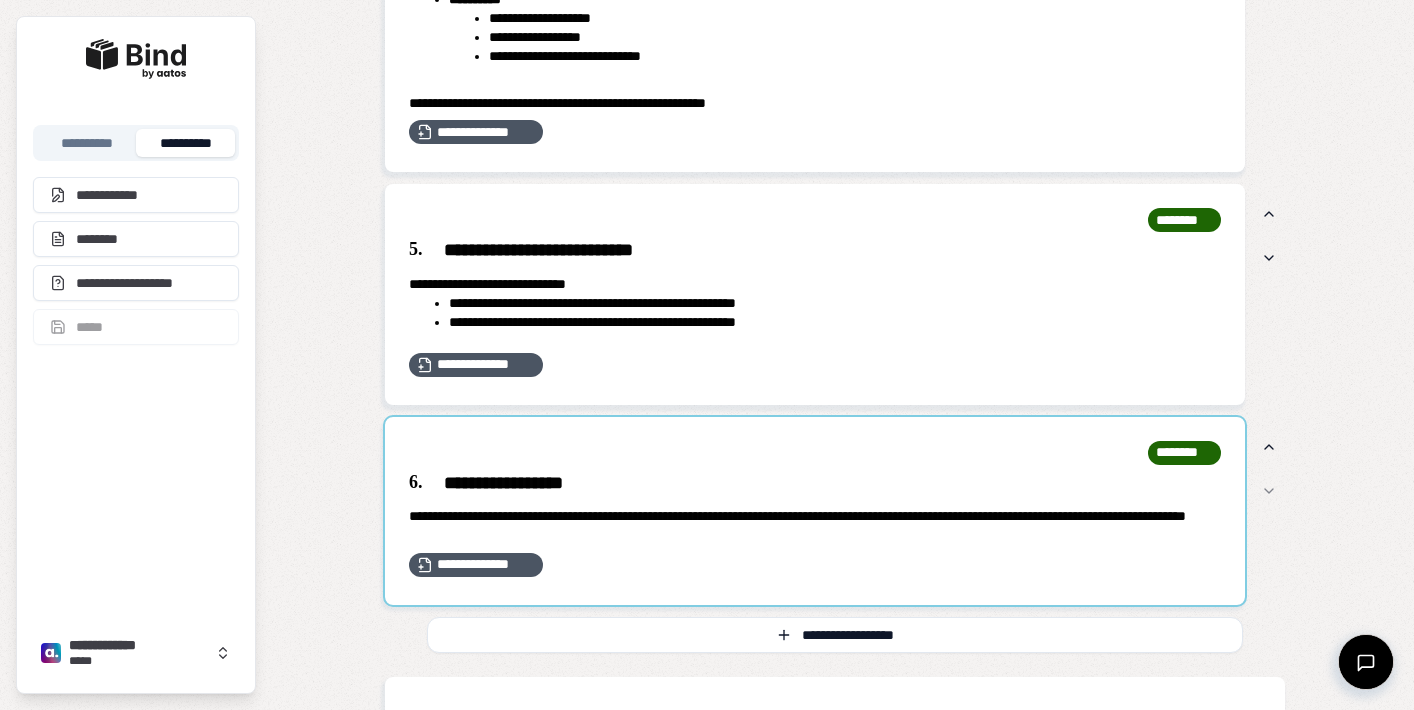 click at bounding box center [815, 511] 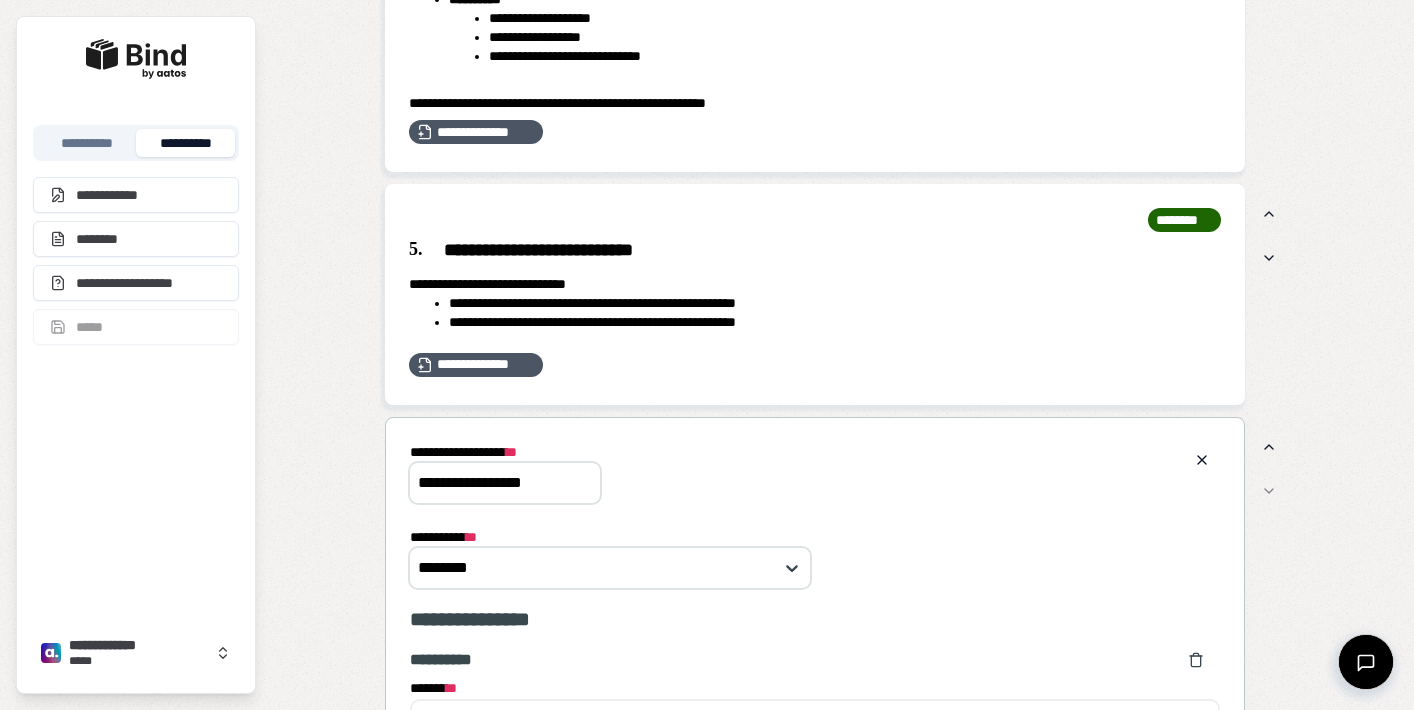 scroll, scrollTop: 0, scrollLeft: 0, axis: both 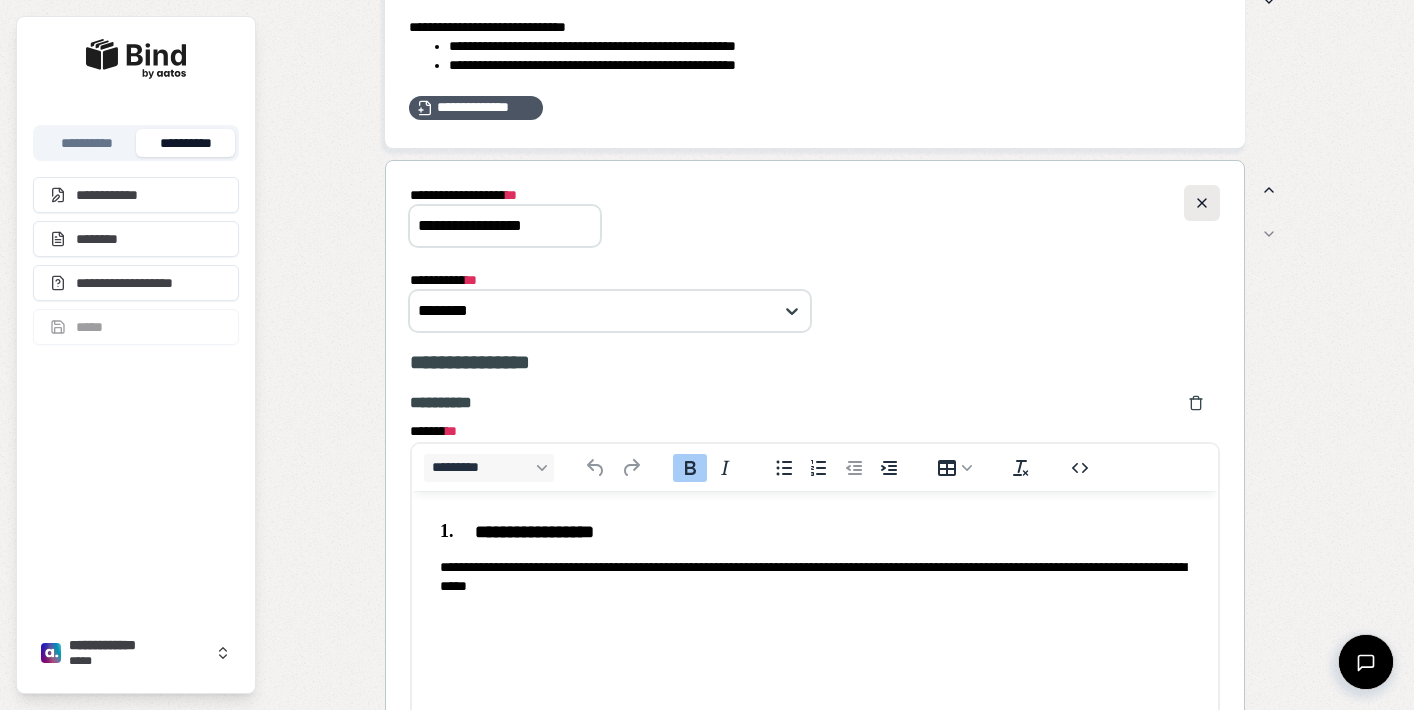 click at bounding box center [1202, 203] 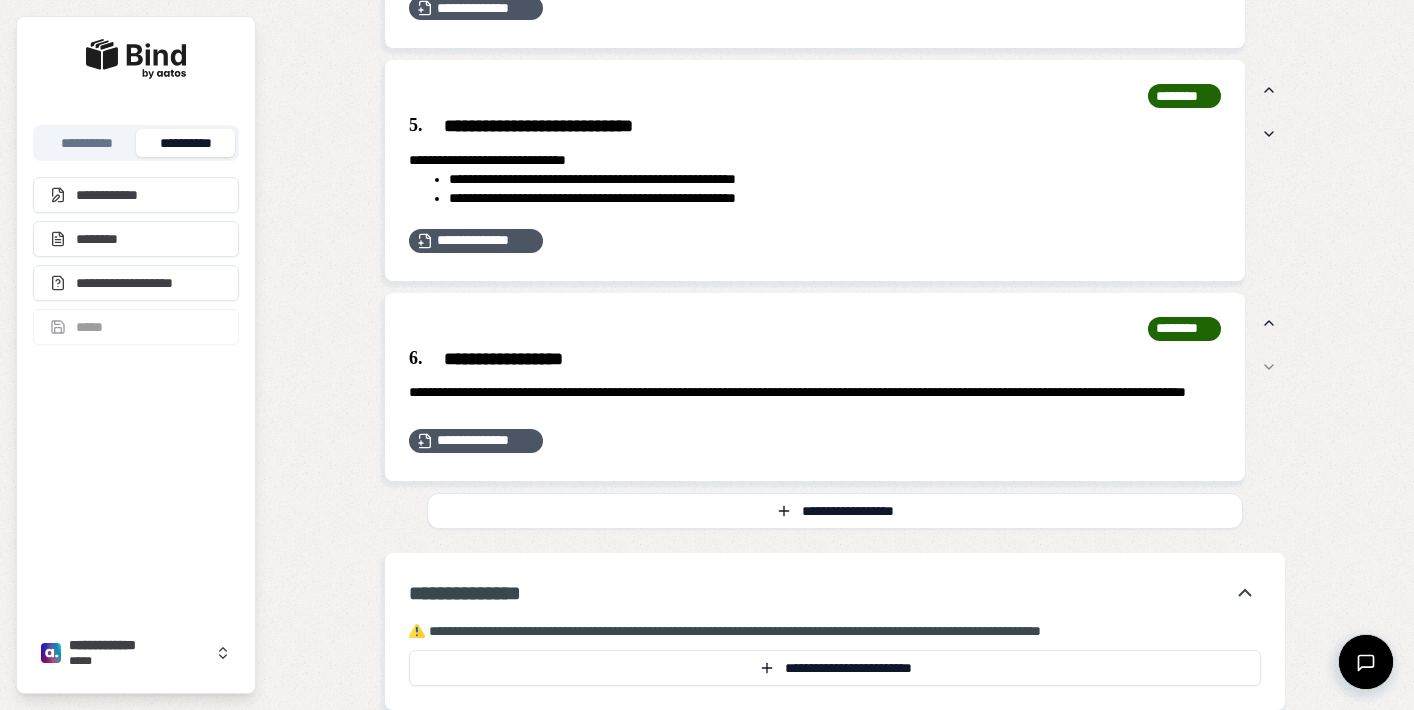 scroll, scrollTop: 3702, scrollLeft: 0, axis: vertical 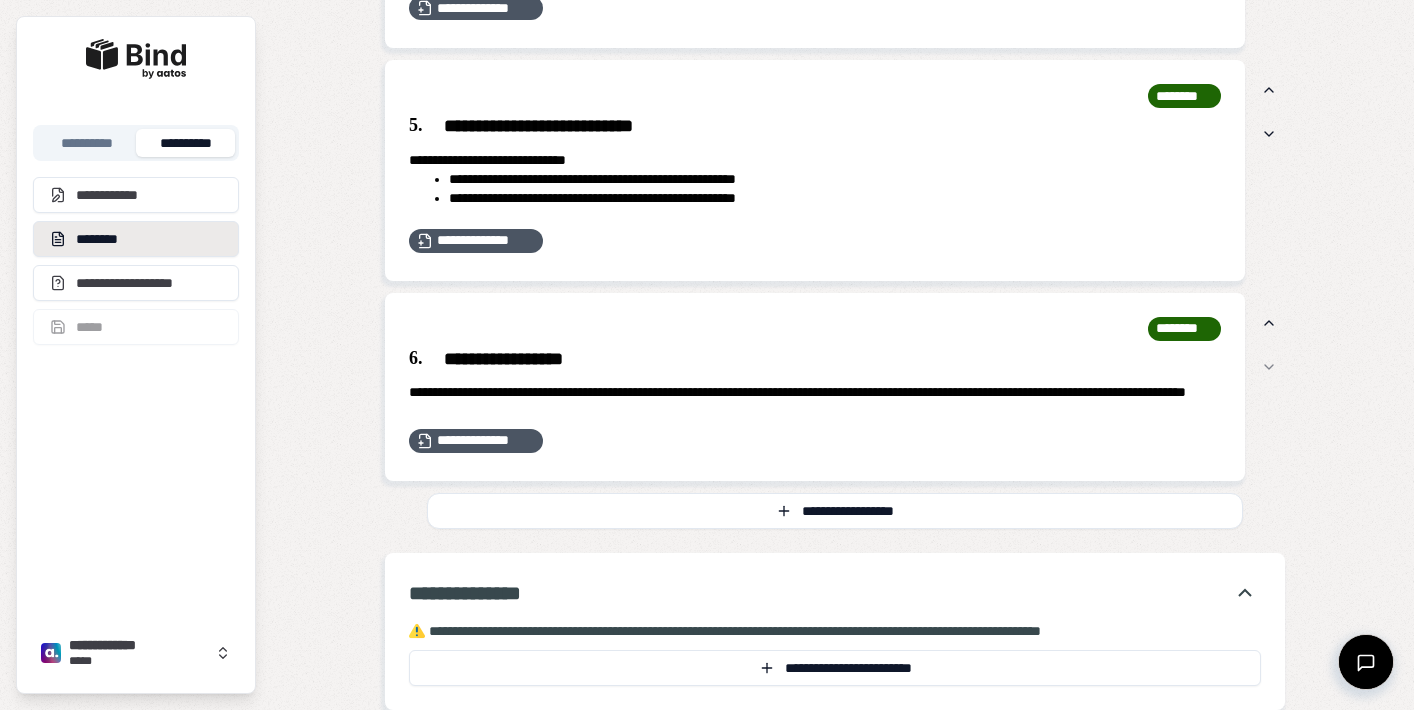 click on "********" at bounding box center (136, 239) 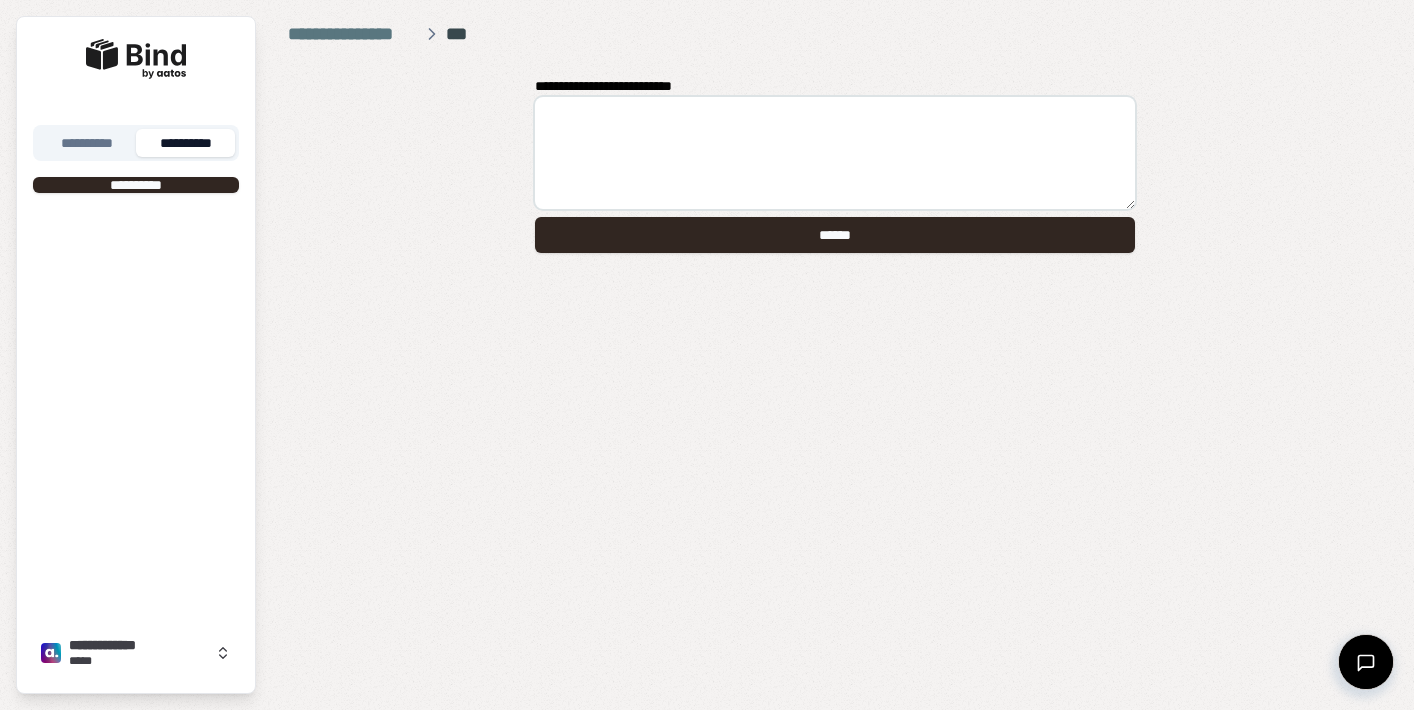 click on "**********" at bounding box center [136, 315] 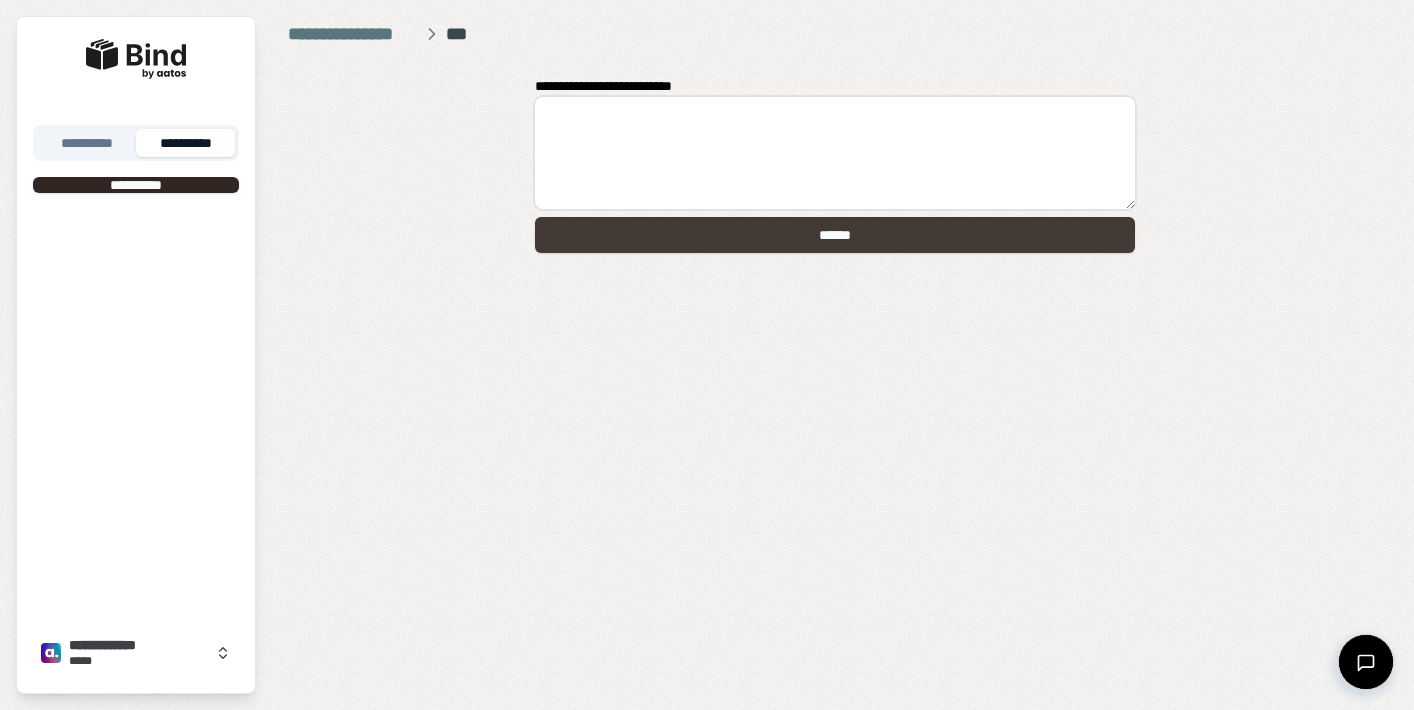 click on "******" at bounding box center [835, 235] 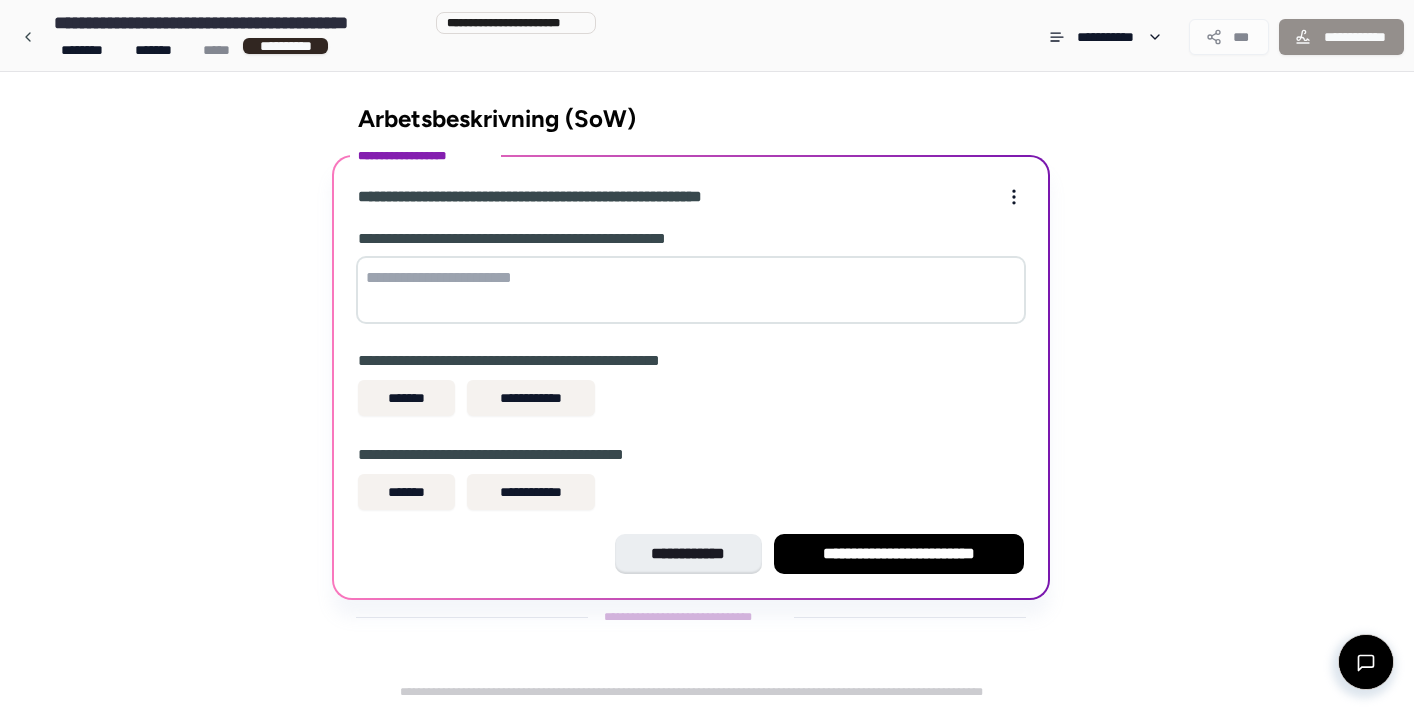 click at bounding box center (691, 290) 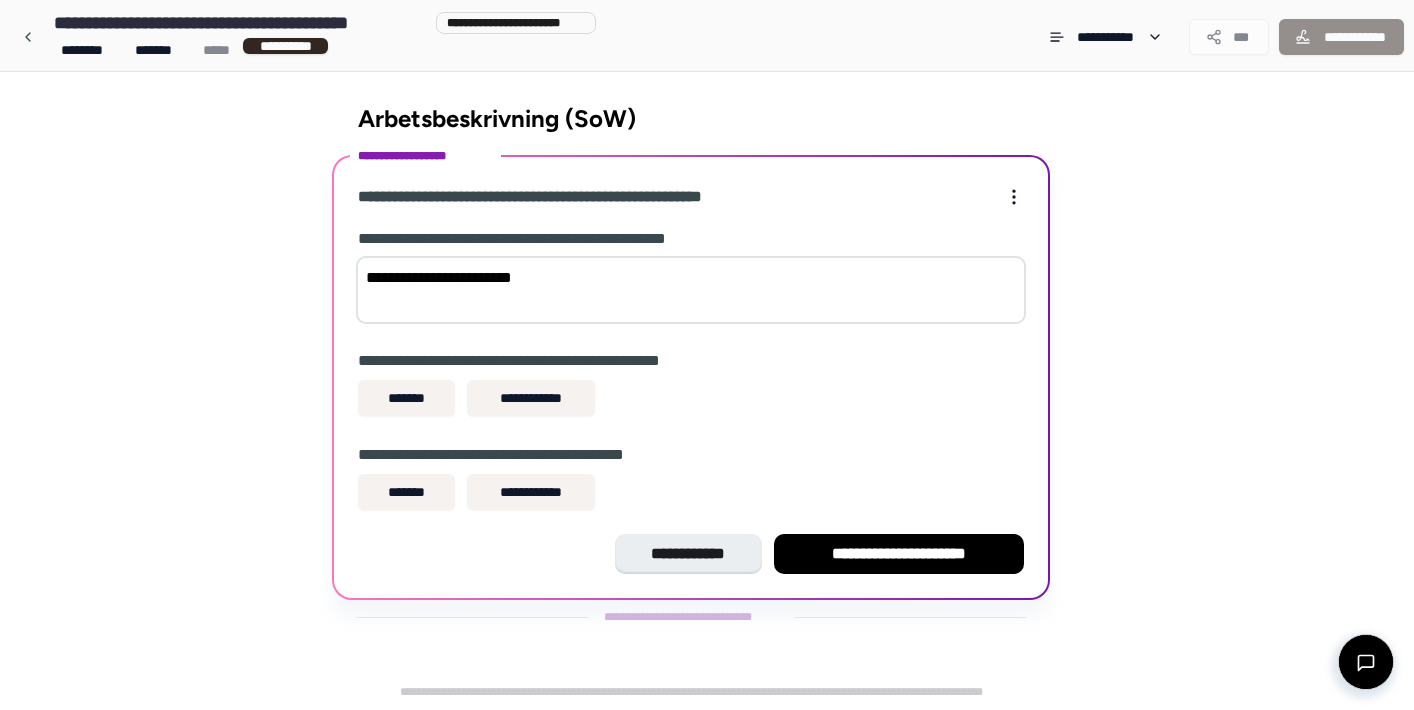 click on "**********" at bounding box center (691, 387) 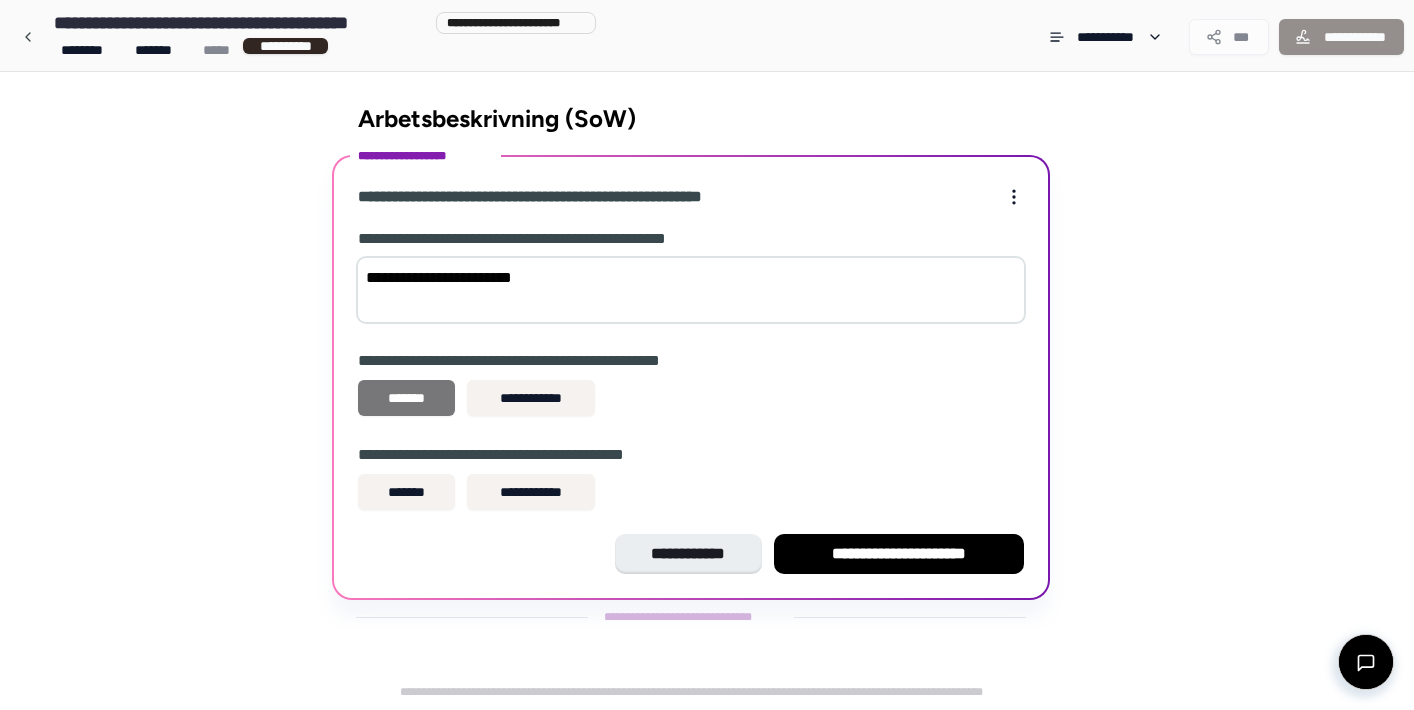 click on "*******" at bounding box center [406, 398] 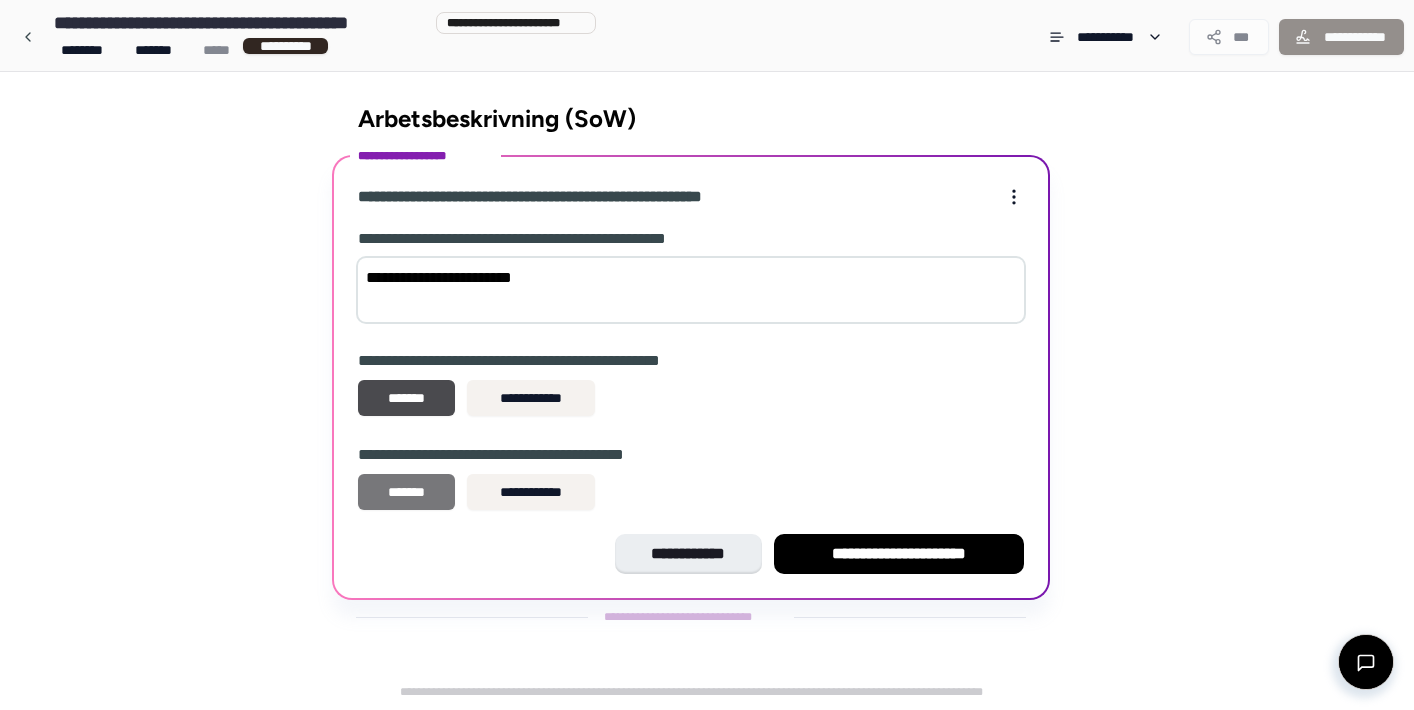 click on "*******" at bounding box center (406, 492) 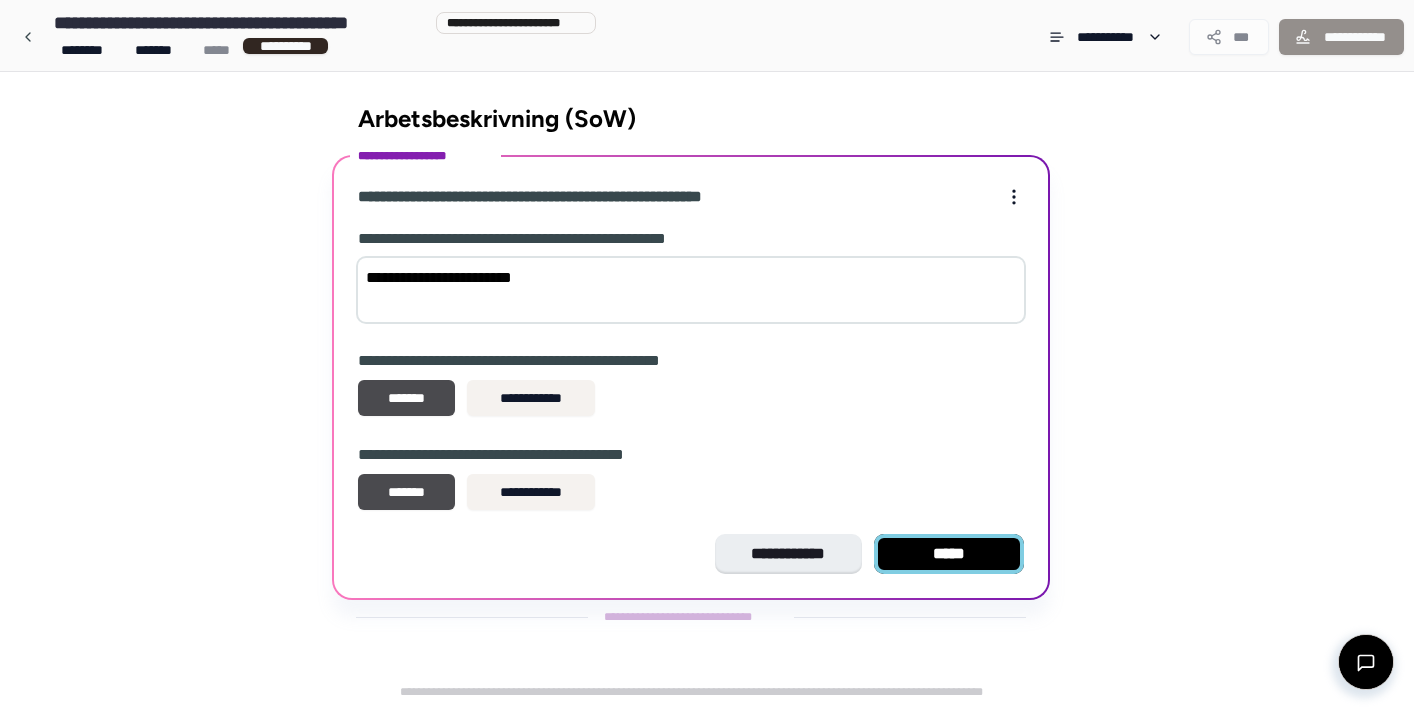 click on "*****" at bounding box center [949, 554] 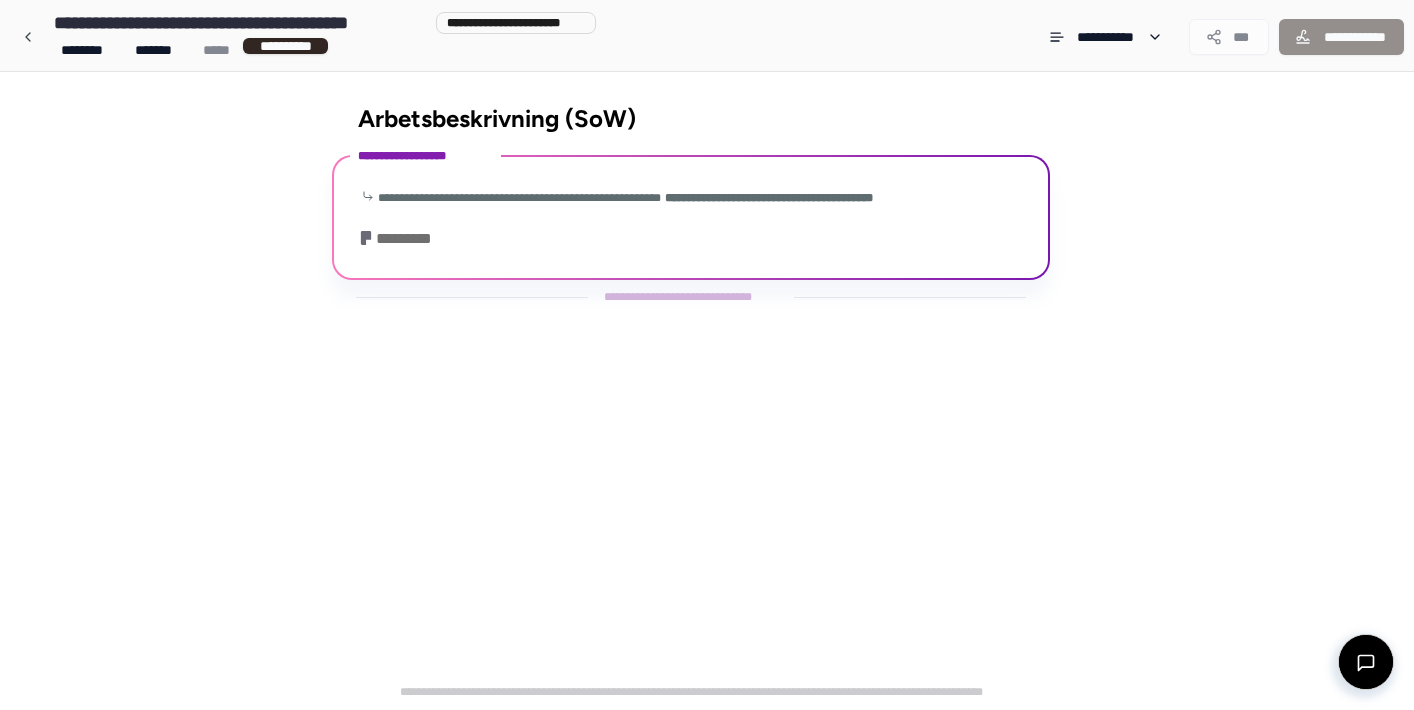 scroll, scrollTop: 115, scrollLeft: 0, axis: vertical 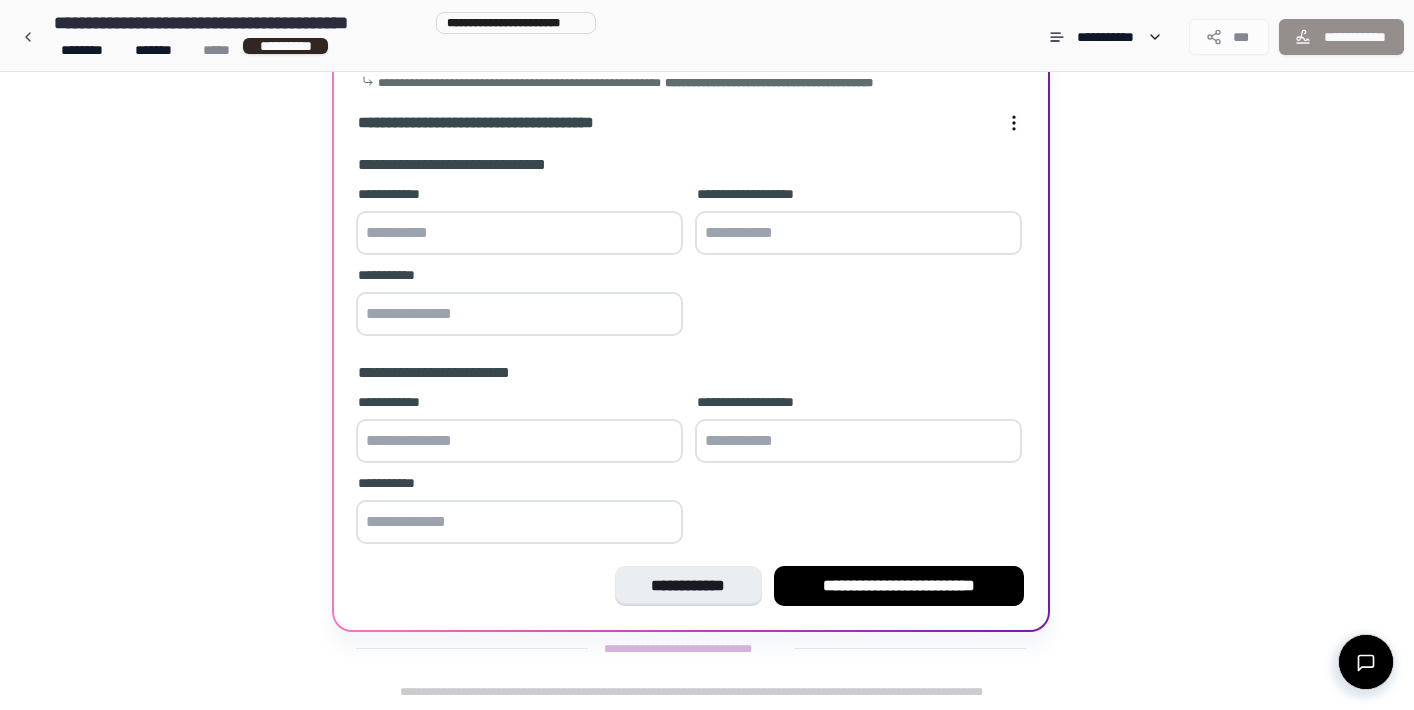 click at bounding box center (519, 233) 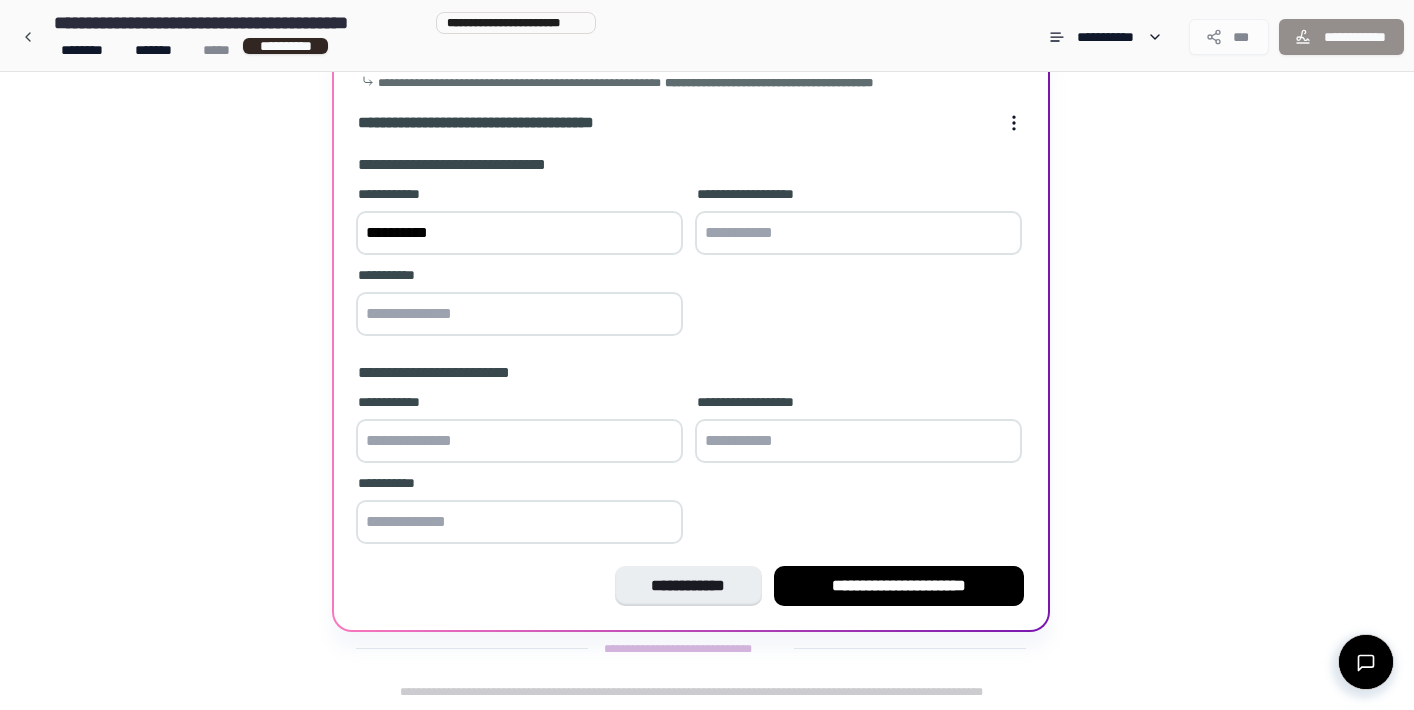 type on "**********" 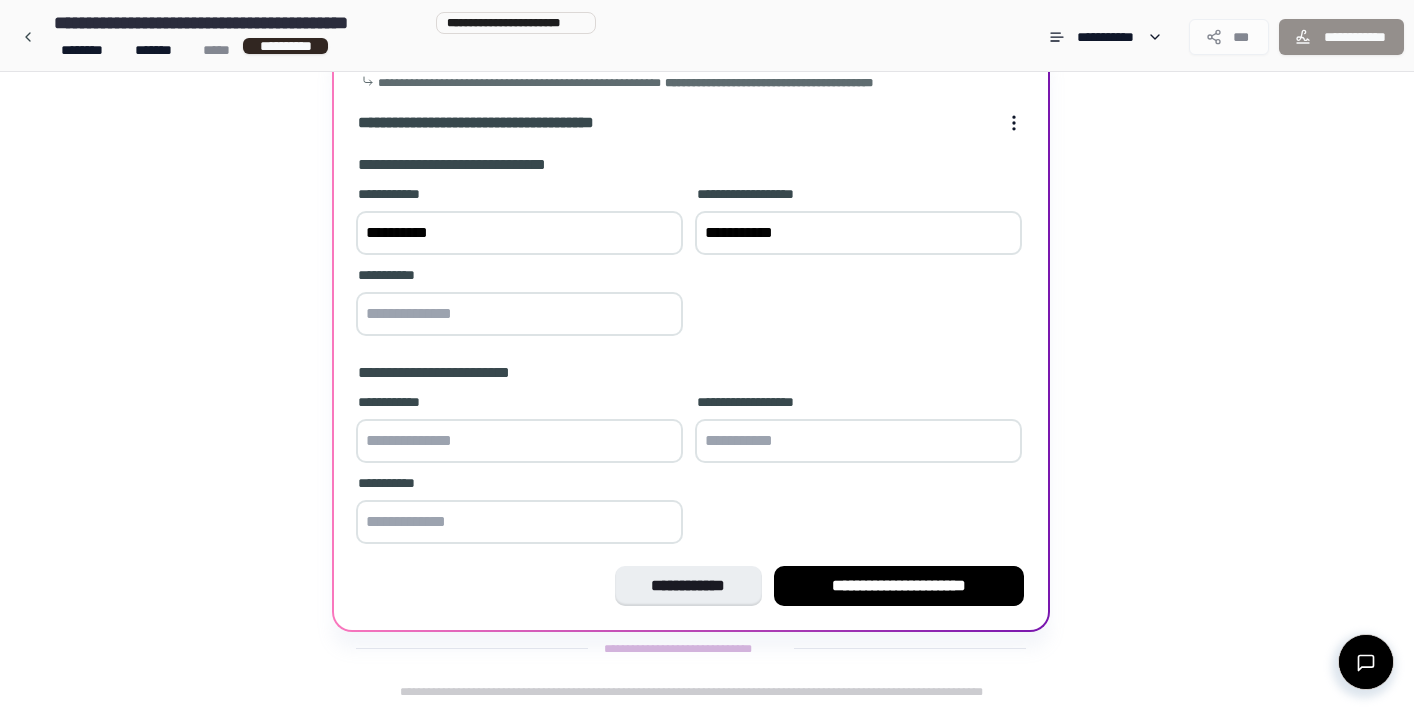 type on "**********" 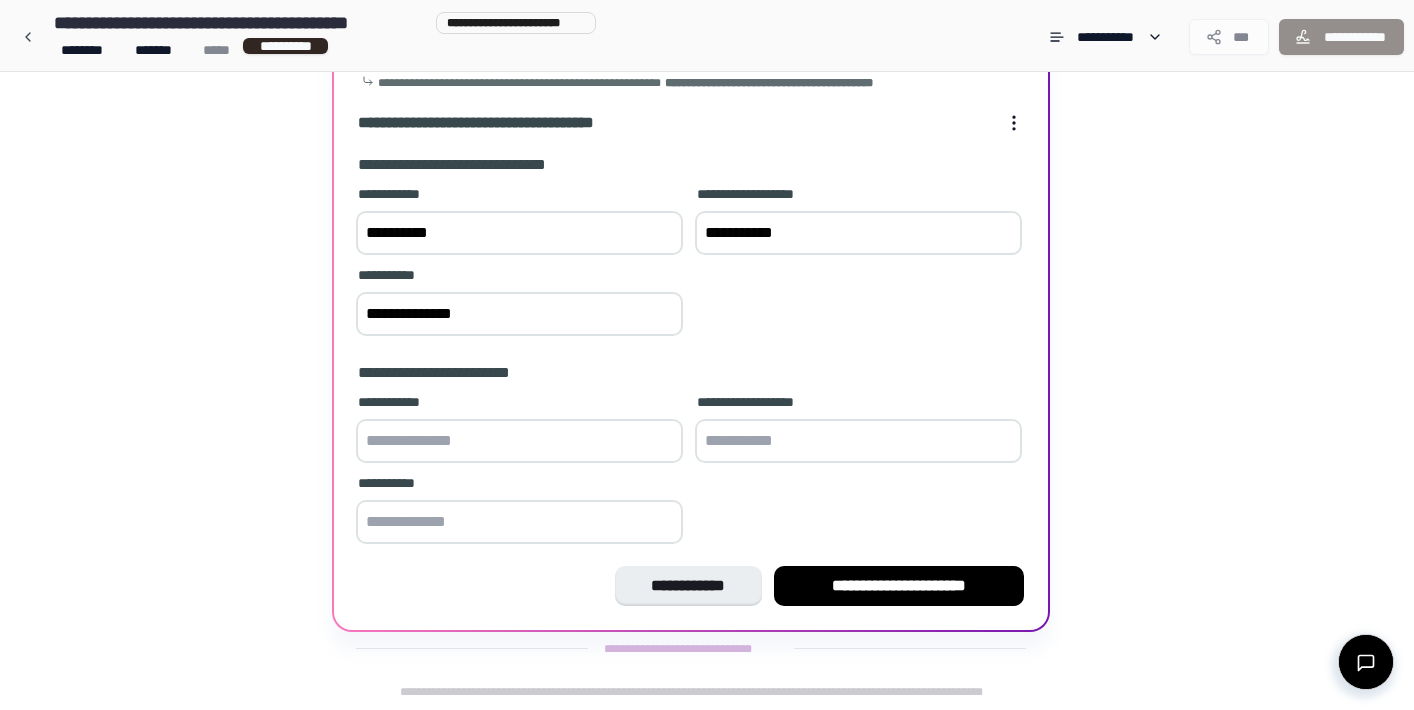 type on "**********" 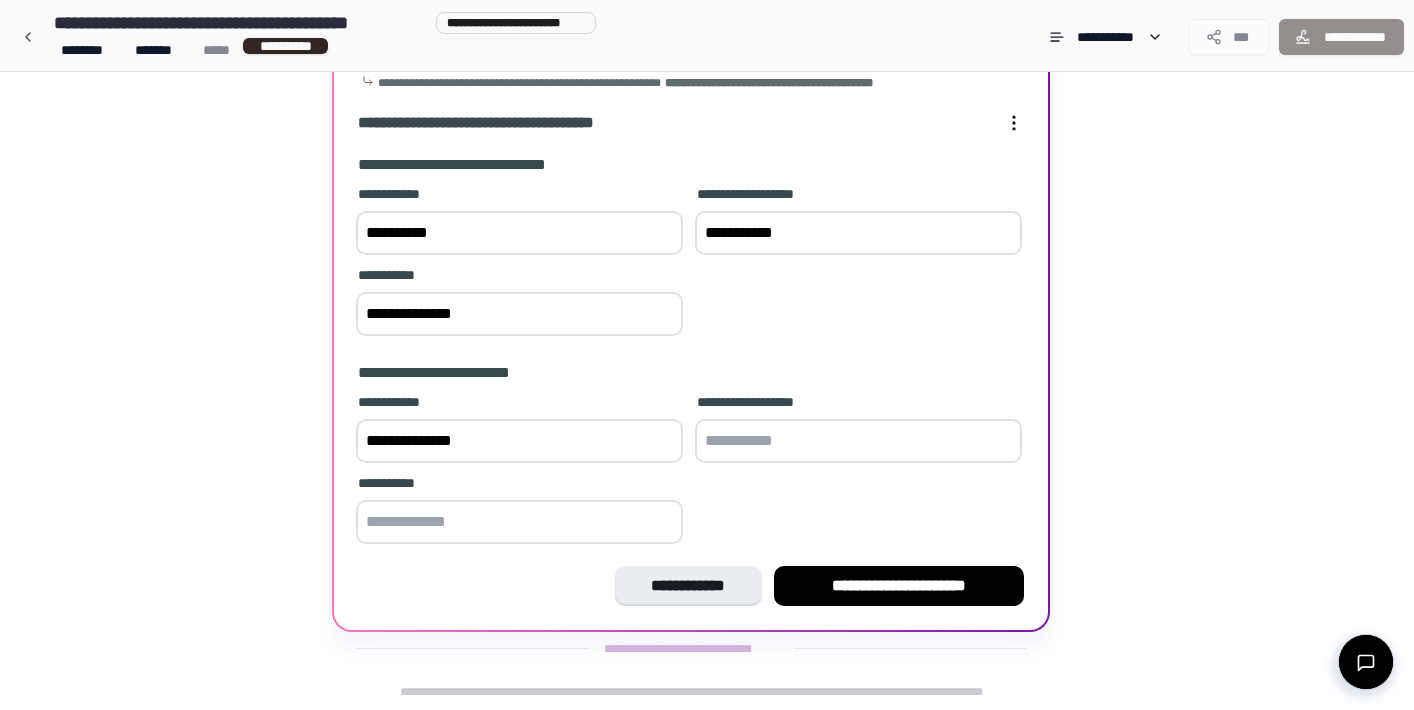 type on "**********" 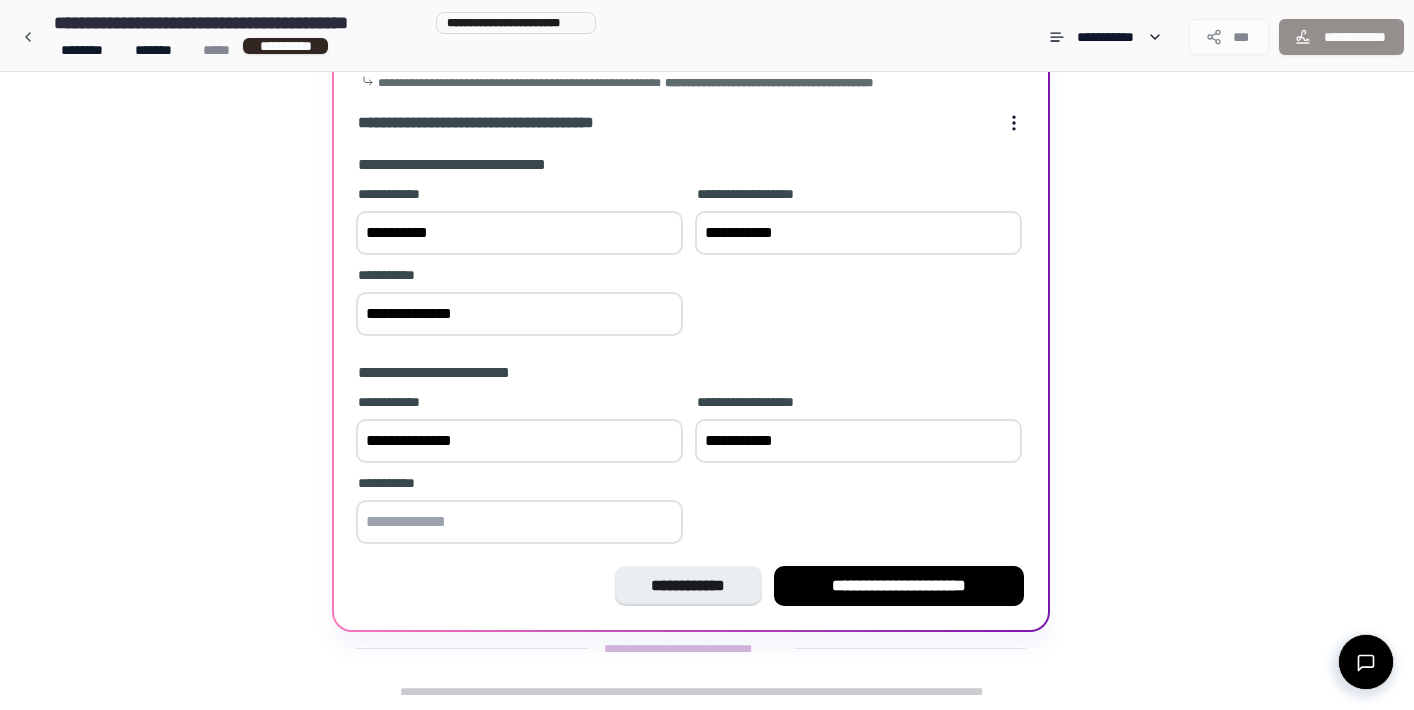 type on "**********" 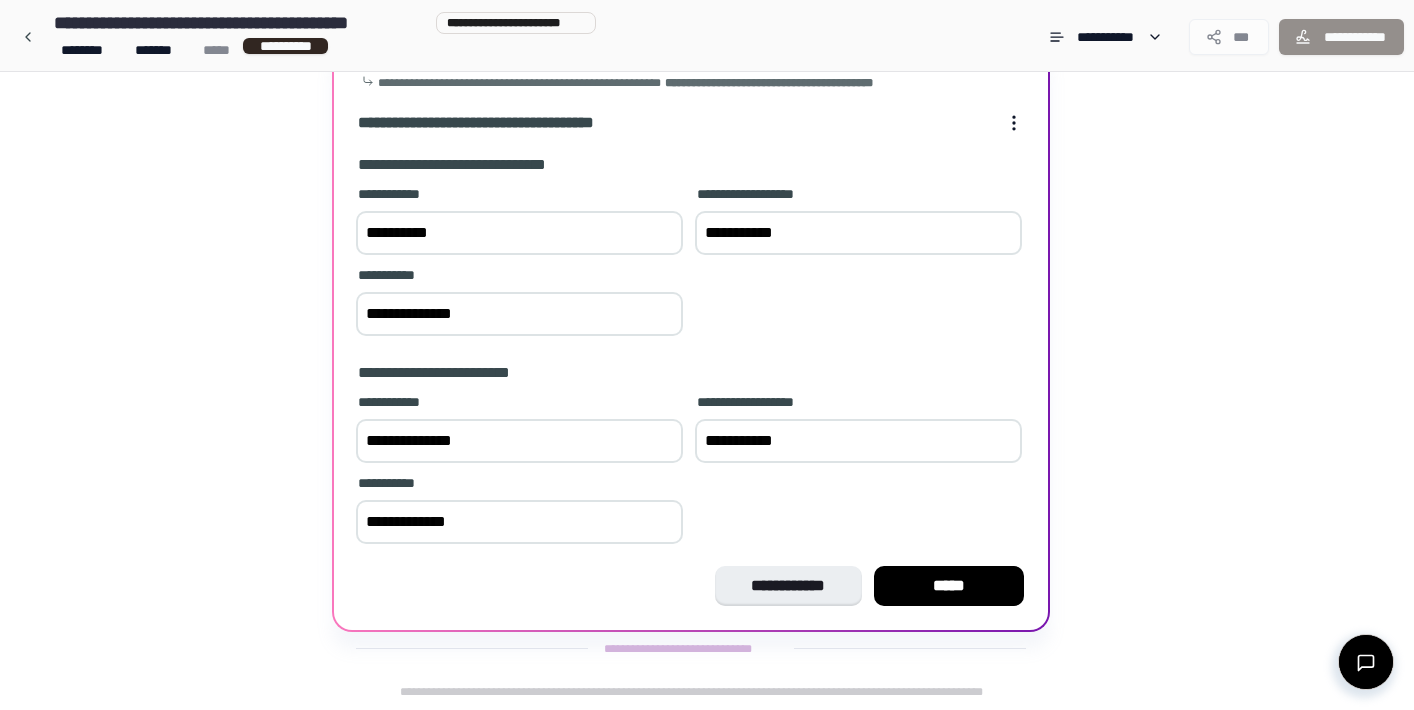 scroll, scrollTop: 115, scrollLeft: 0, axis: vertical 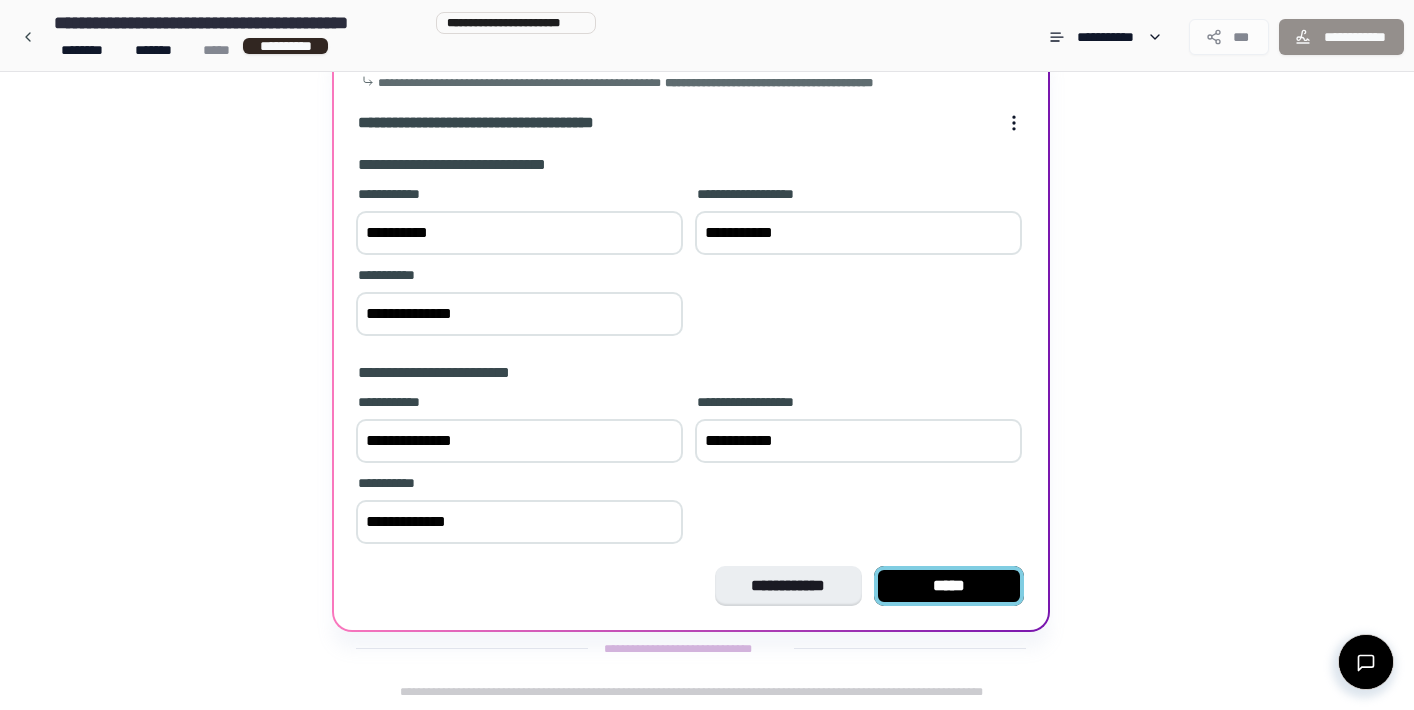 click on "*****" at bounding box center [949, 586] 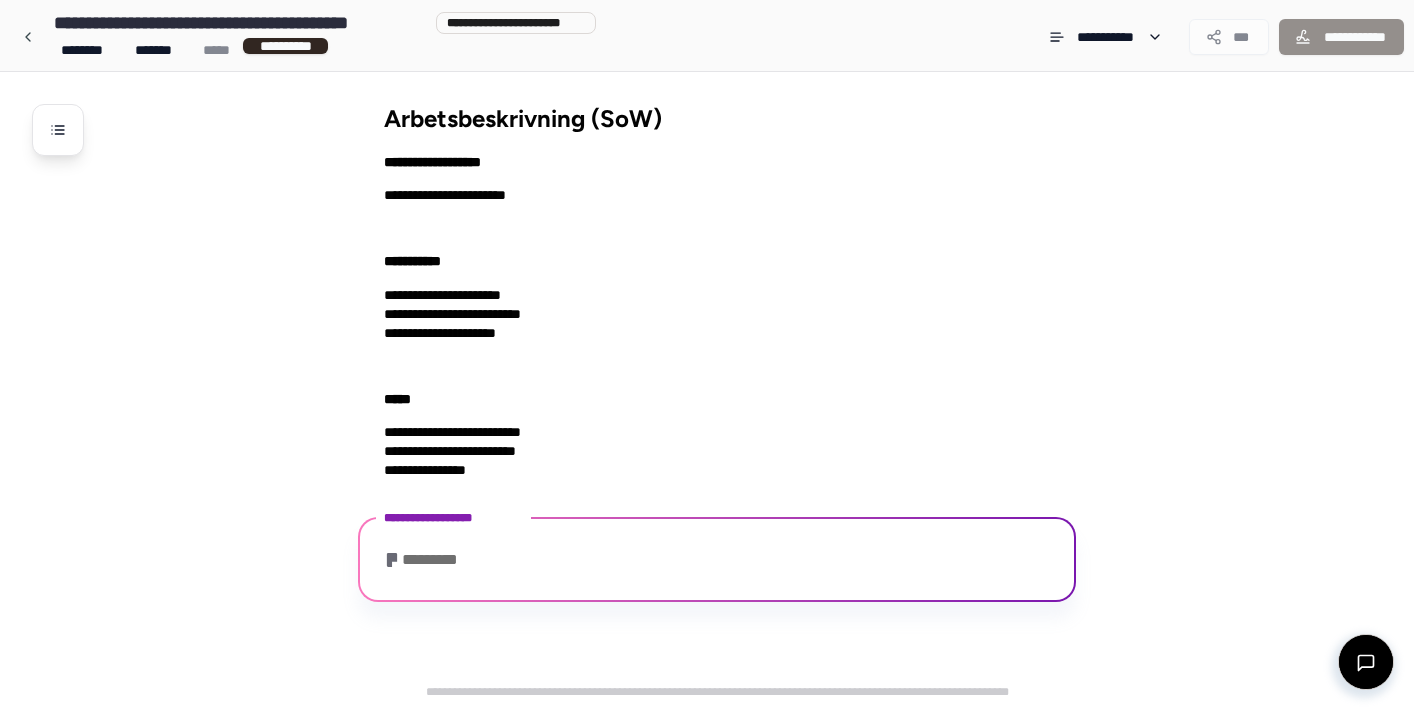 scroll, scrollTop: 100, scrollLeft: 0, axis: vertical 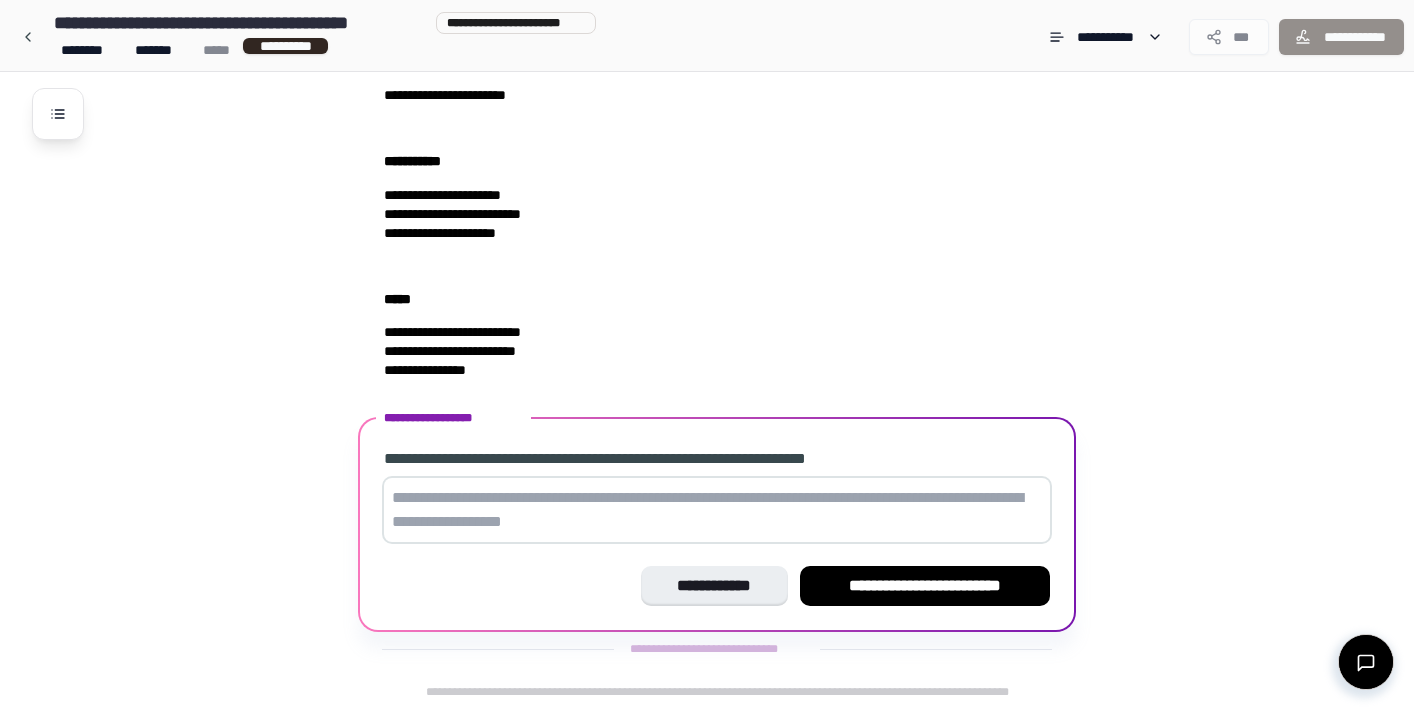 click at bounding box center [717, 510] 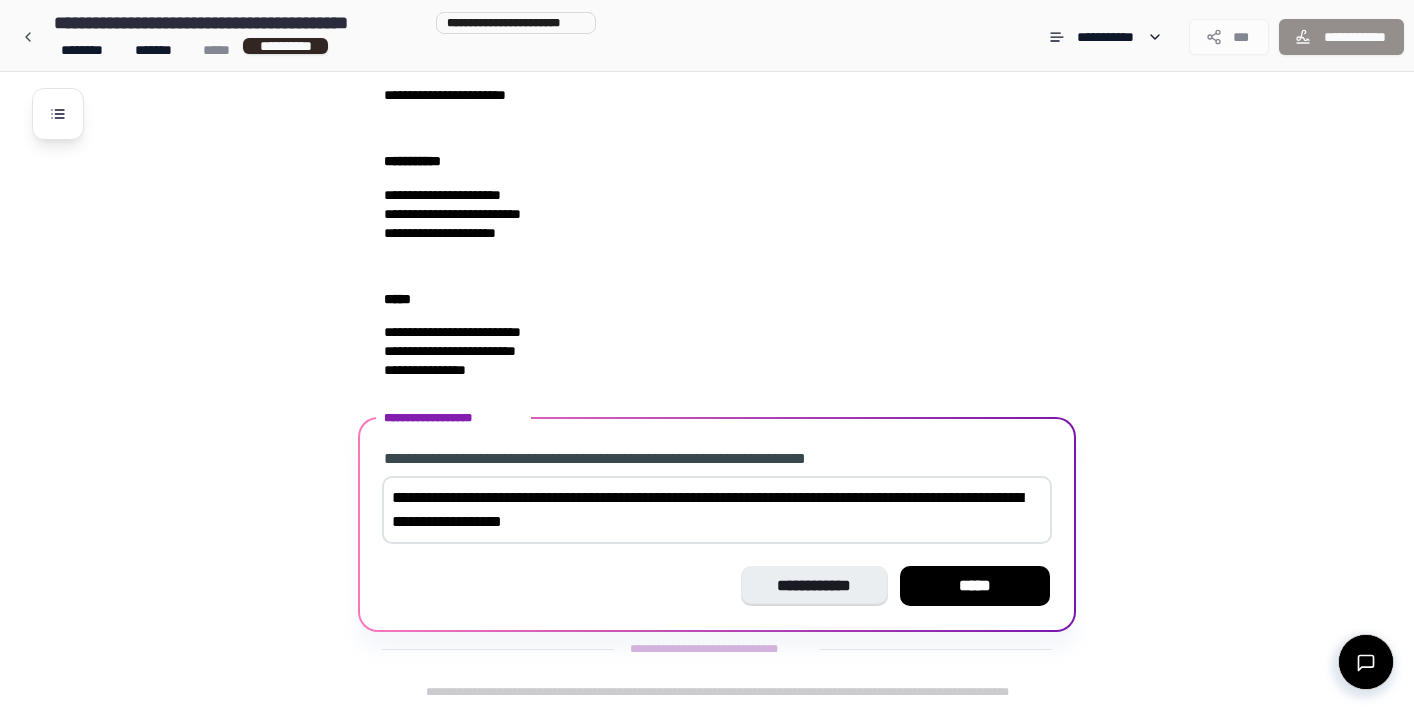 drag, startPoint x: 460, startPoint y: 498, endPoint x: 332, endPoint y: 498, distance: 128 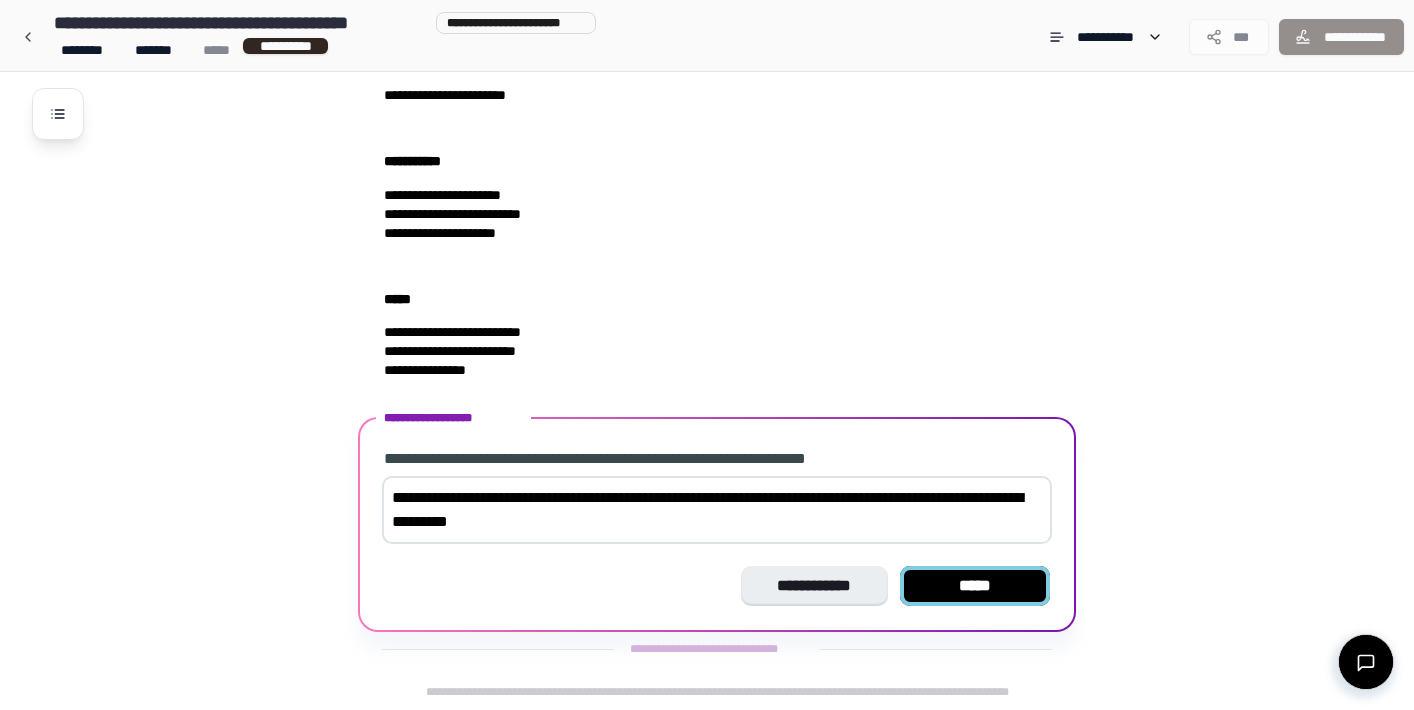 type on "**********" 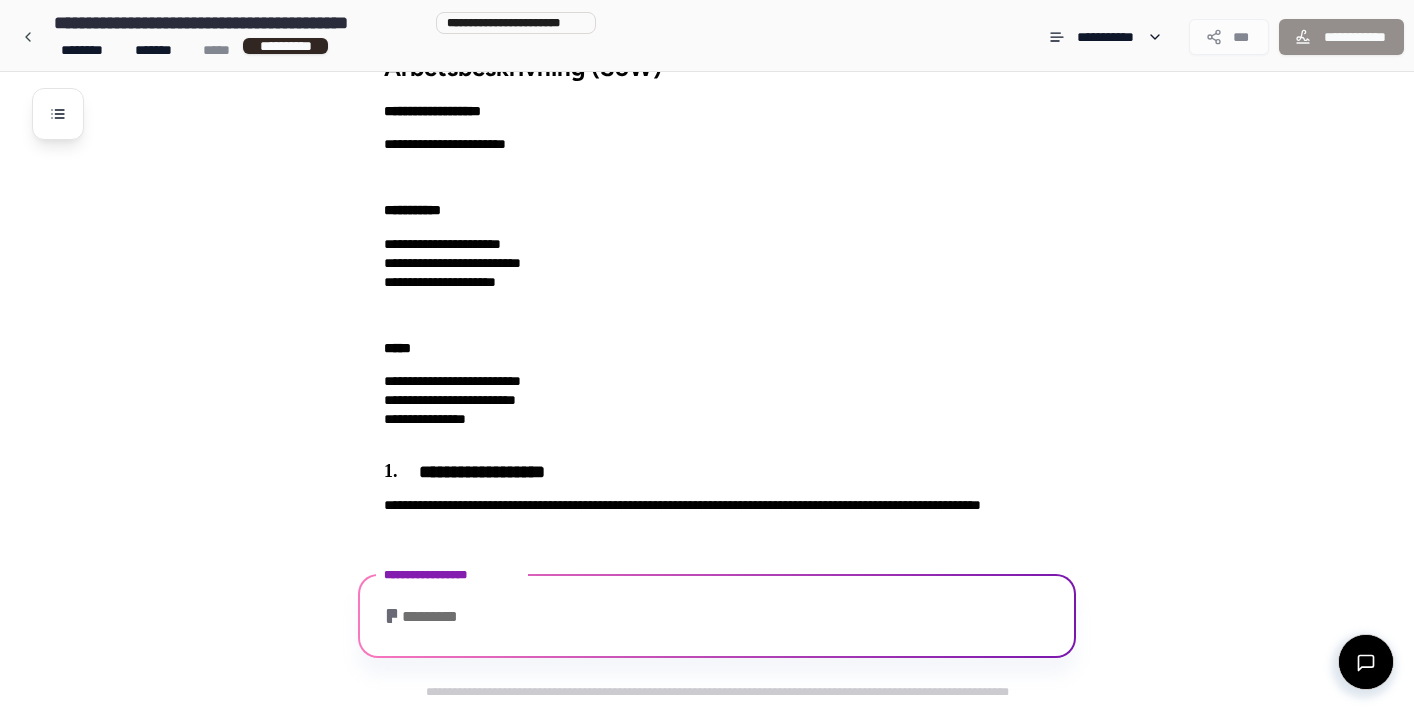 scroll, scrollTop: 344, scrollLeft: 0, axis: vertical 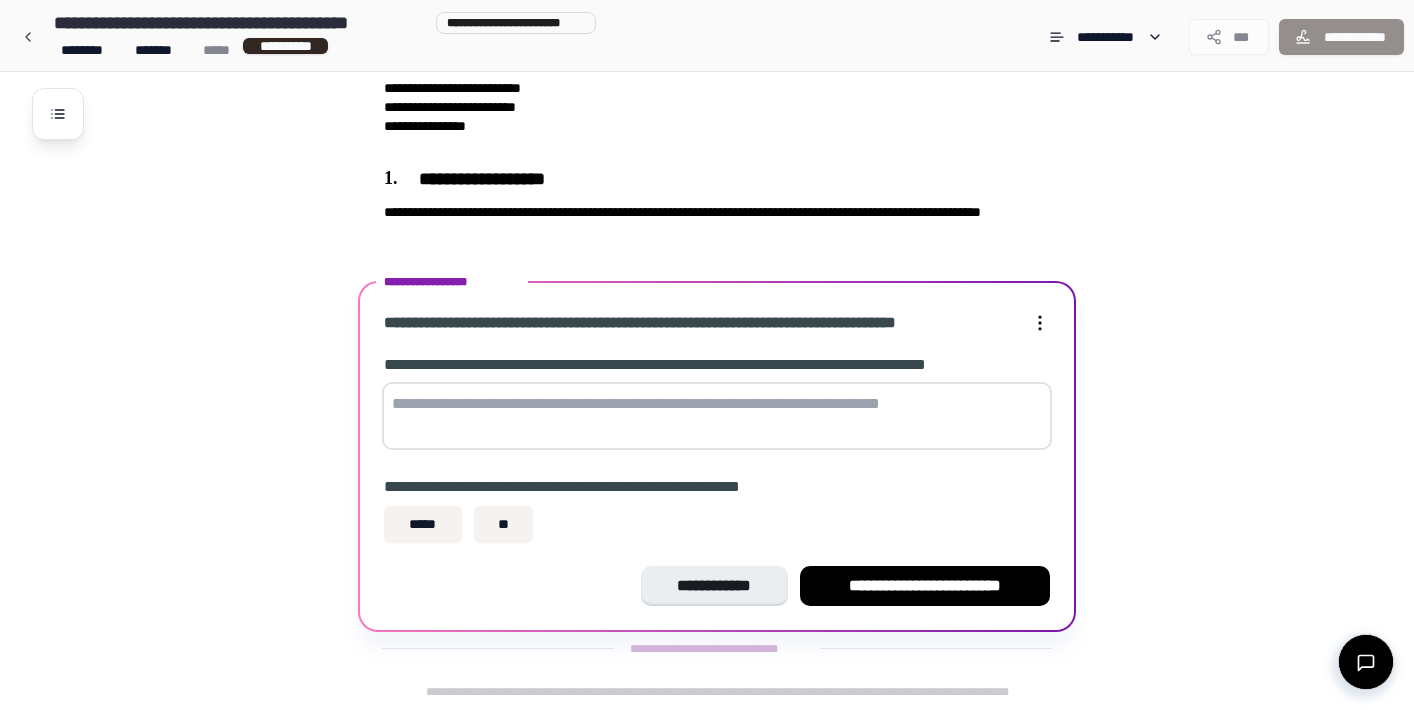 click at bounding box center [717, 416] 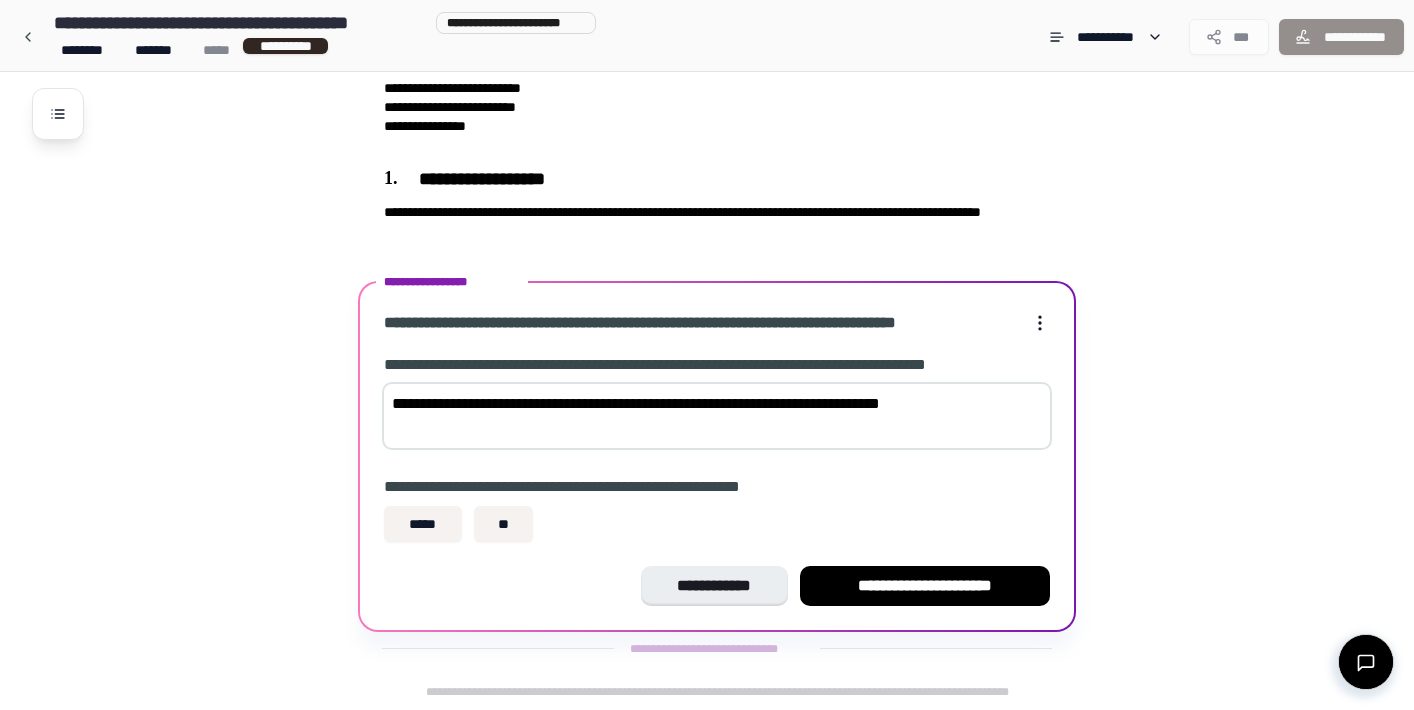 drag, startPoint x: 459, startPoint y: 409, endPoint x: 365, endPoint y: 405, distance: 94.08507 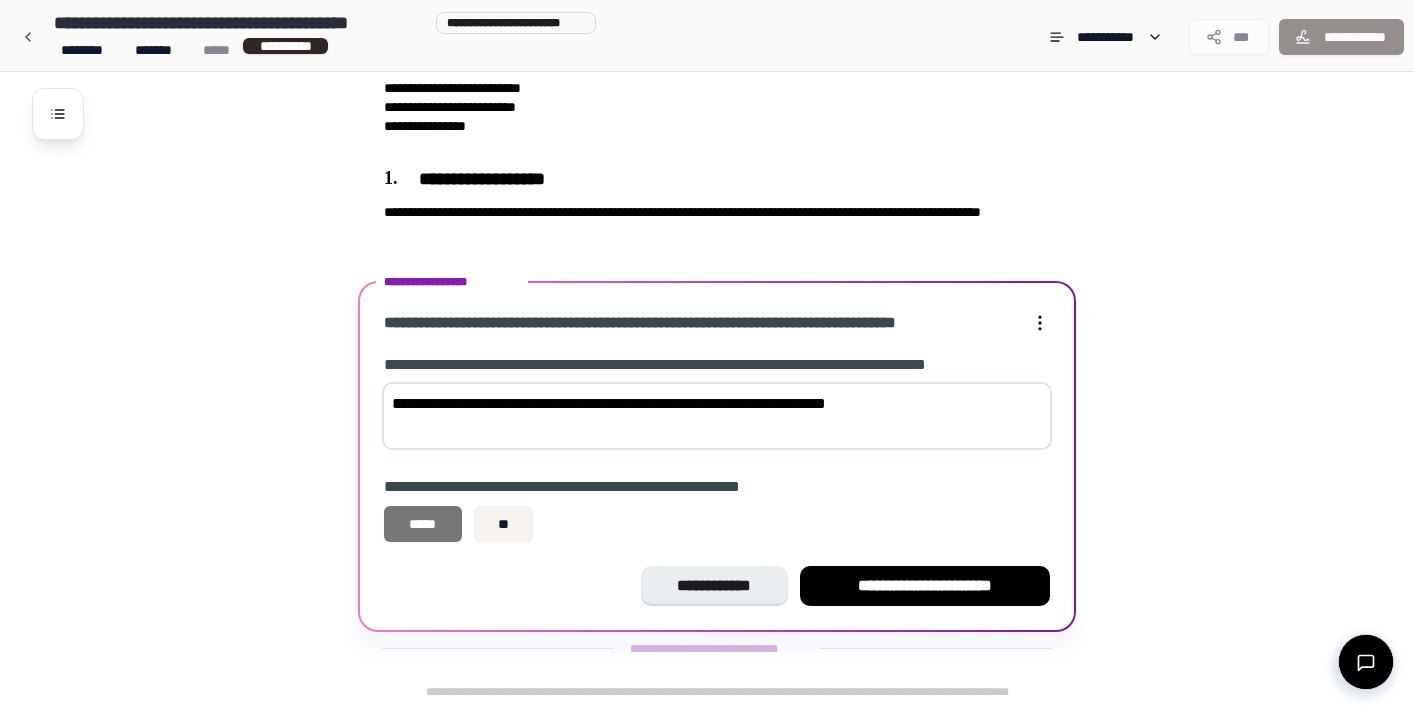 type on "**********" 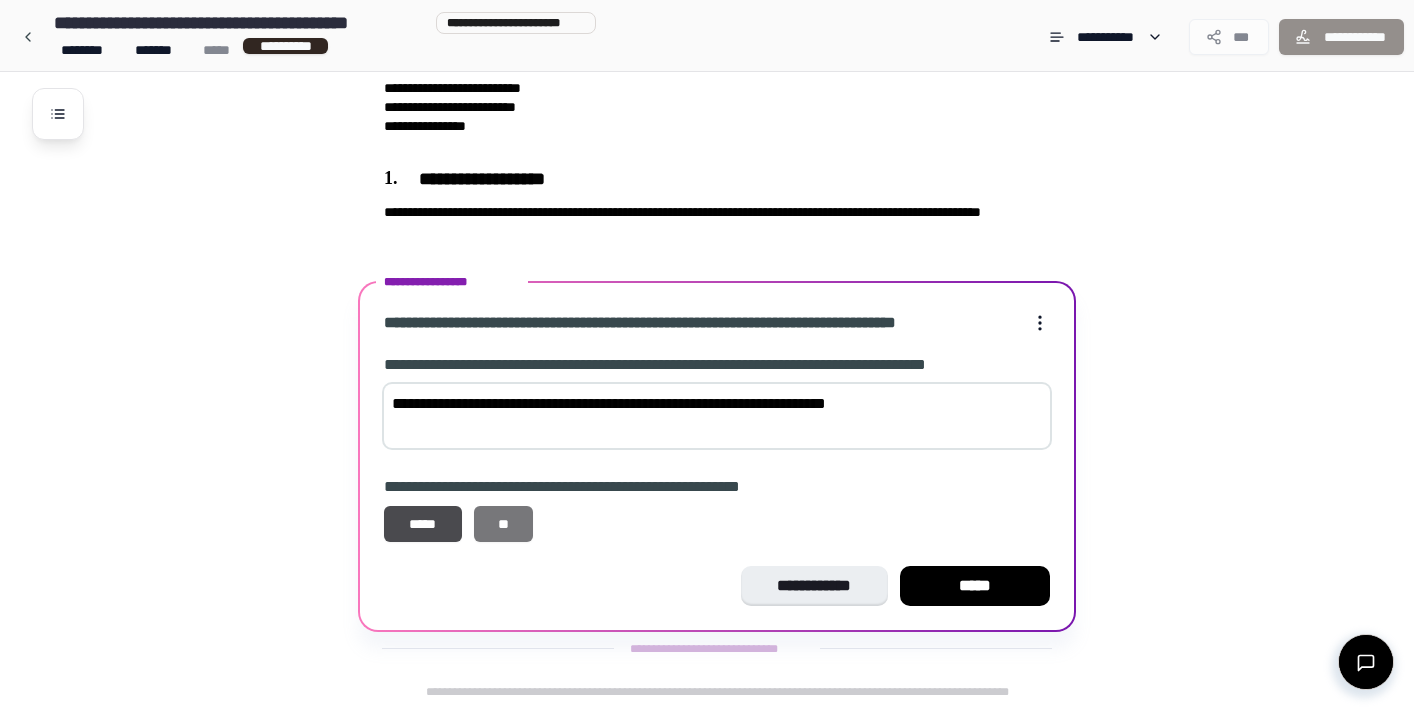 click on "**" at bounding box center (504, 524) 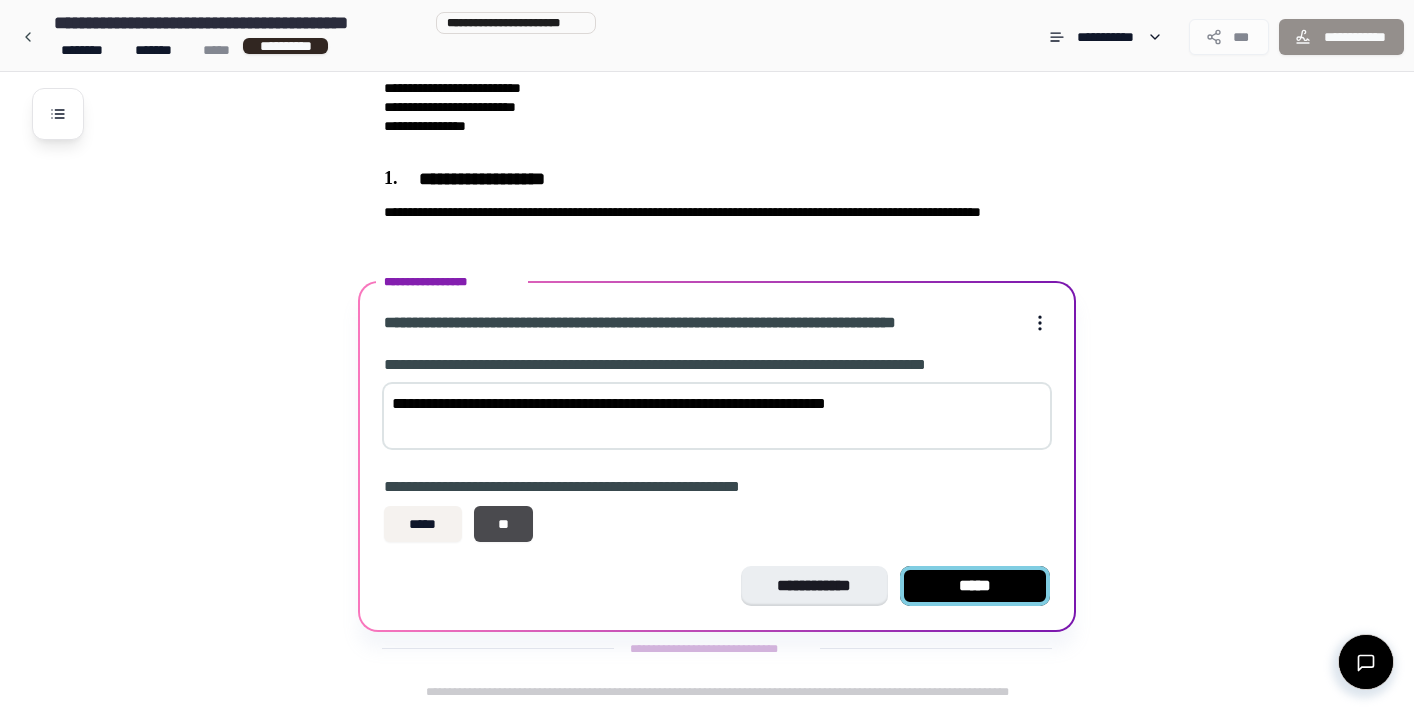 click on "*****" at bounding box center (975, 586) 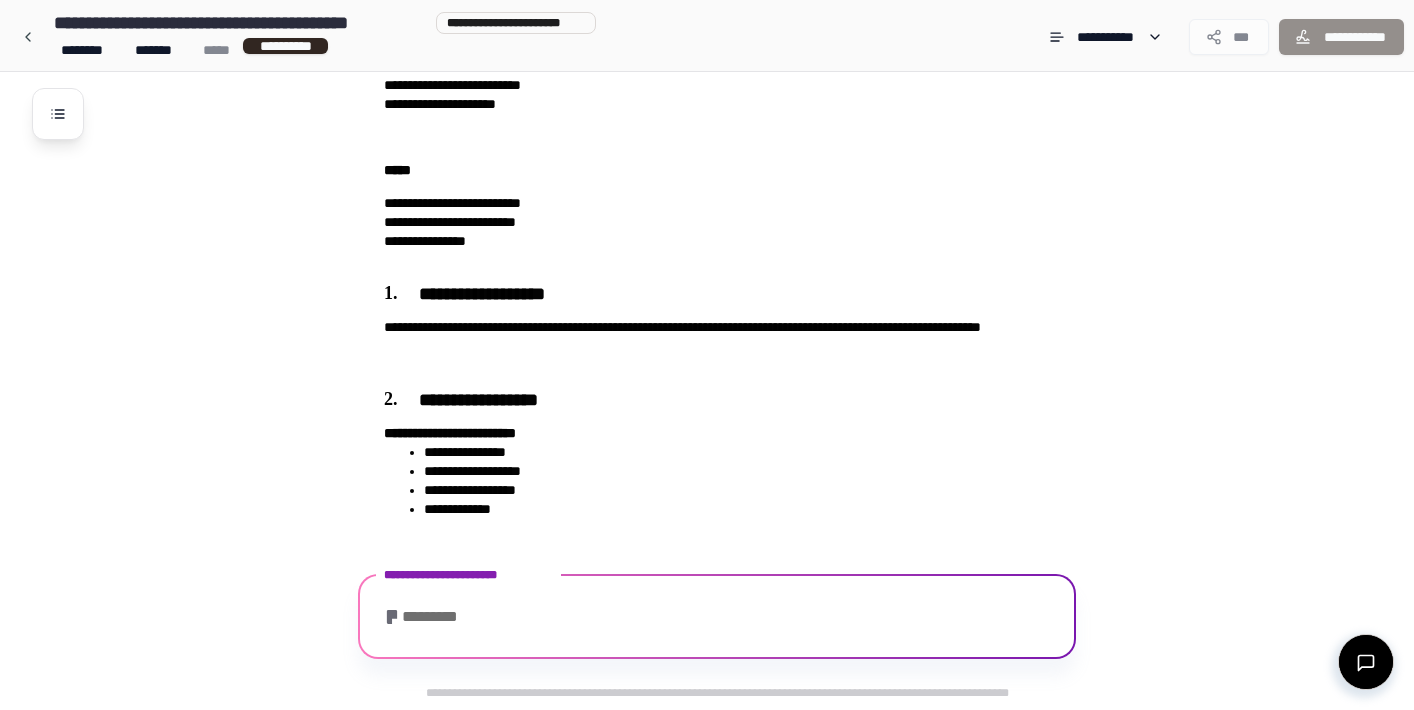 scroll, scrollTop: 362, scrollLeft: 0, axis: vertical 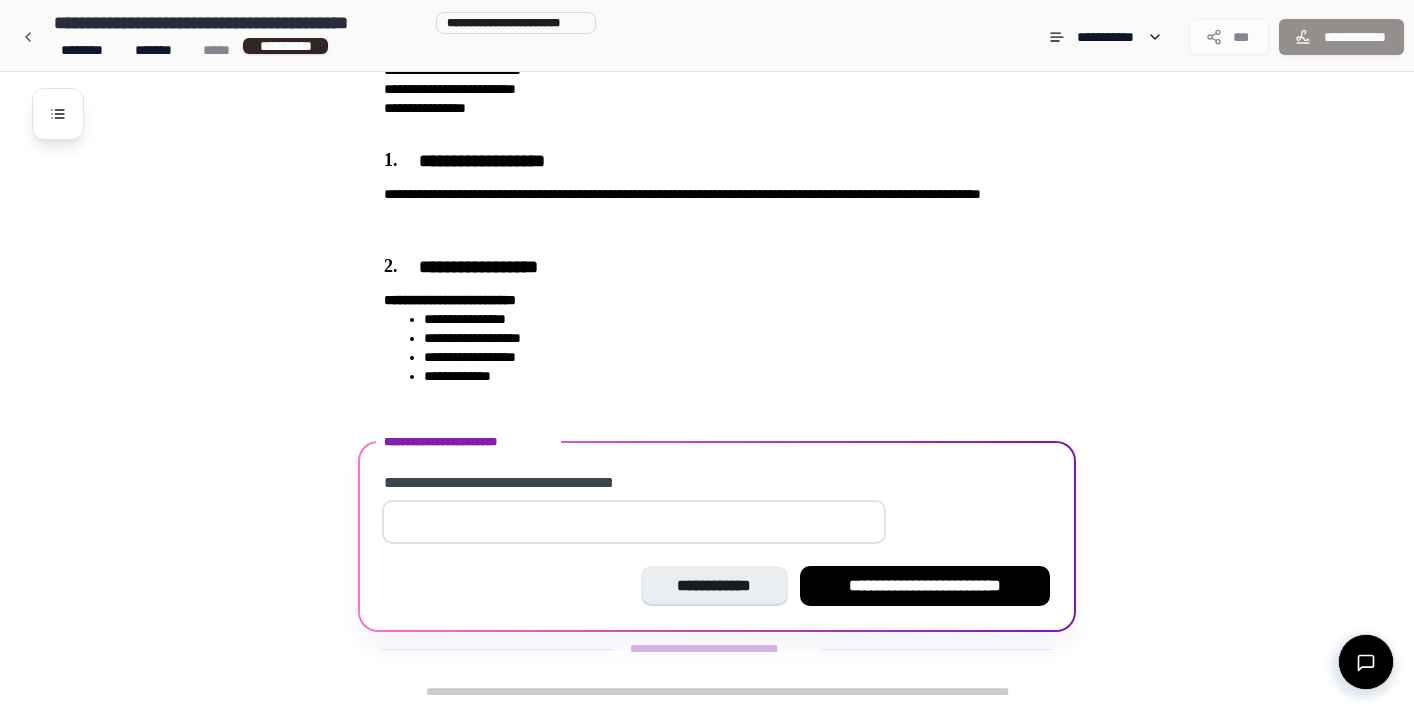 click at bounding box center (717, 526) 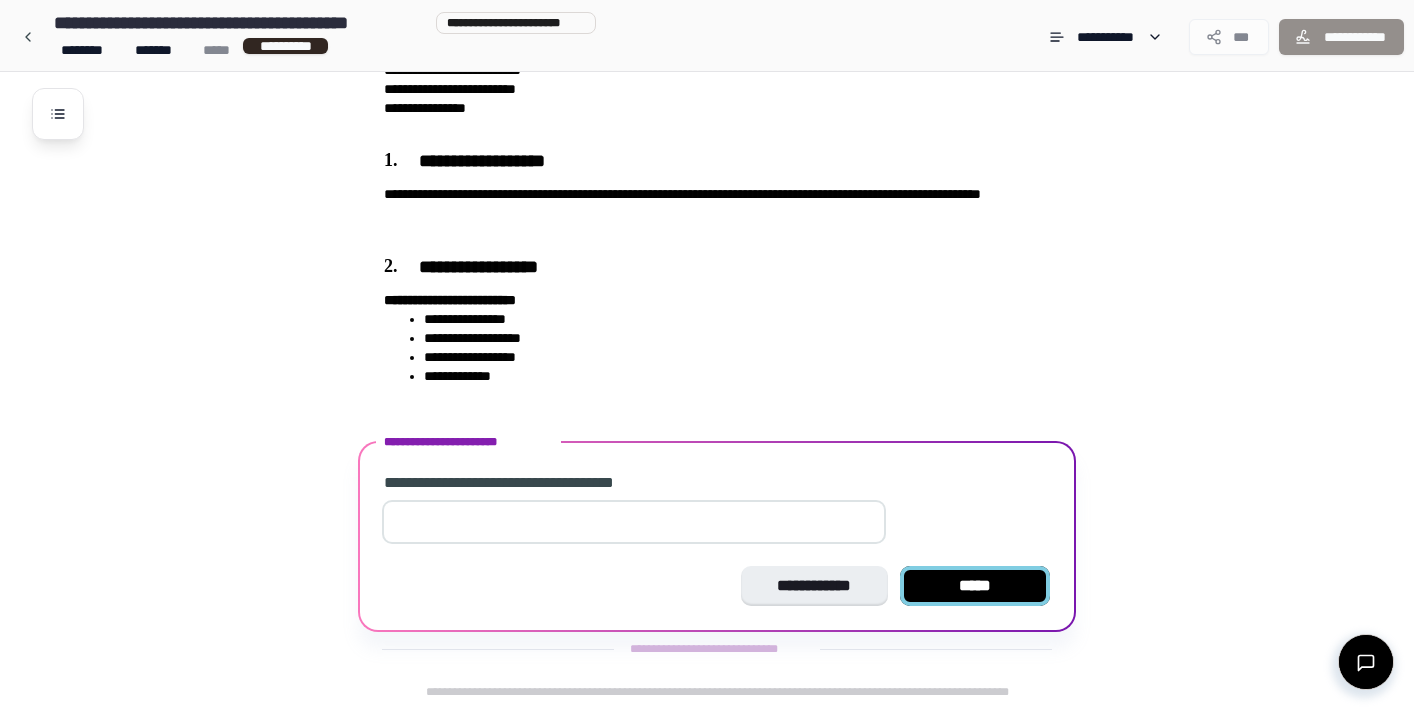 type on "*" 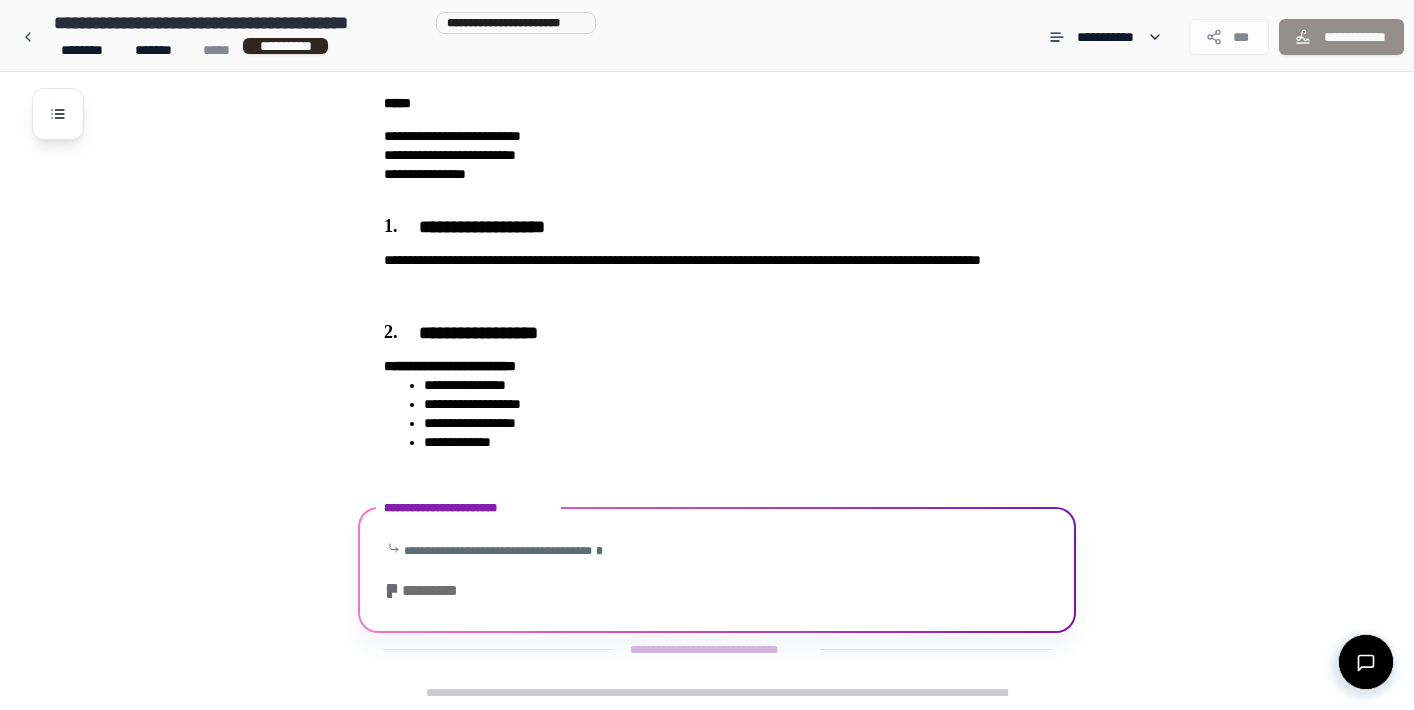 scroll, scrollTop: 517, scrollLeft: 0, axis: vertical 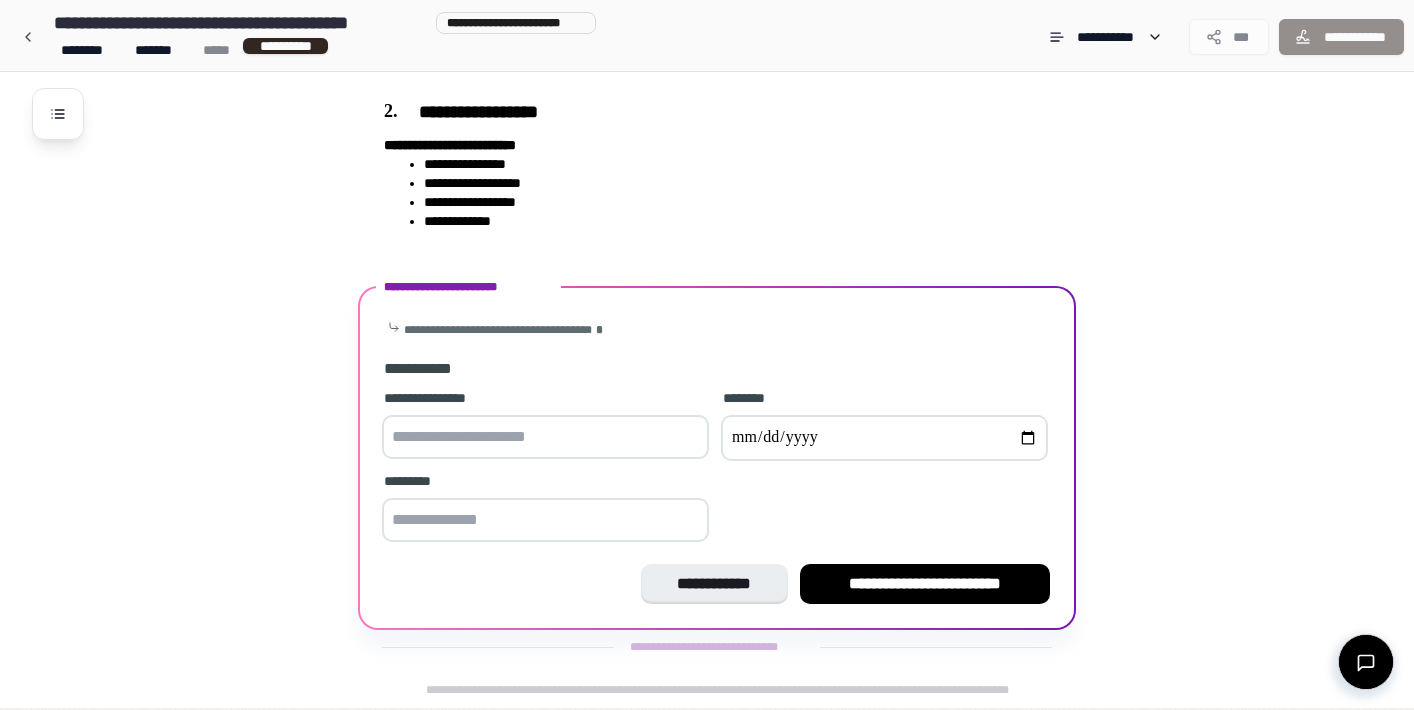 click at bounding box center [545, 437] 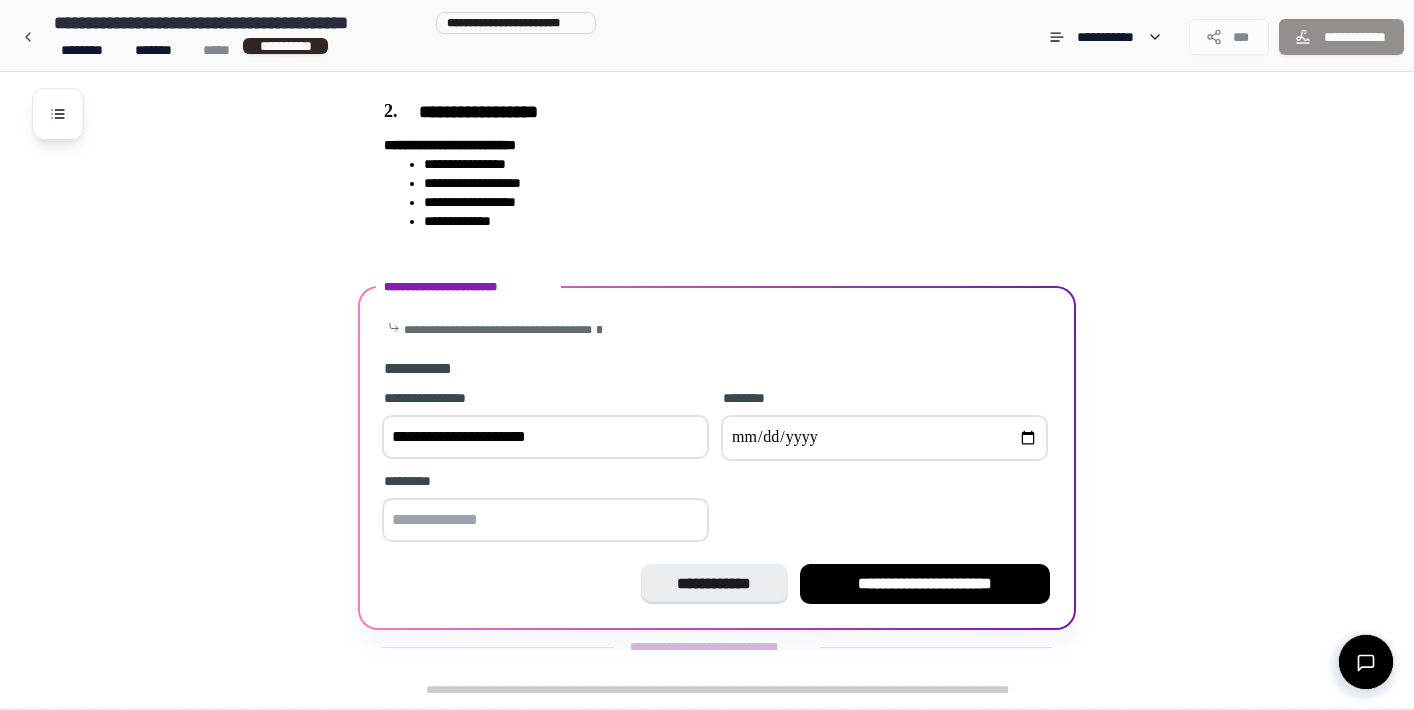 click at bounding box center [884, 438] 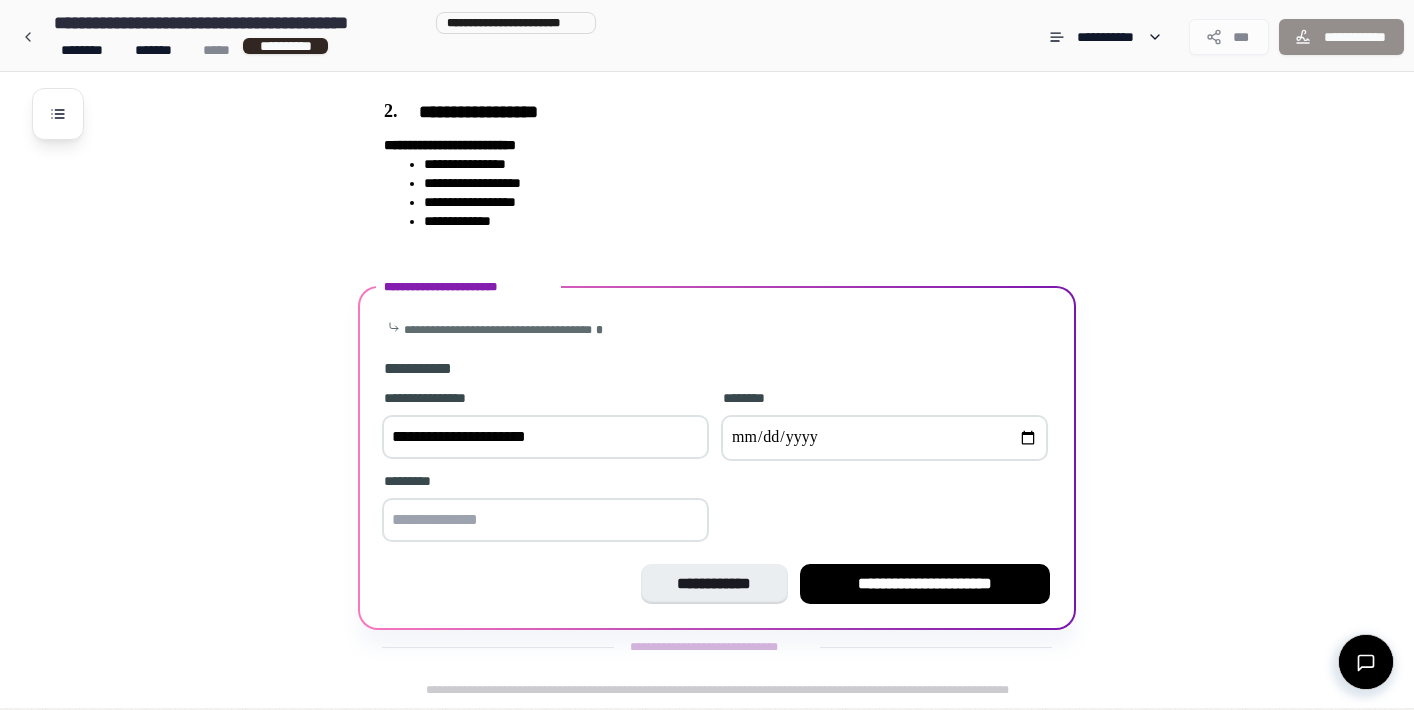 type on "**********" 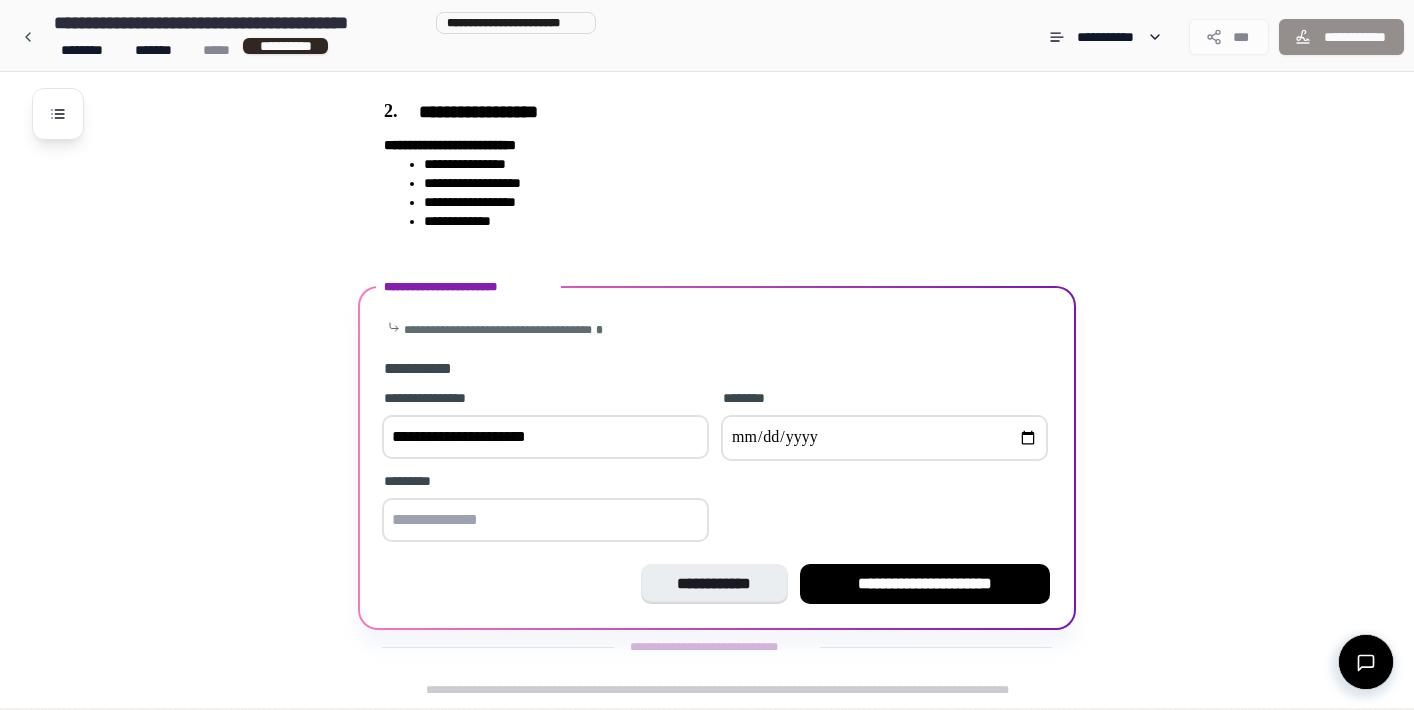 click at bounding box center (545, 520) 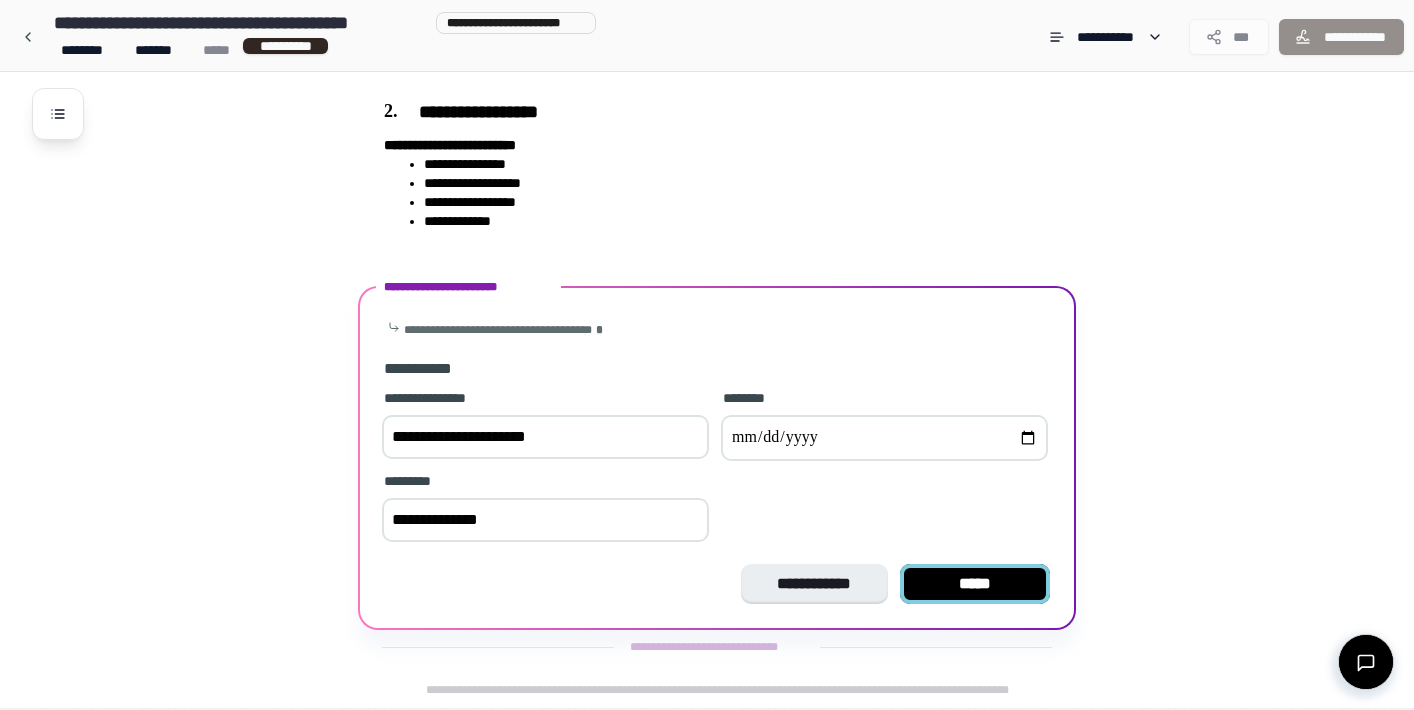 click on "*****" at bounding box center [975, 584] 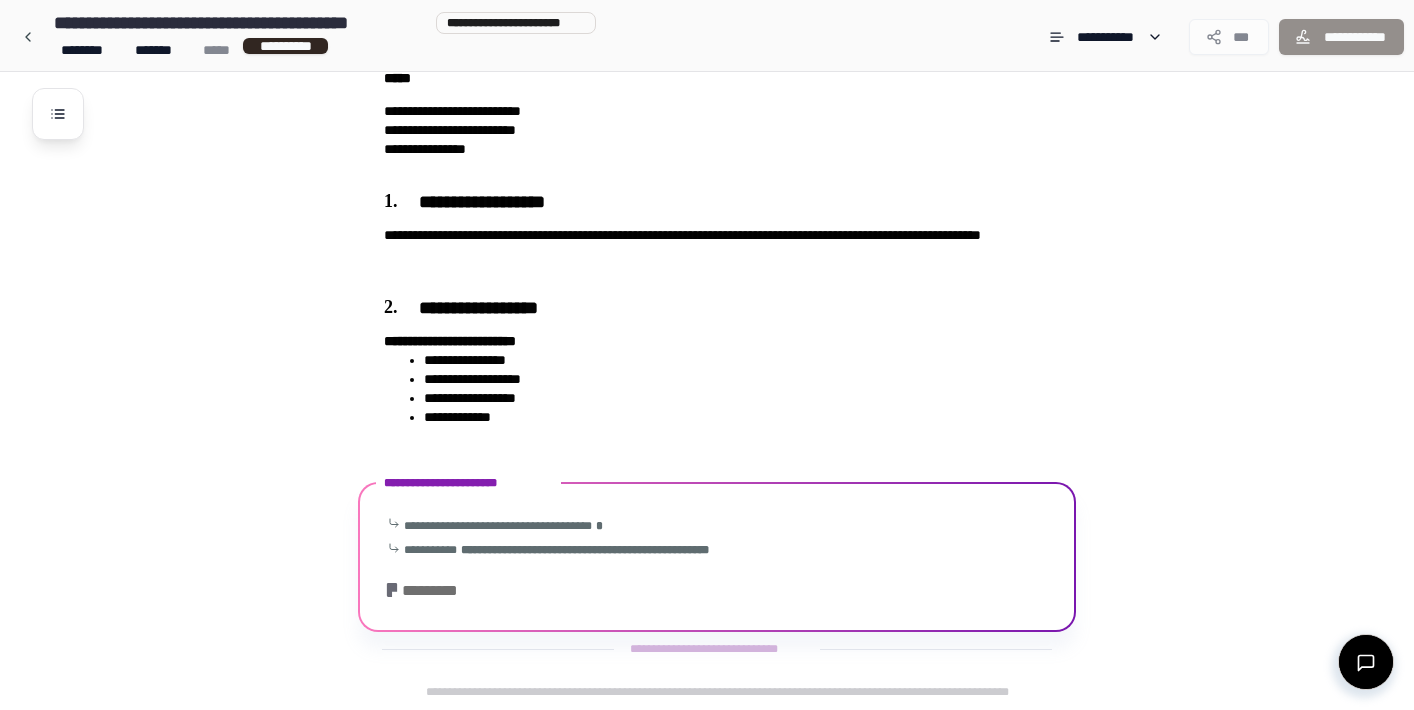 scroll, scrollTop: 542, scrollLeft: 0, axis: vertical 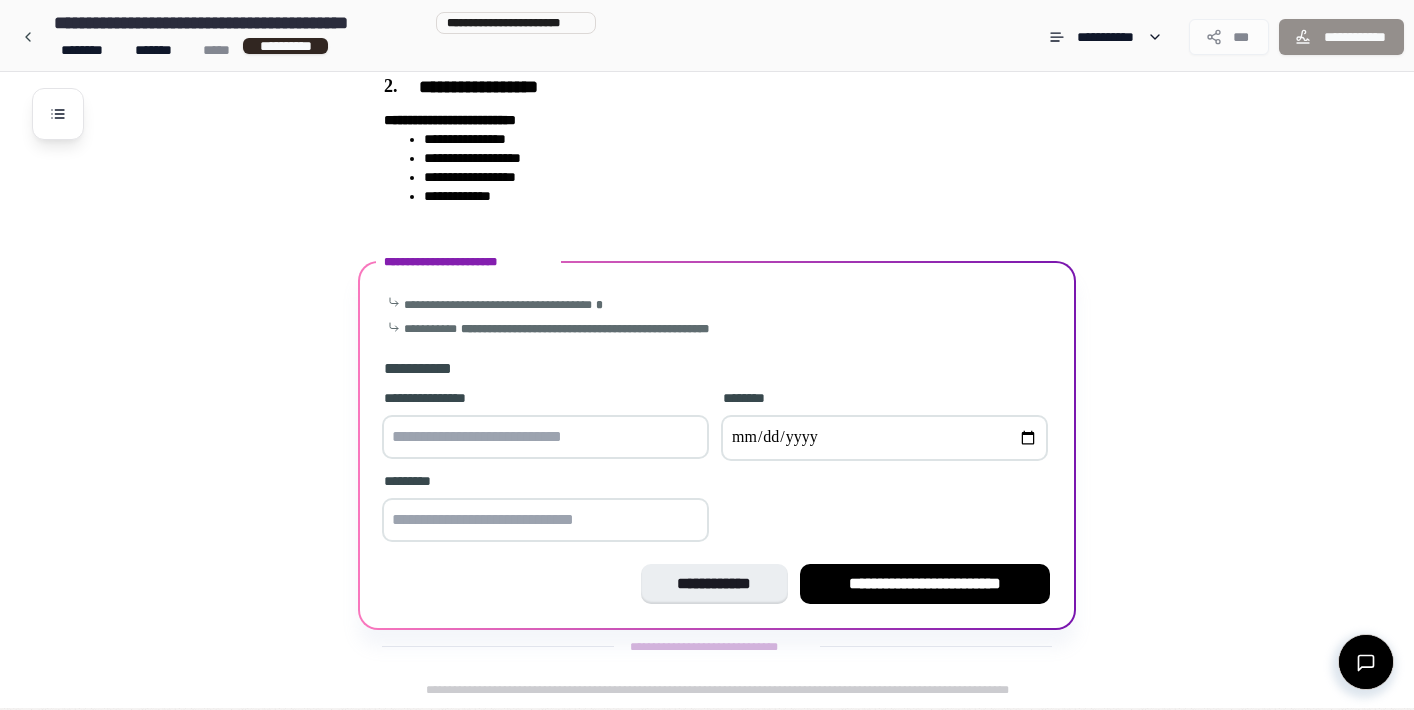 click at bounding box center (545, 437) 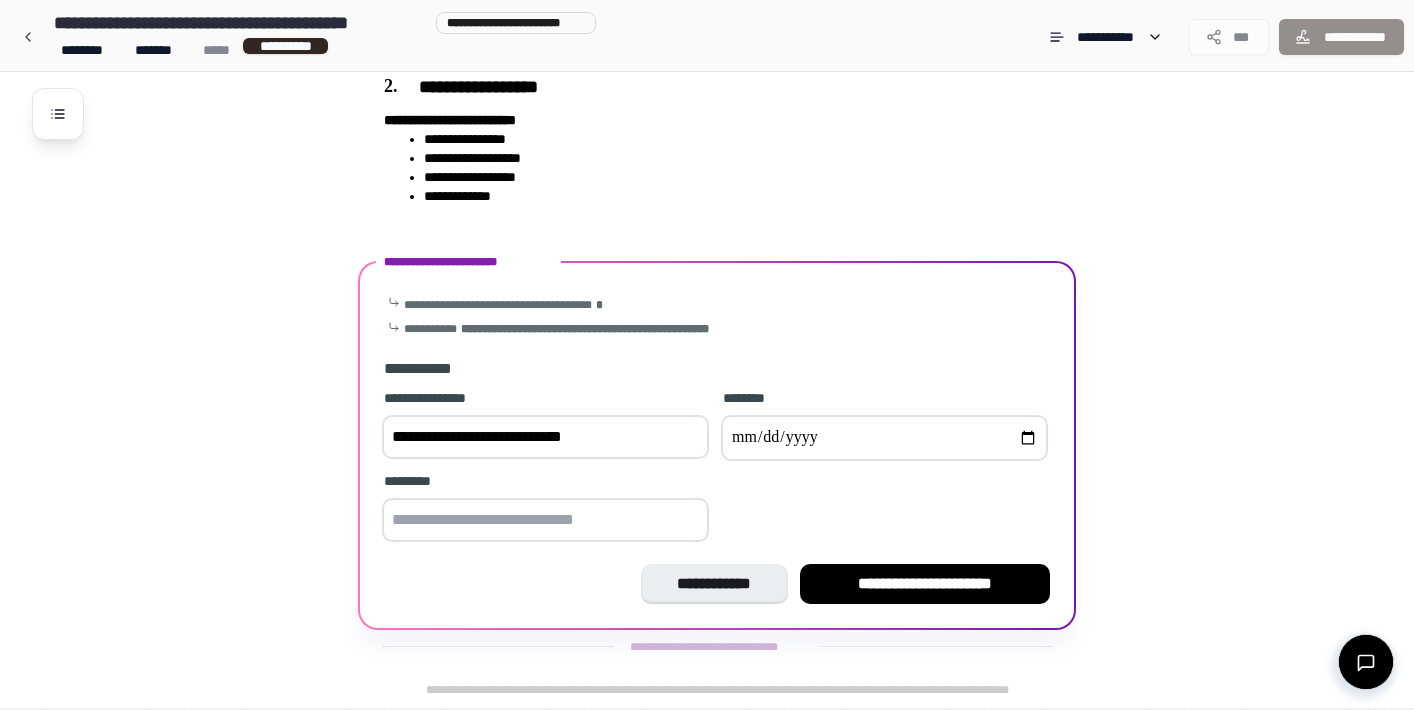 drag, startPoint x: 458, startPoint y: 440, endPoint x: 316, endPoint y: 440, distance: 142 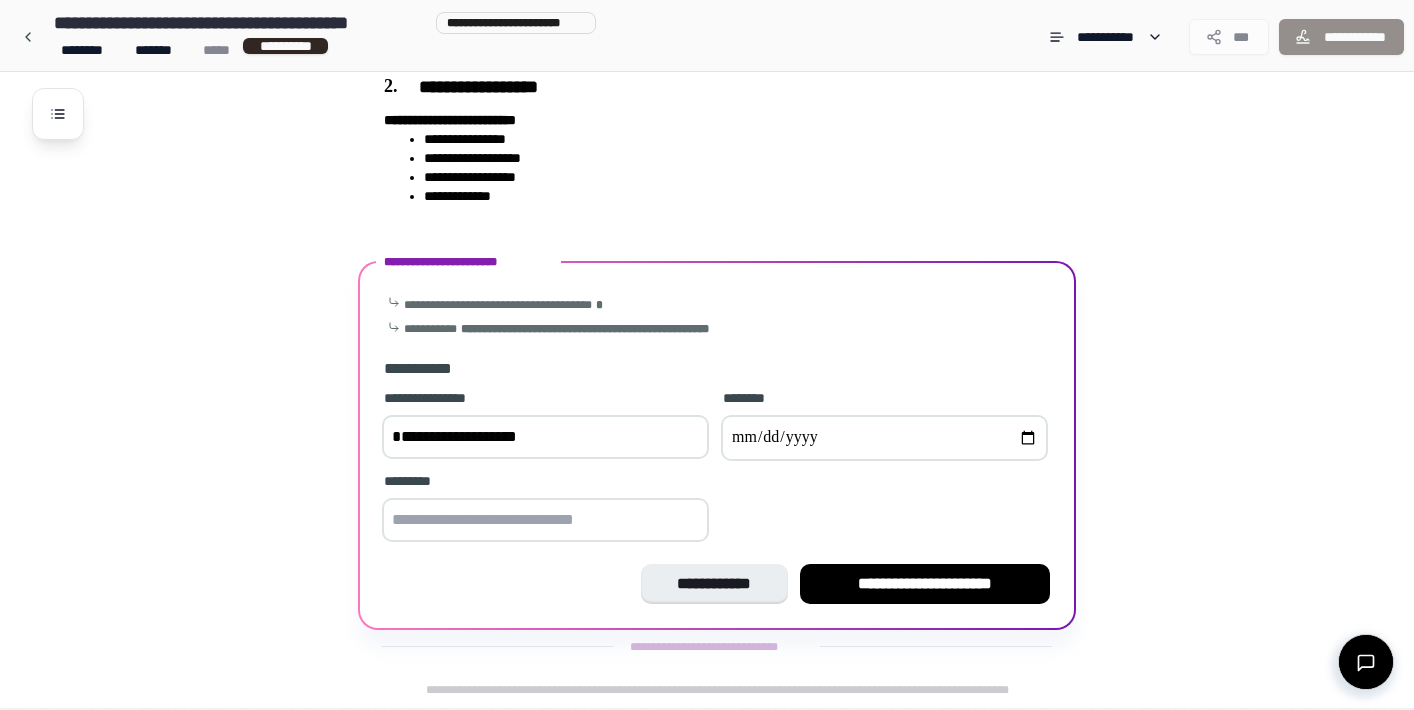 type on "**********" 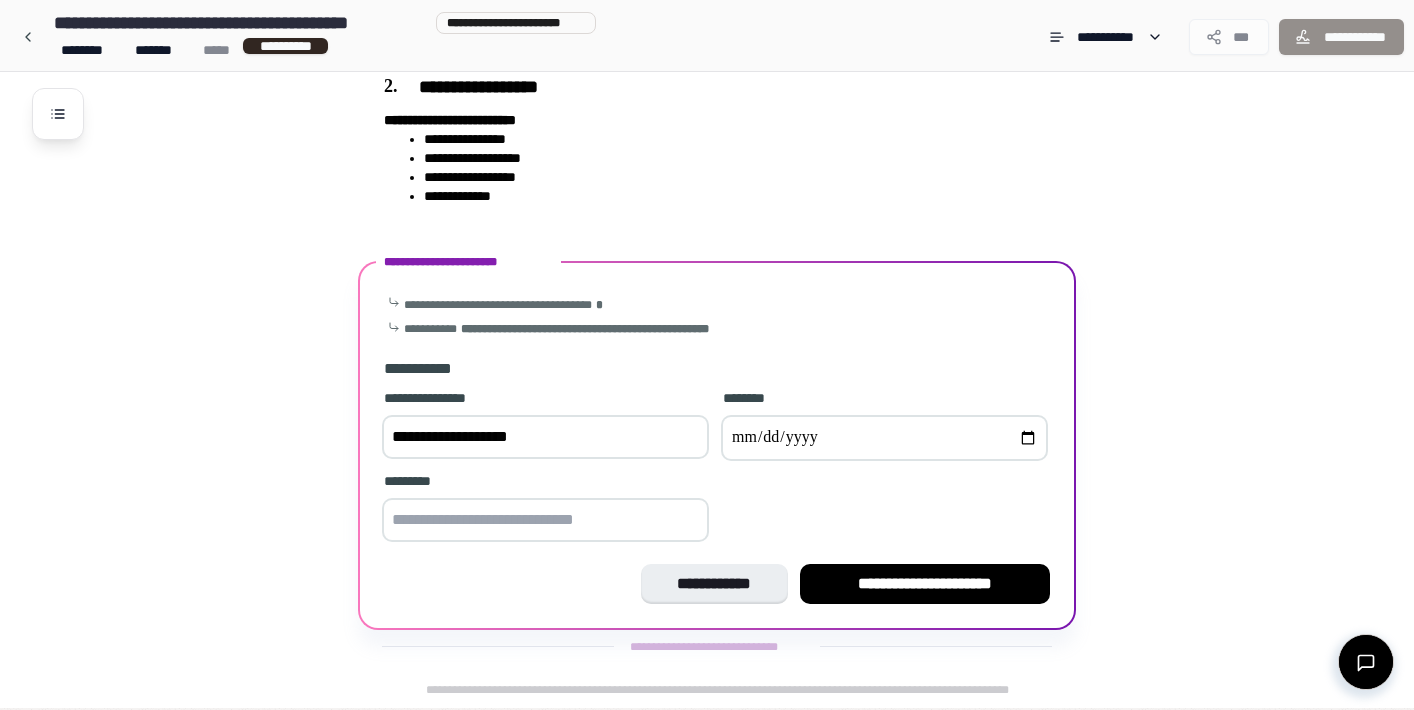 click at bounding box center (884, 438) 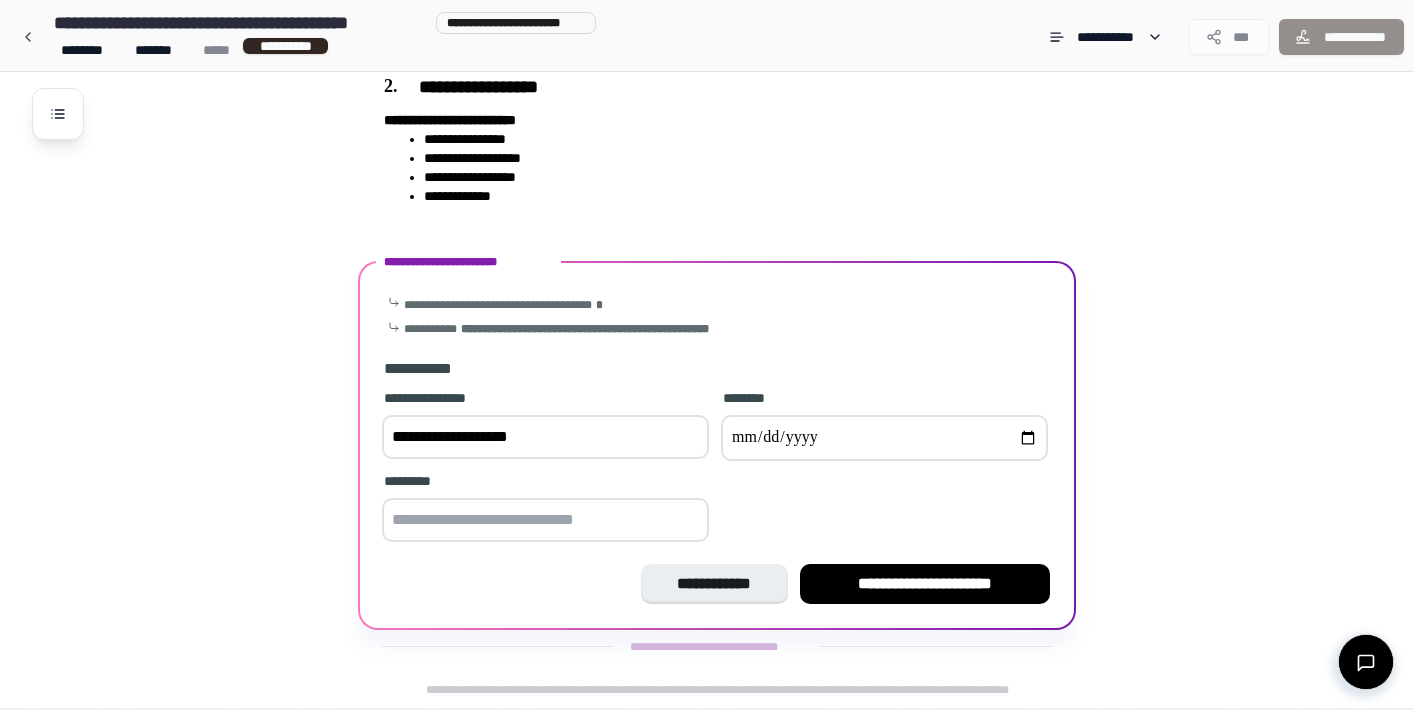 type on "**********" 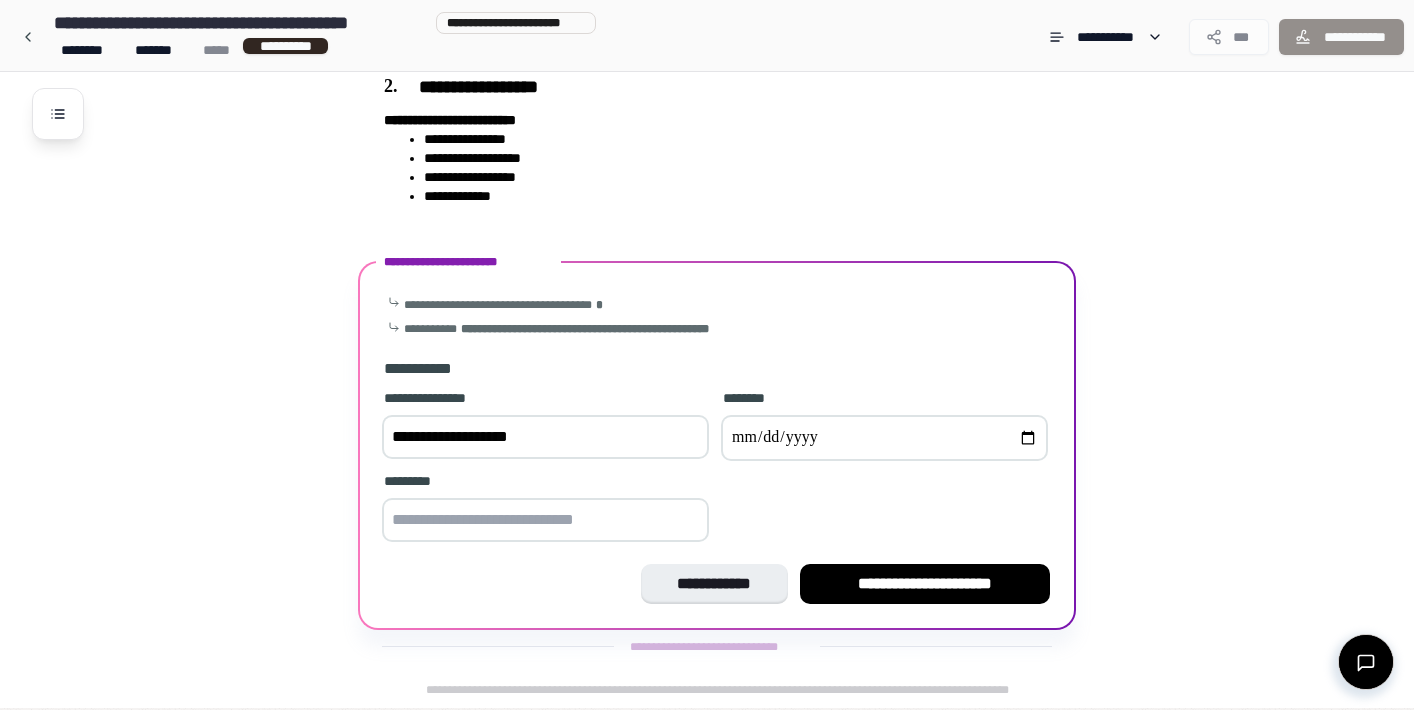 click at bounding box center (545, 520) 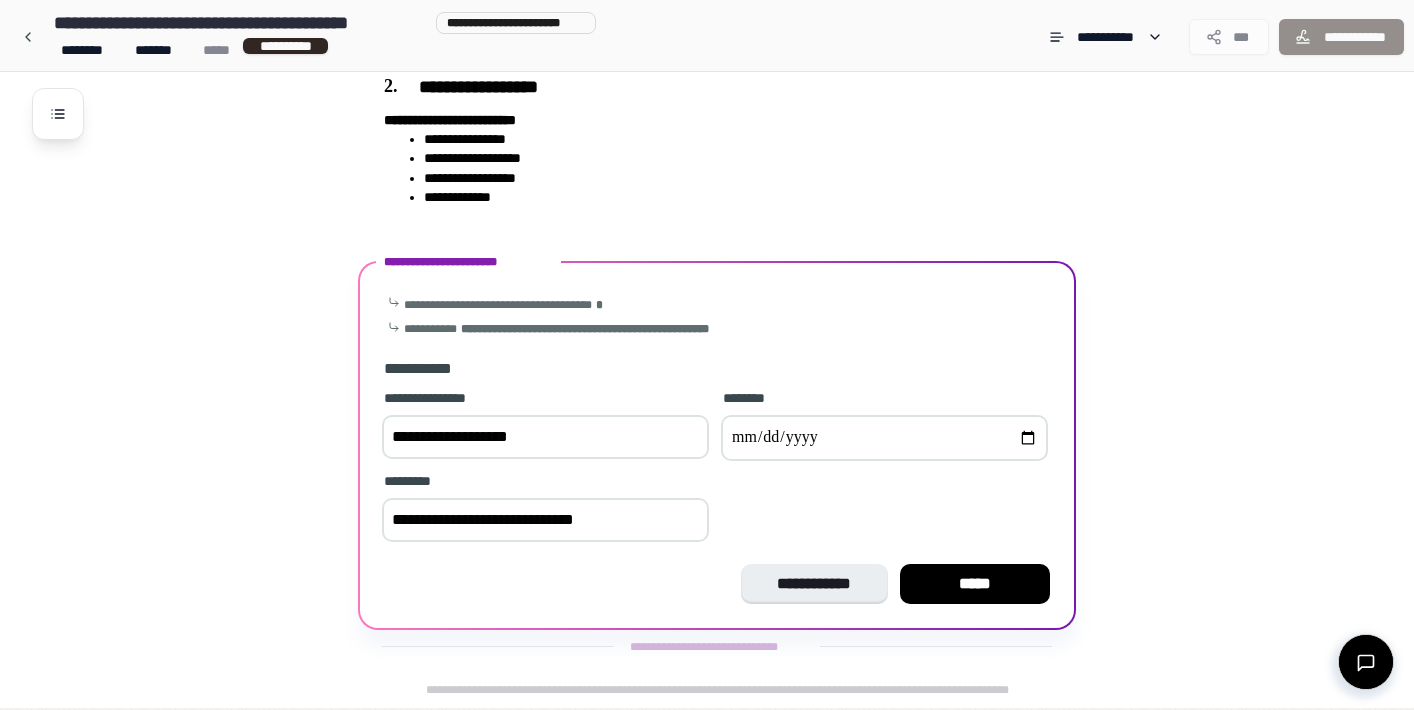 drag, startPoint x: 459, startPoint y: 521, endPoint x: 344, endPoint y: 521, distance: 115 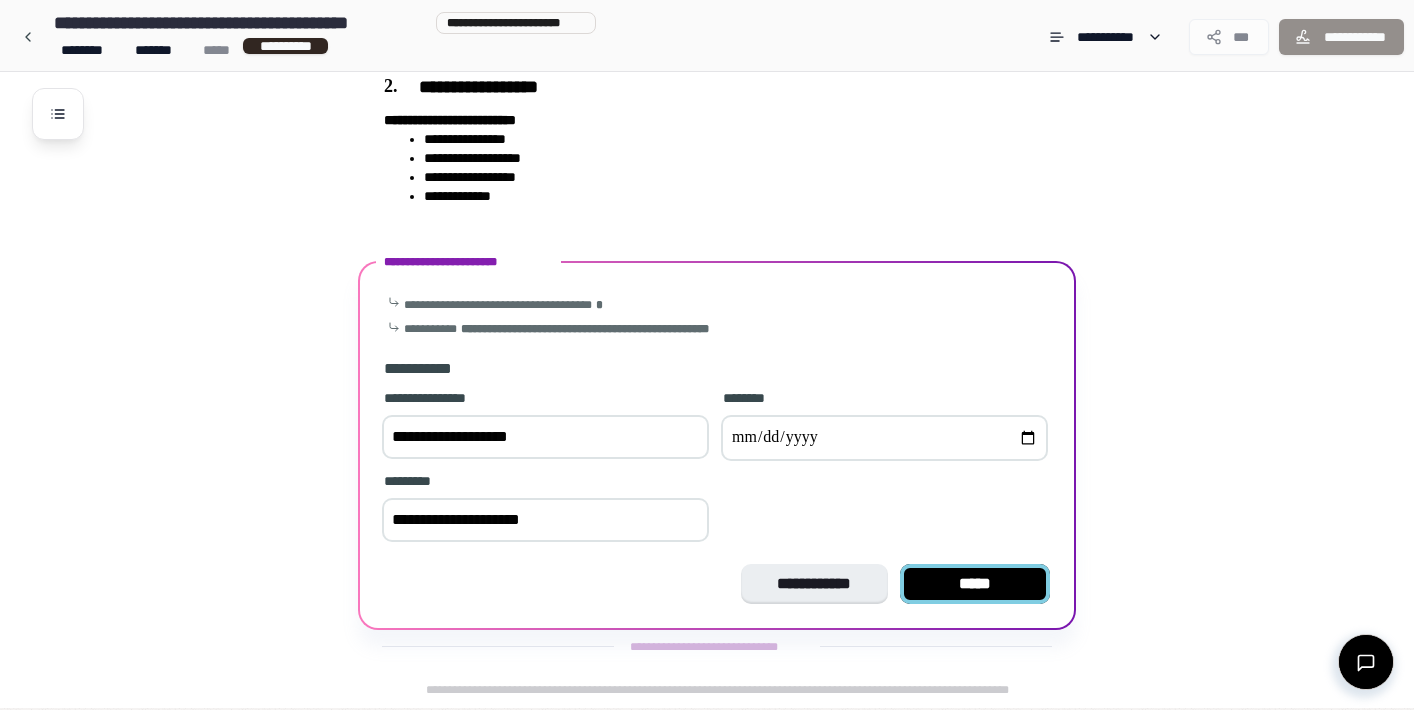 type on "**********" 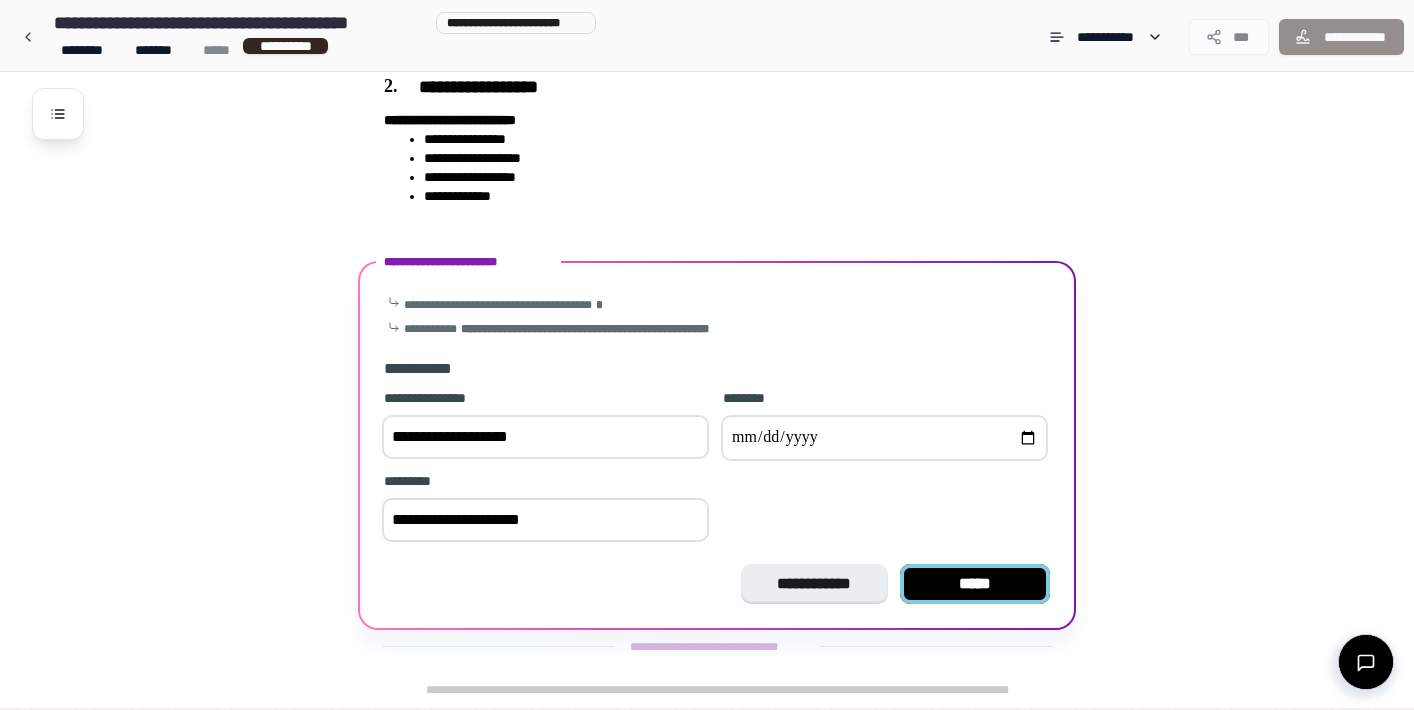click on "*****" at bounding box center [975, 584] 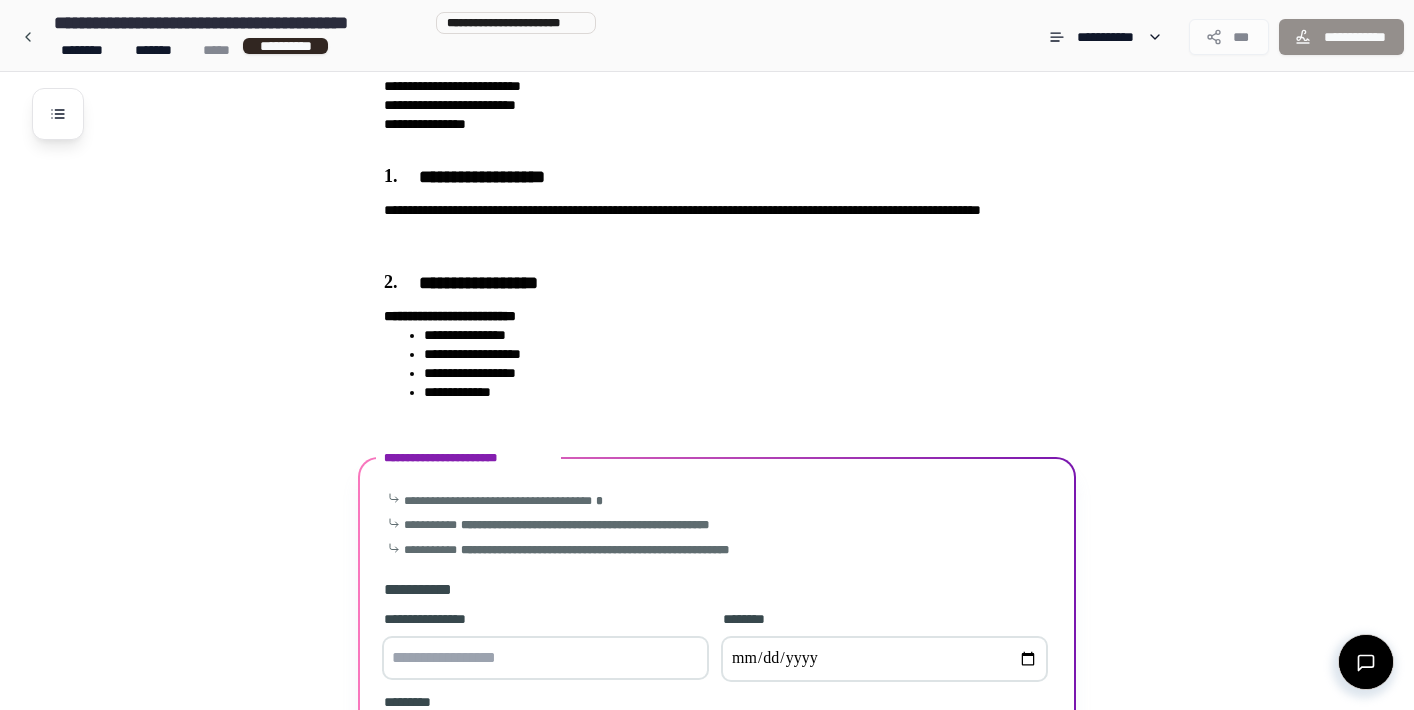 scroll, scrollTop: 567, scrollLeft: 0, axis: vertical 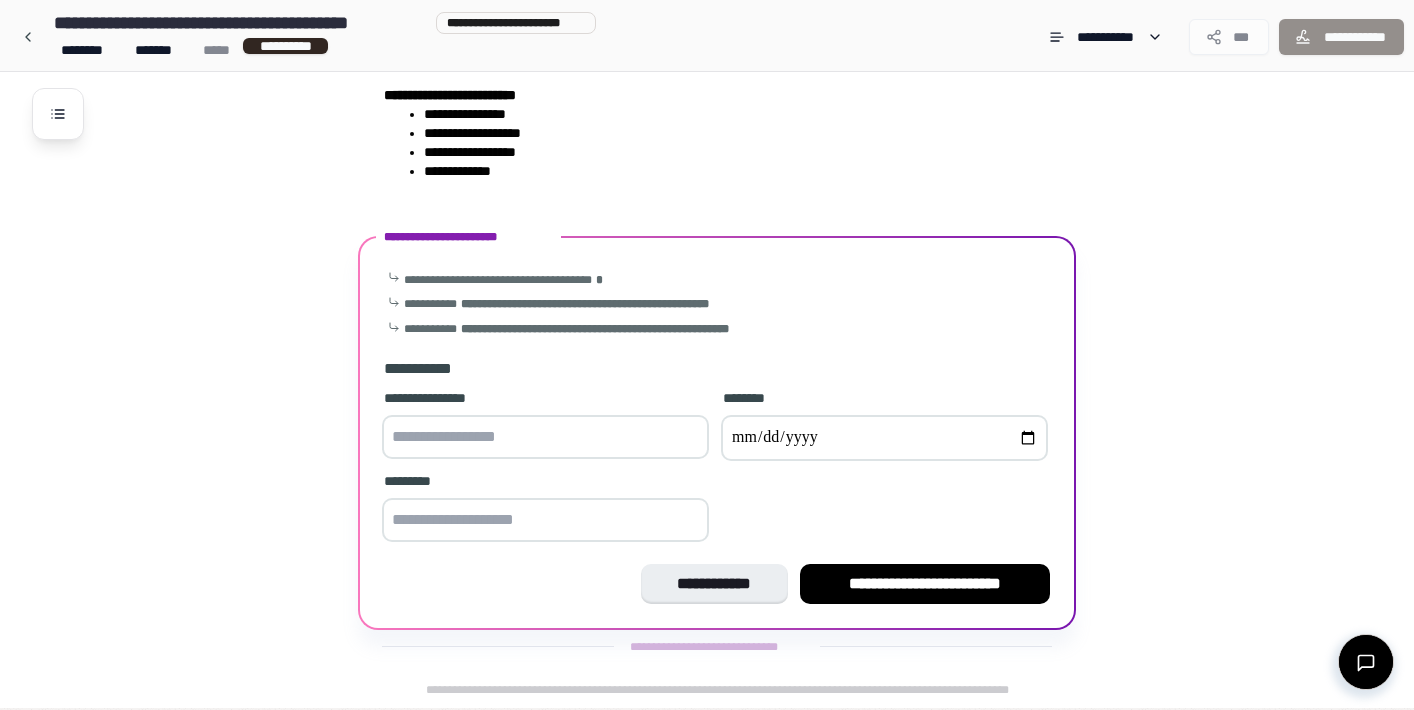 click at bounding box center (545, 437) 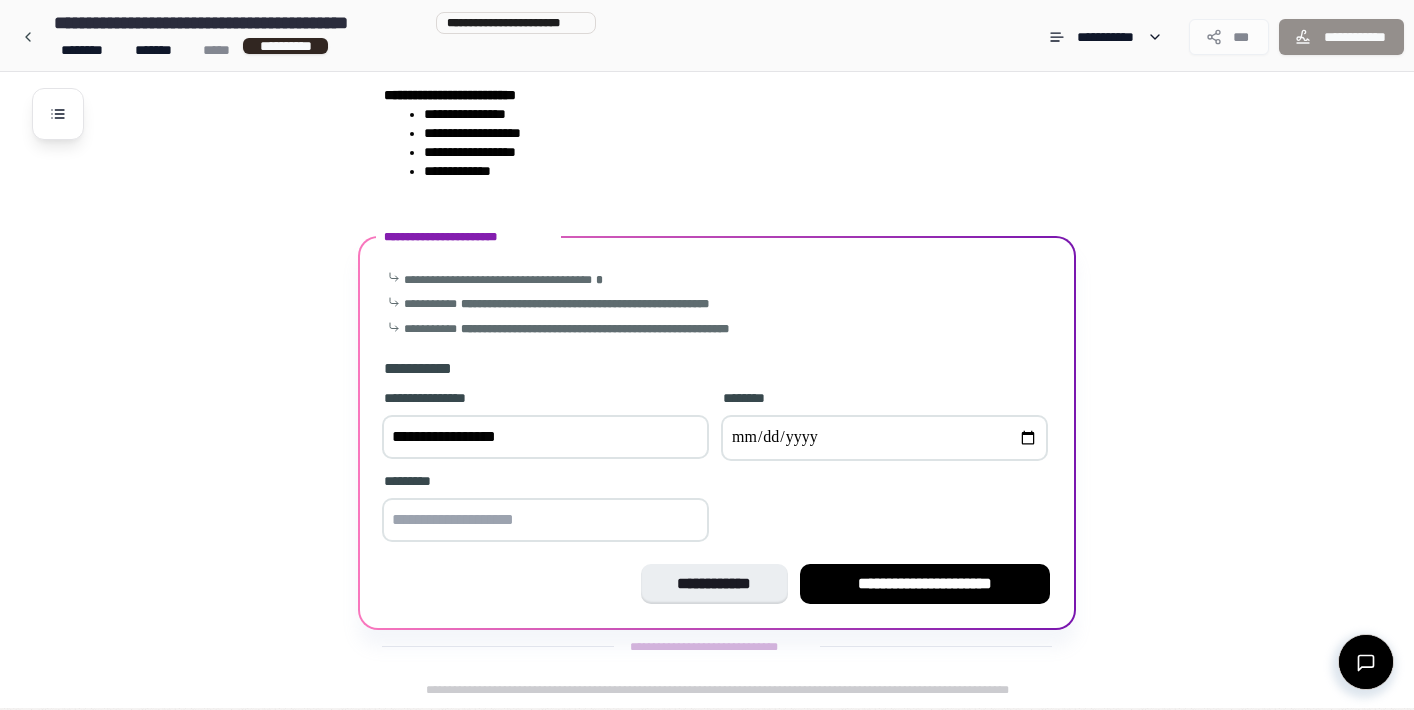click at bounding box center (884, 438) 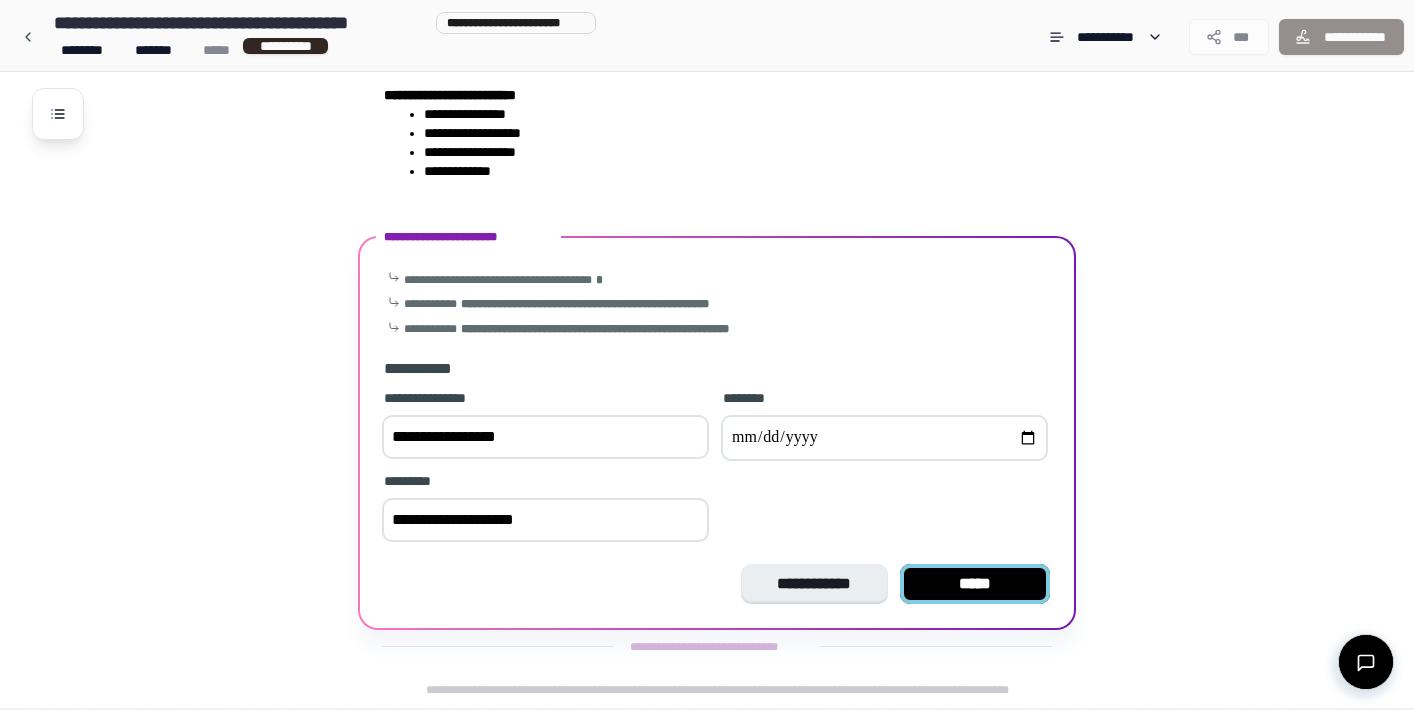 click on "*****" at bounding box center [975, 584] 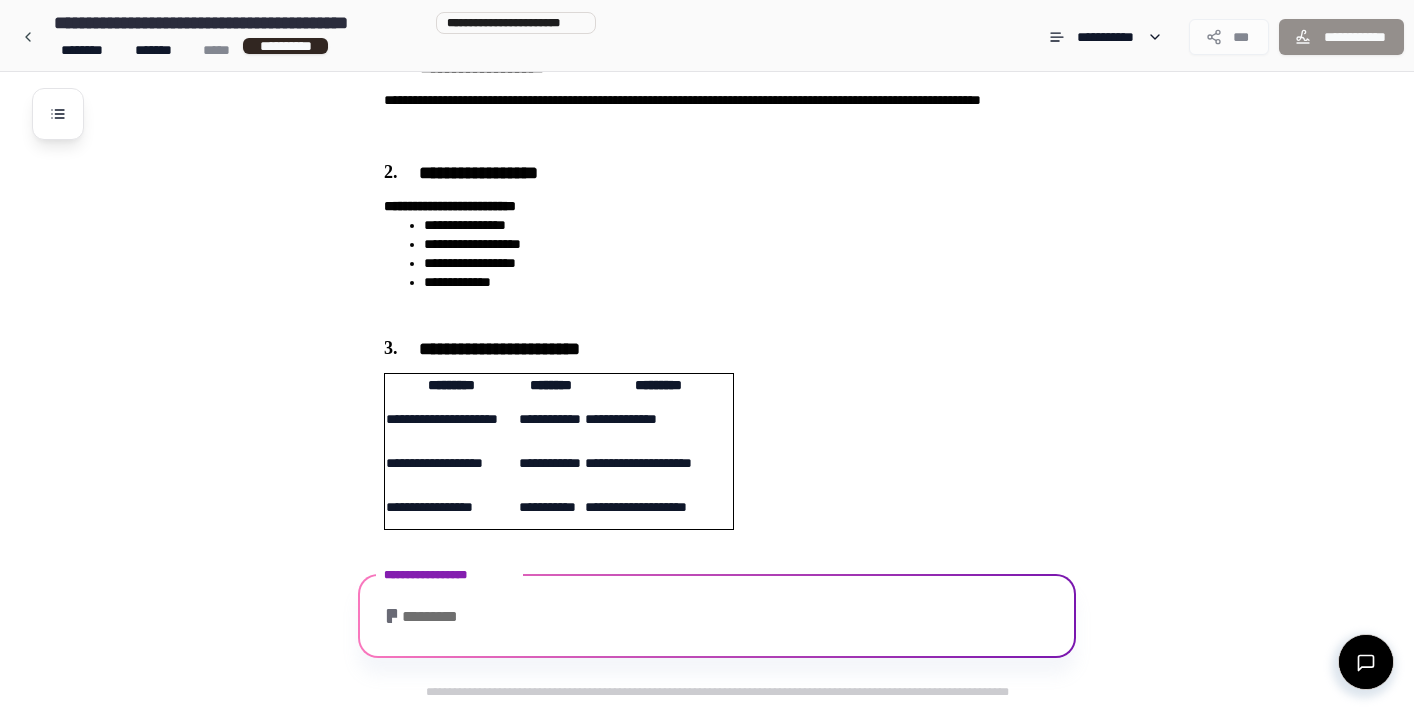 scroll, scrollTop: 799, scrollLeft: 0, axis: vertical 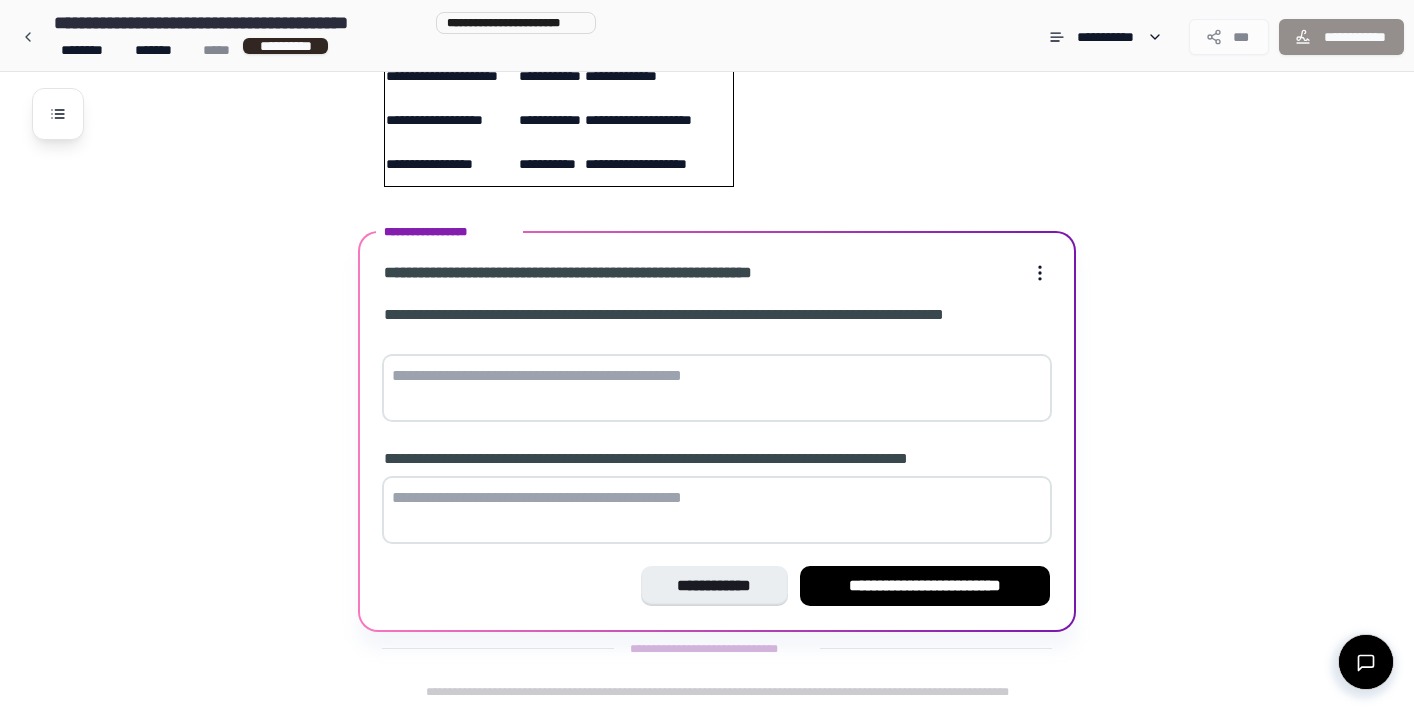 click at bounding box center (717, 388) 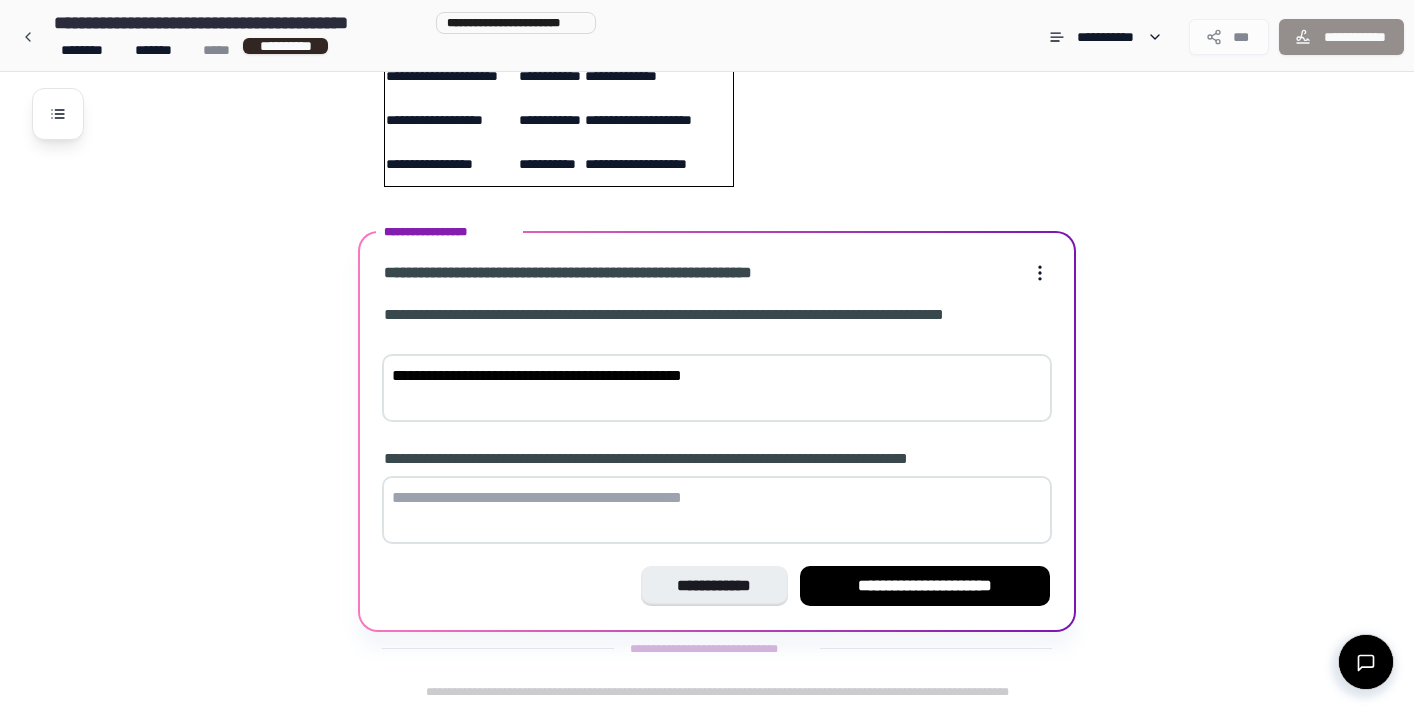 click at bounding box center [717, 510] 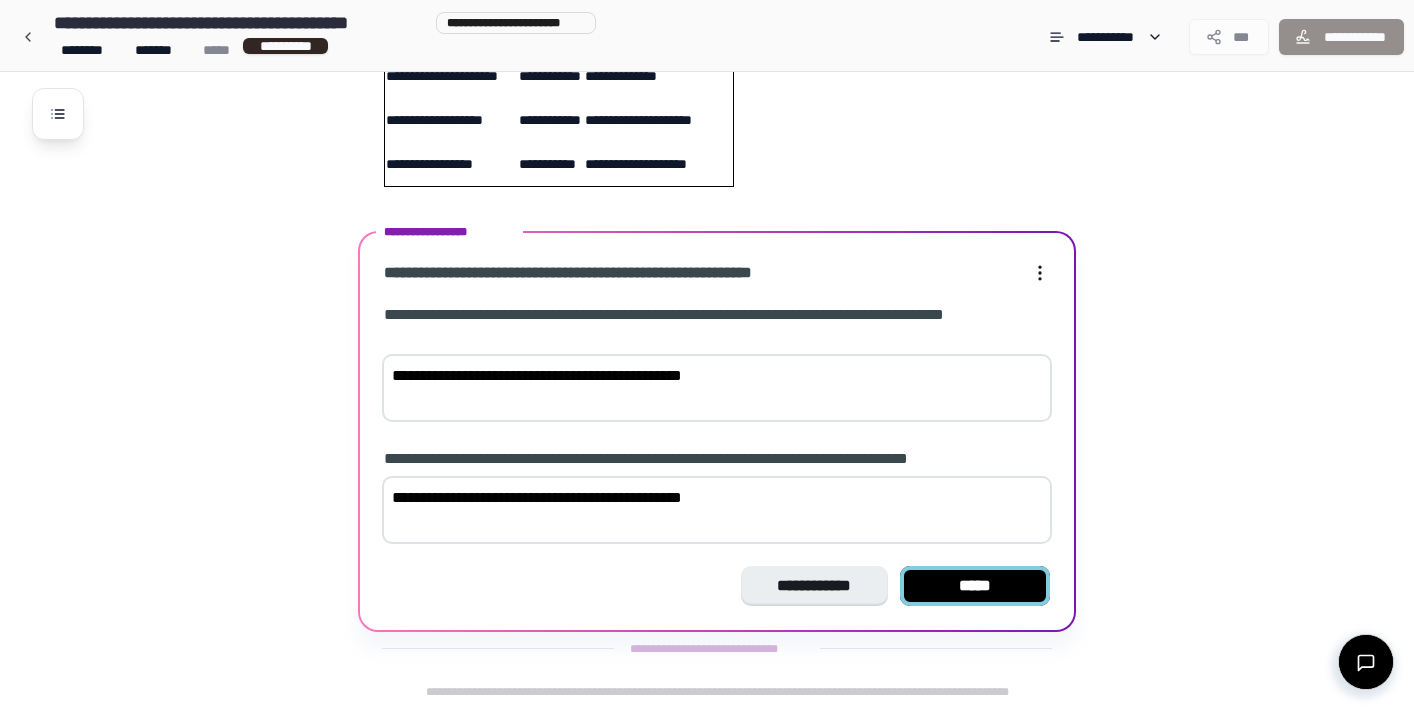 click on "*****" at bounding box center (975, 586) 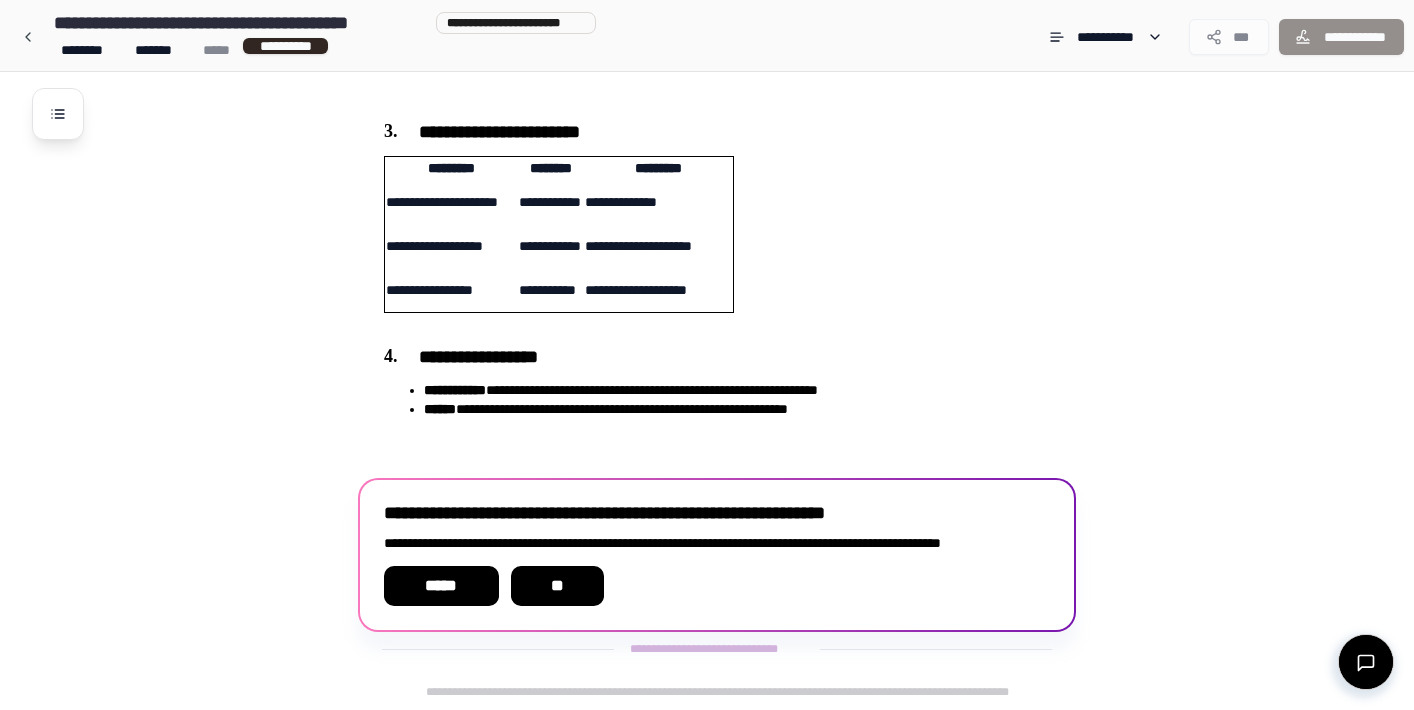 scroll, scrollTop: 673, scrollLeft: 0, axis: vertical 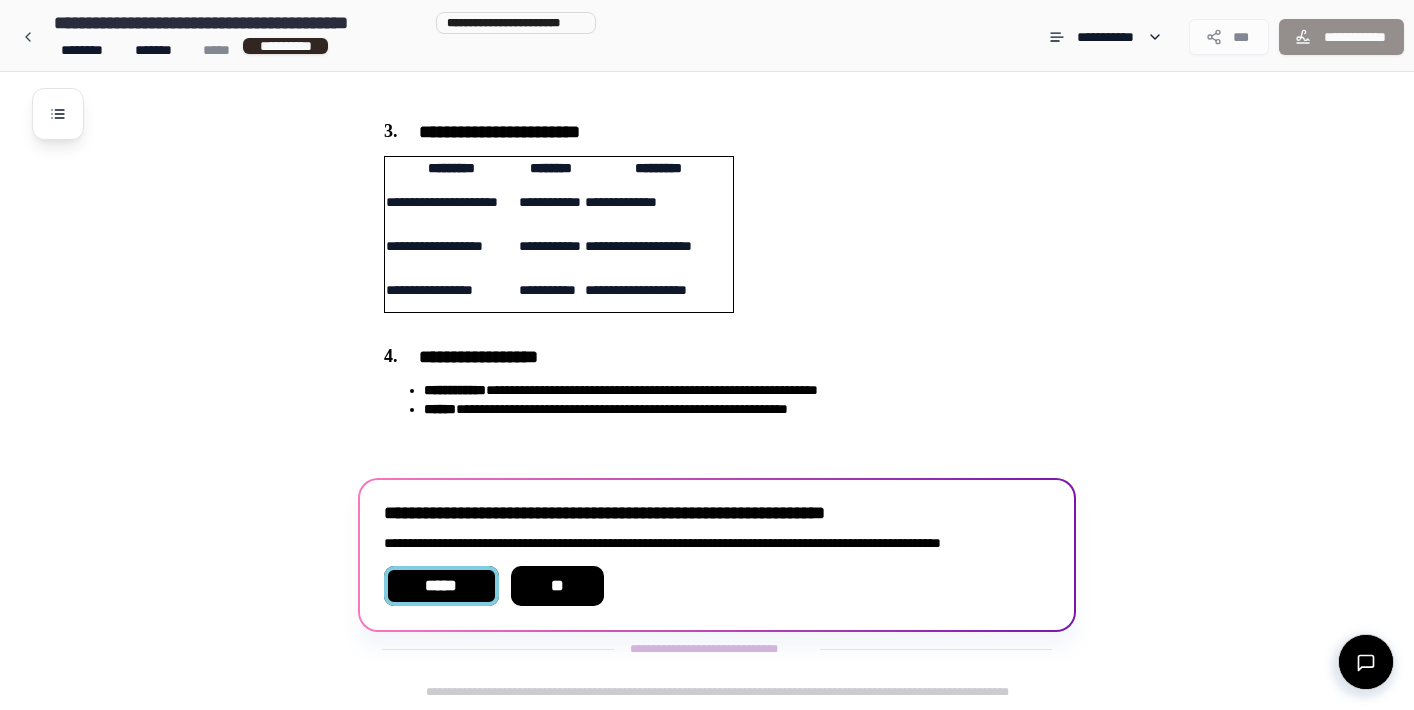 click on "*****" at bounding box center (441, 586) 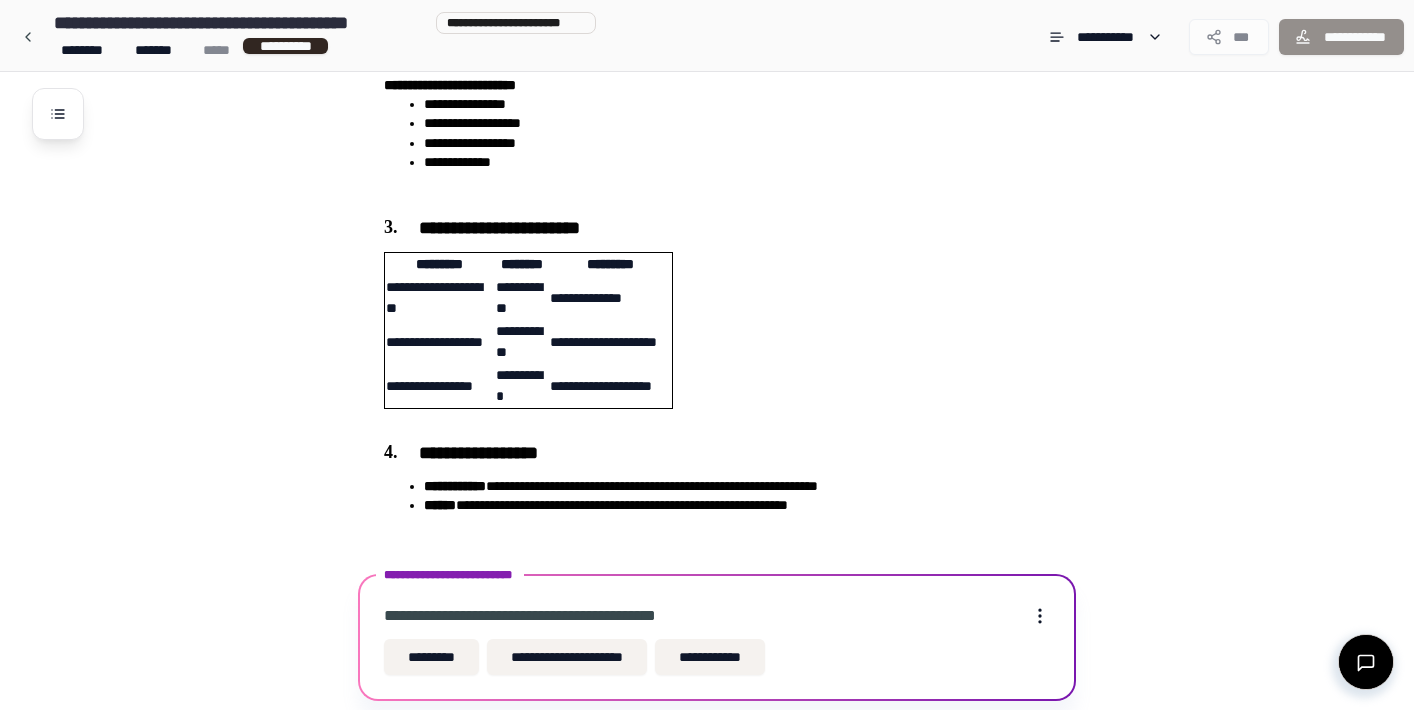 scroll, scrollTop: 646, scrollLeft: 0, axis: vertical 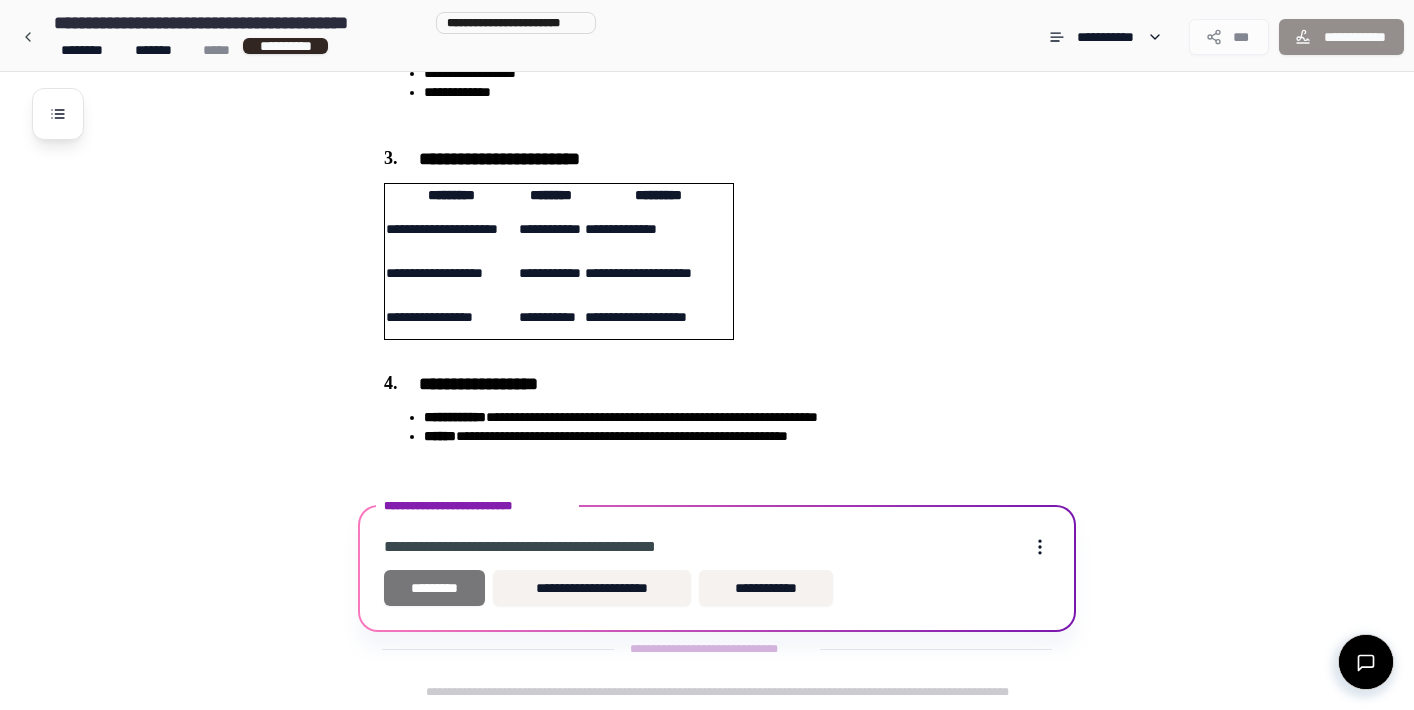 click on "*********" at bounding box center (434, 588) 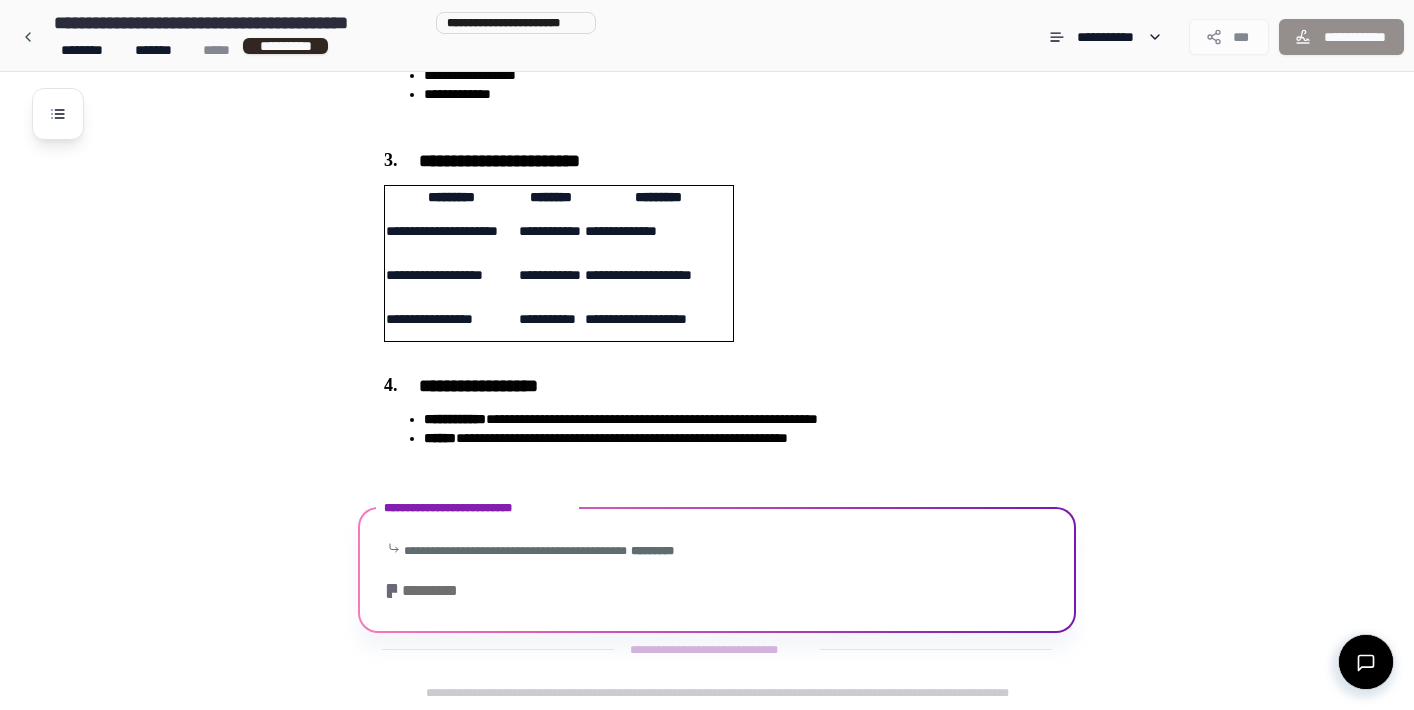 scroll, scrollTop: 887, scrollLeft: 0, axis: vertical 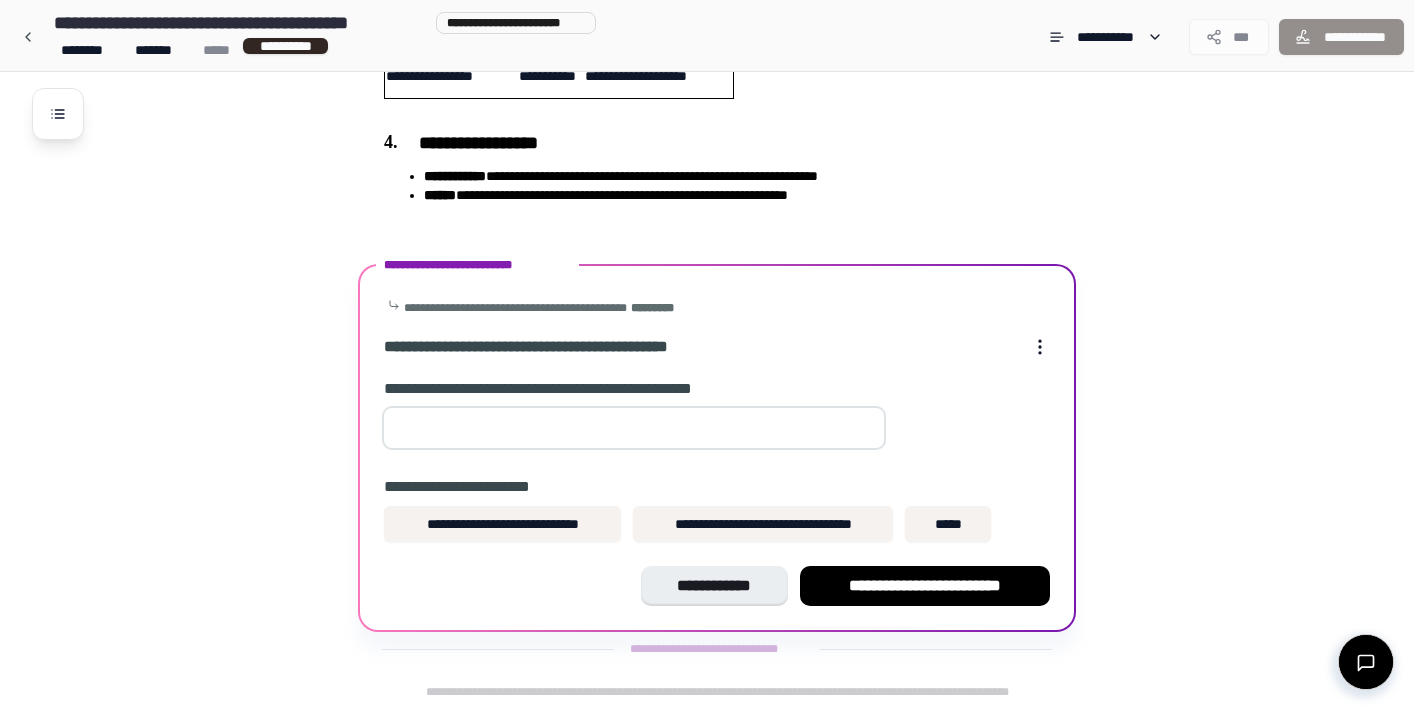 click at bounding box center (634, 428) 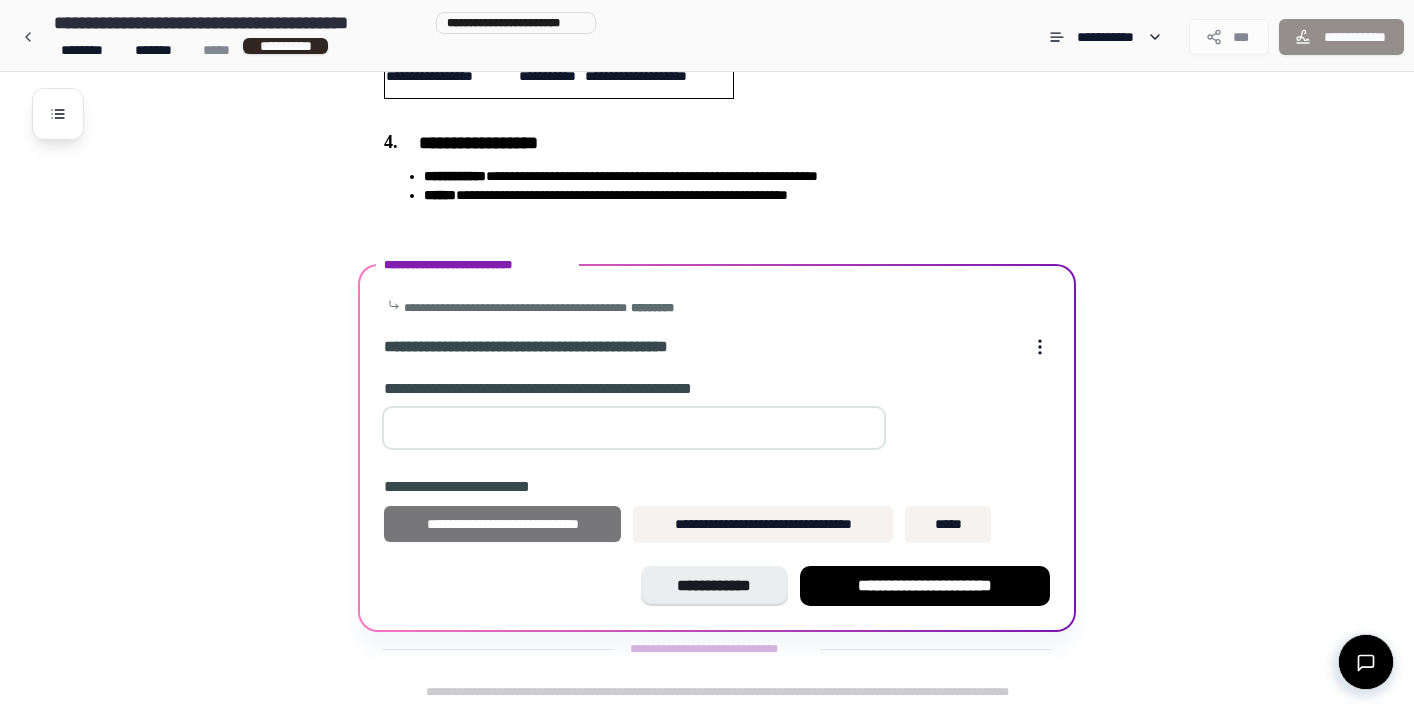 type on "*****" 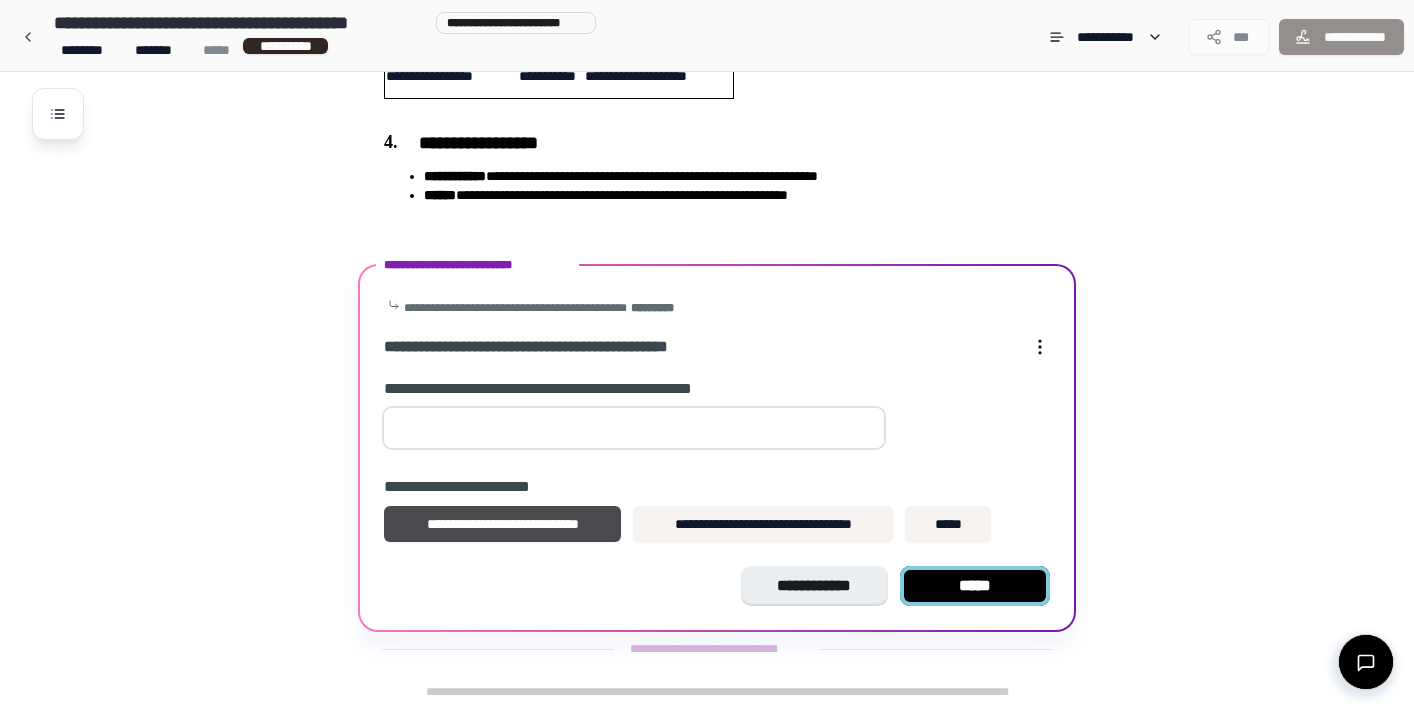 click on "*****" at bounding box center [975, 586] 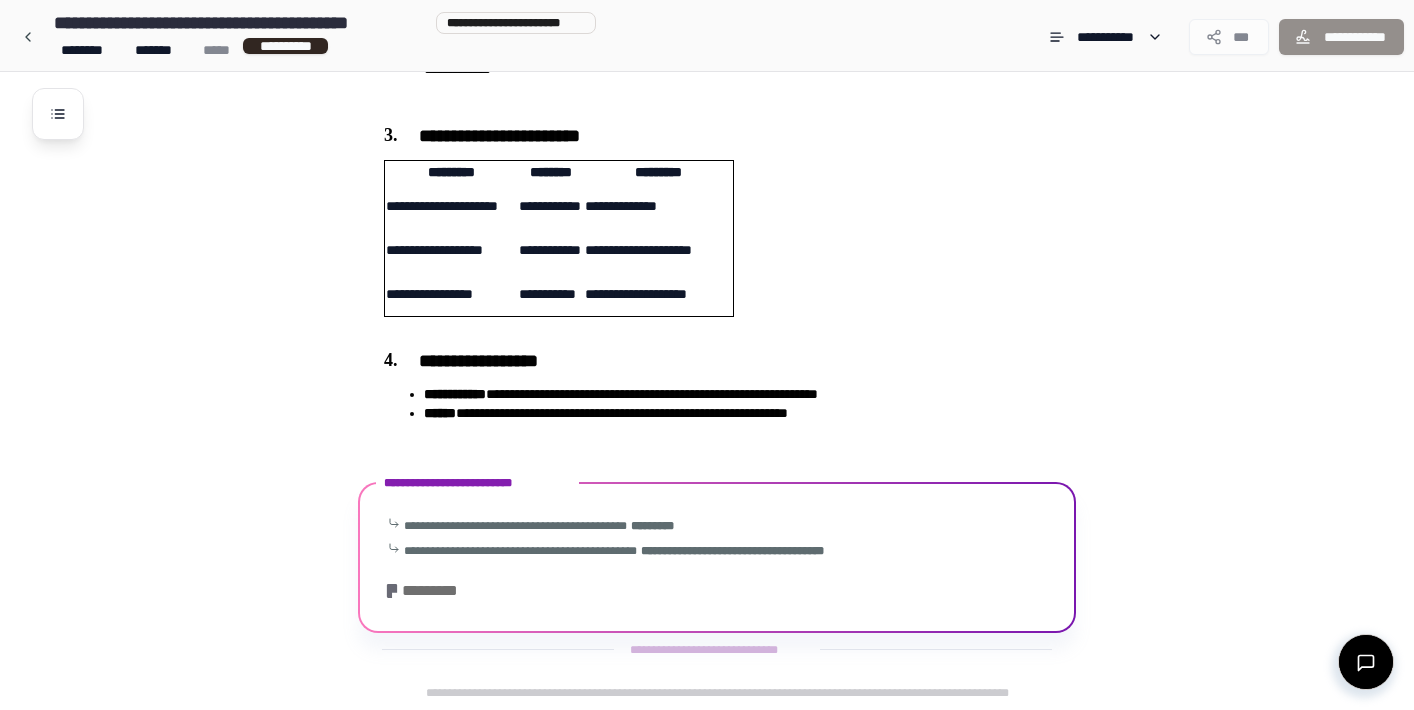 scroll, scrollTop: 776, scrollLeft: 0, axis: vertical 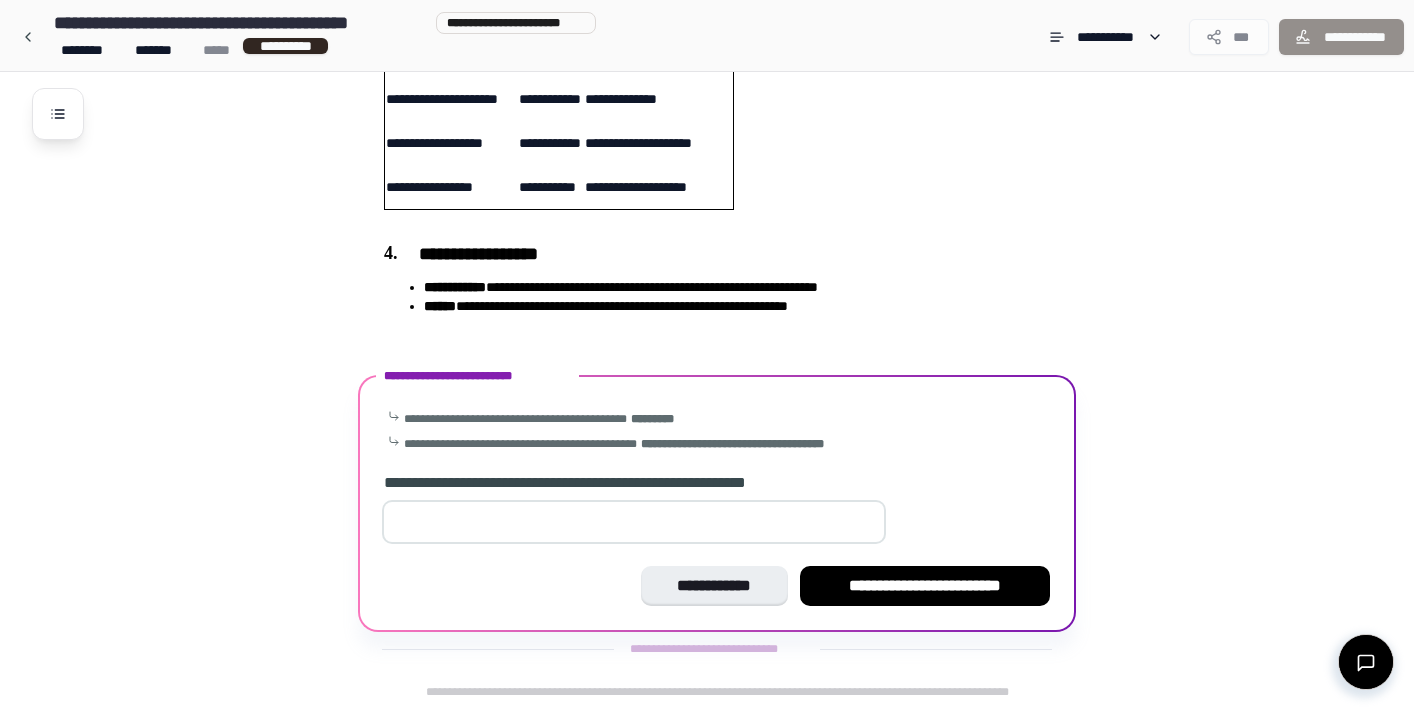 click at bounding box center [634, 522] 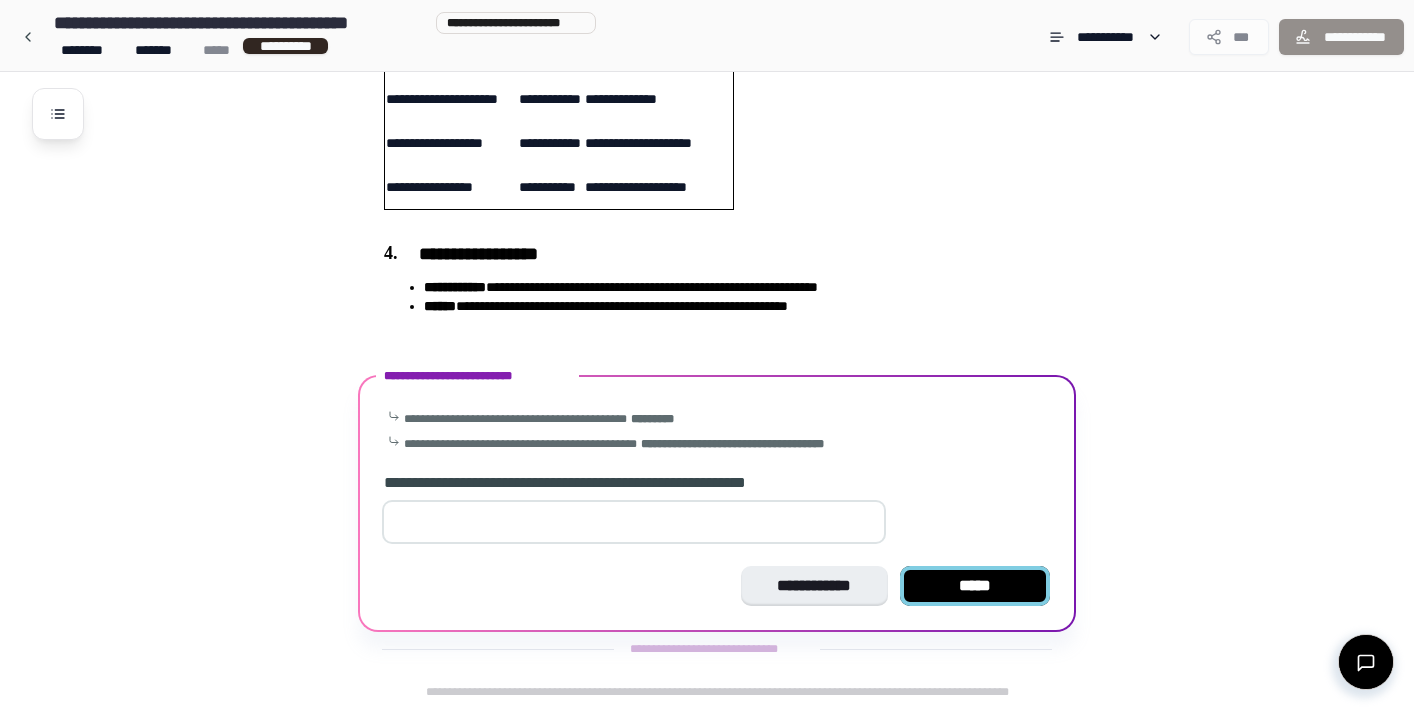 type on "**" 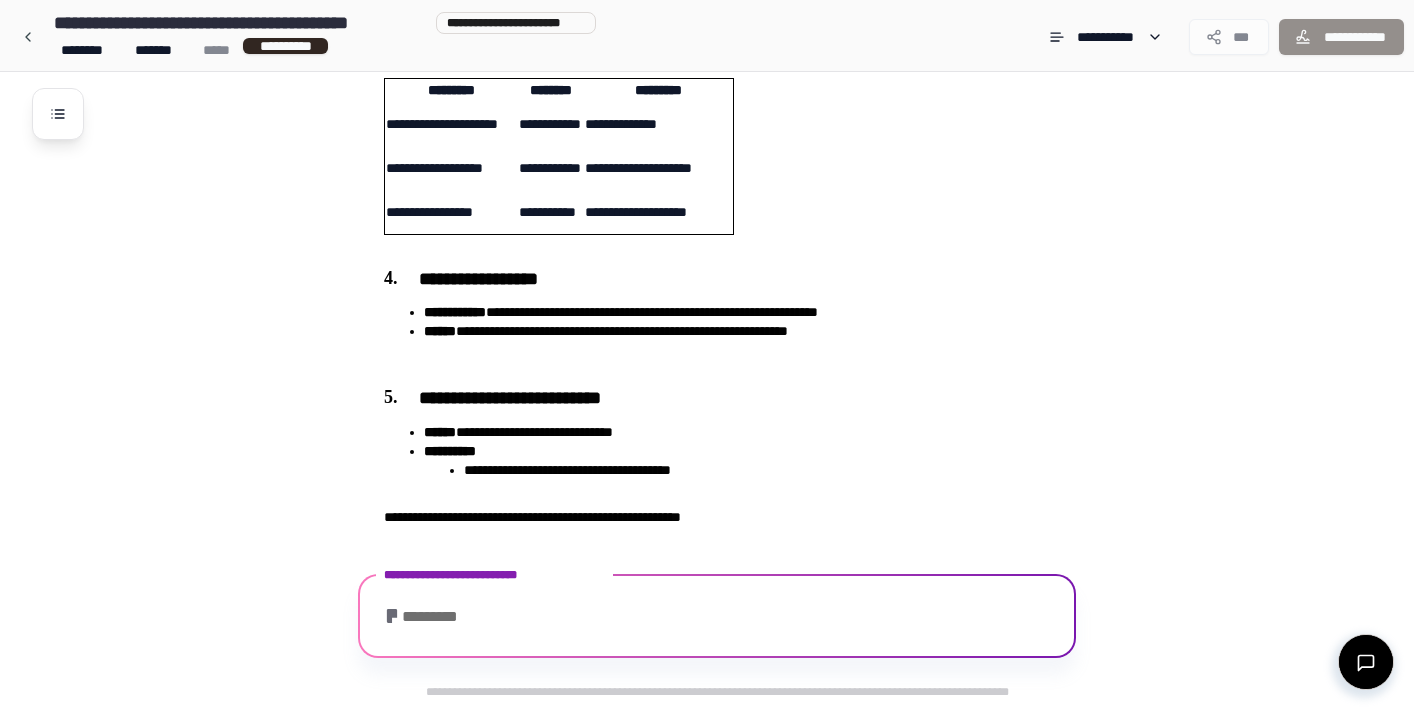 scroll, scrollTop: 930, scrollLeft: 0, axis: vertical 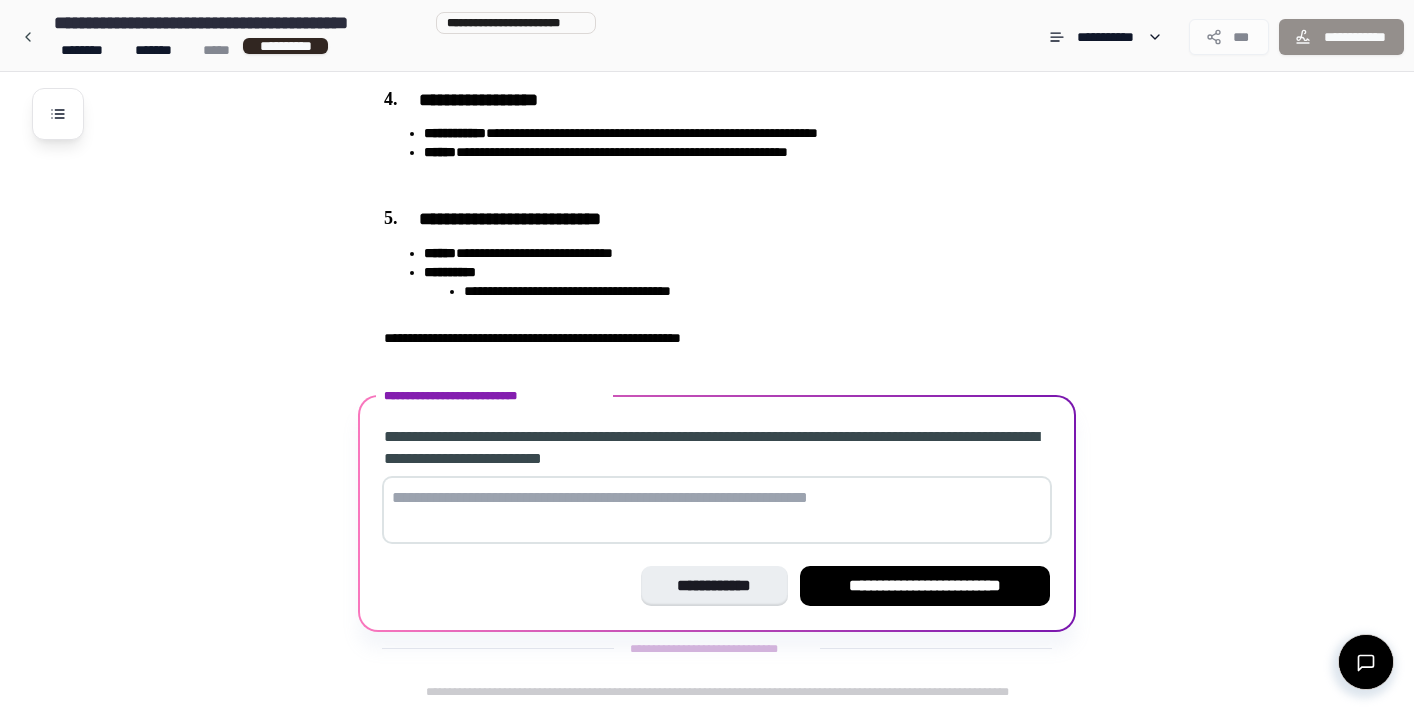 click at bounding box center [717, 510] 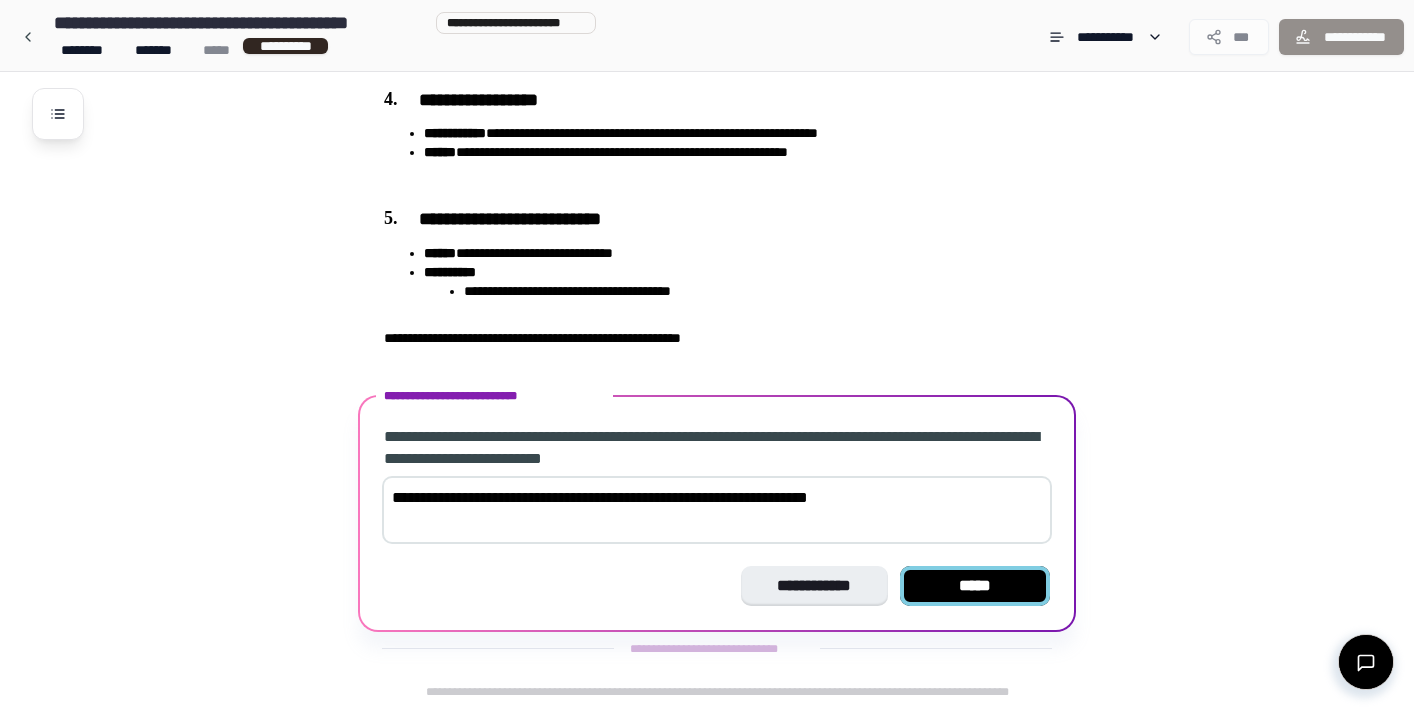 click on "*****" at bounding box center [975, 586] 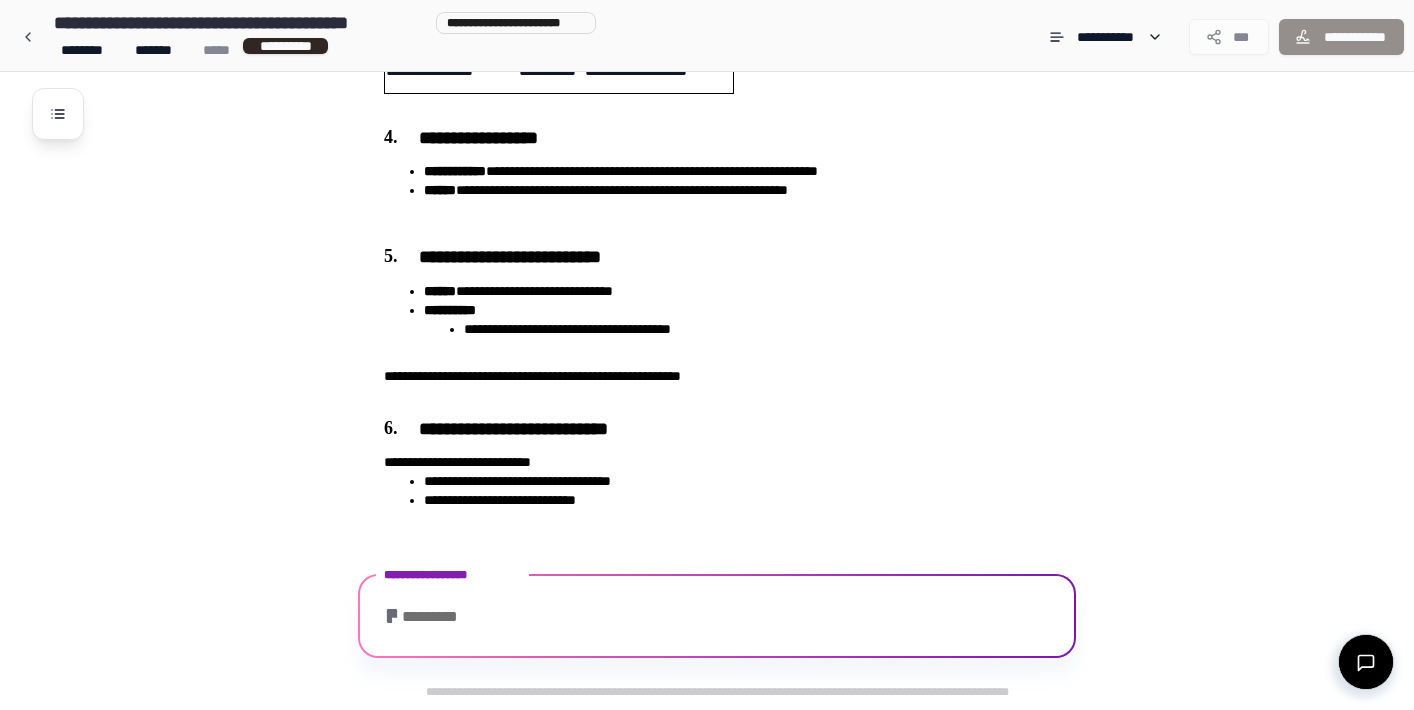 scroll, scrollTop: 1263, scrollLeft: 0, axis: vertical 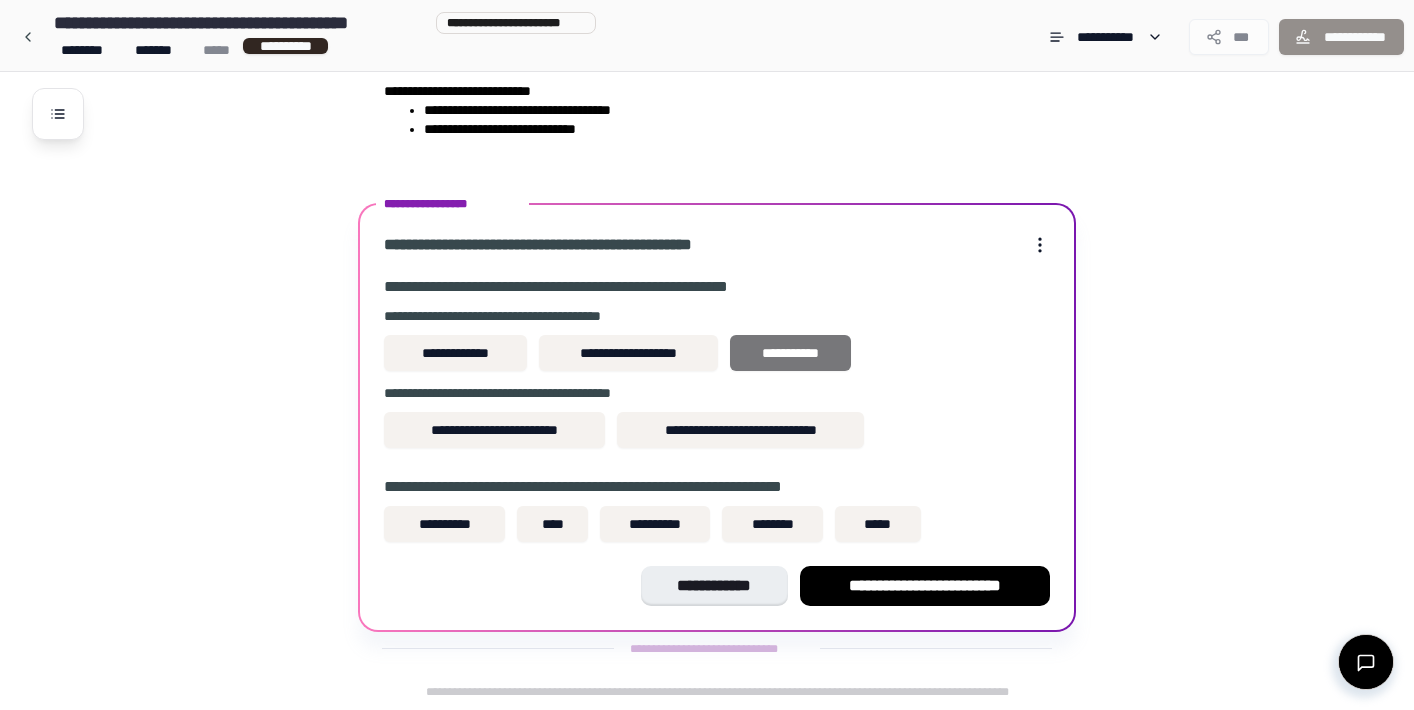 click on "**********" at bounding box center (790, 353) 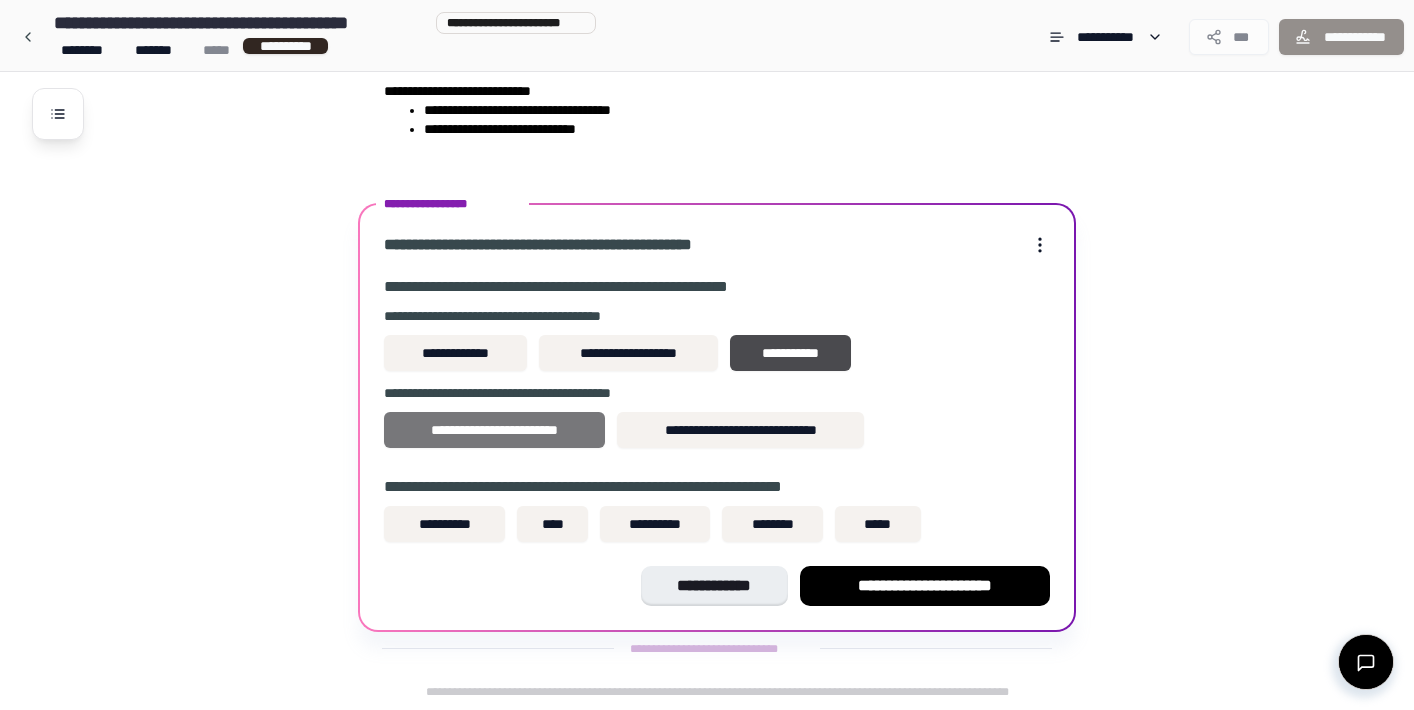 click on "**********" at bounding box center [494, 430] 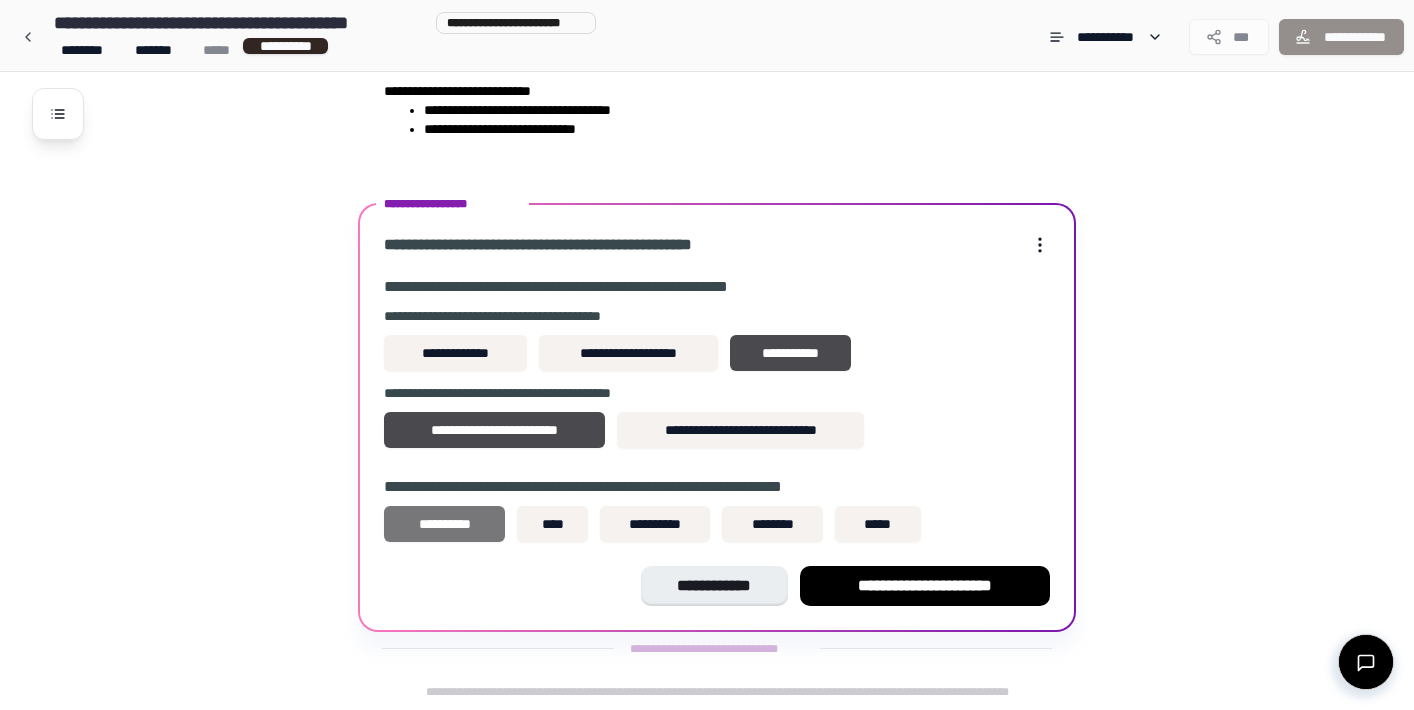 click on "**********" at bounding box center [444, 524] 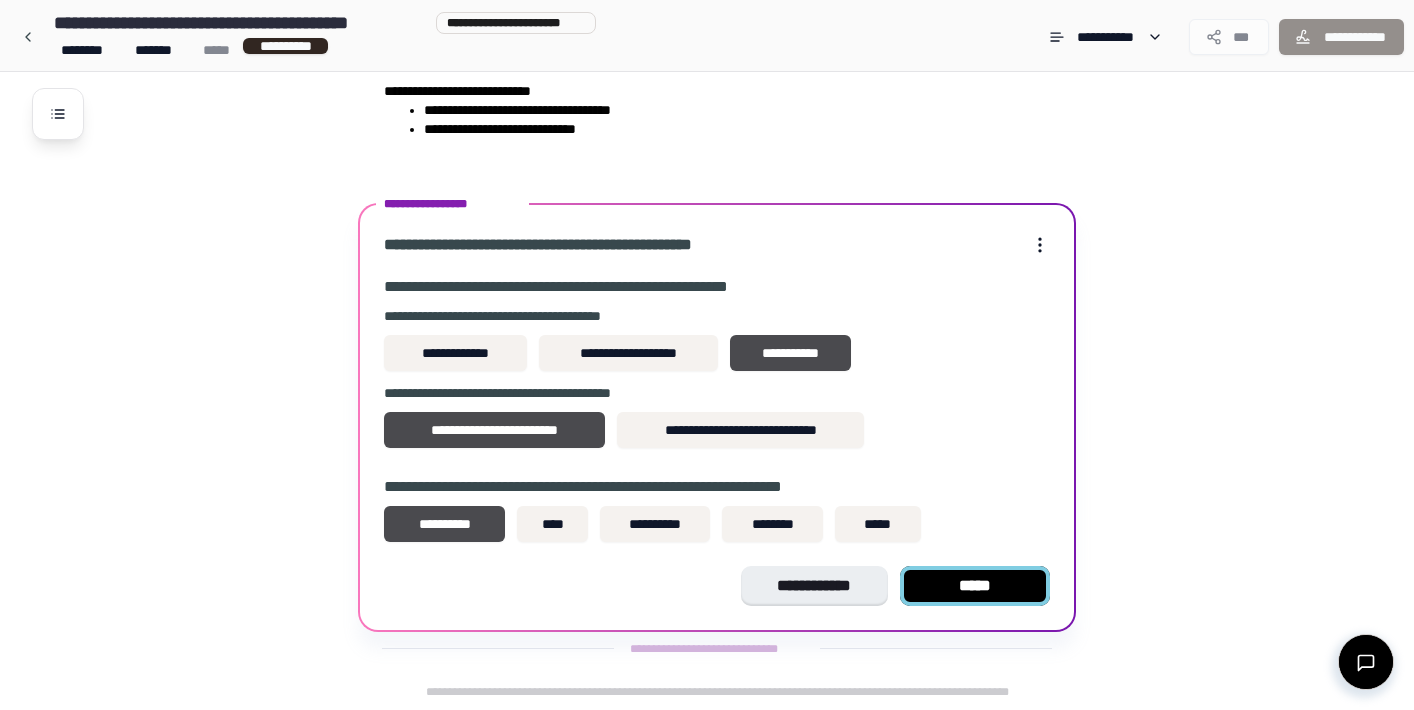 click on "*****" at bounding box center (975, 586) 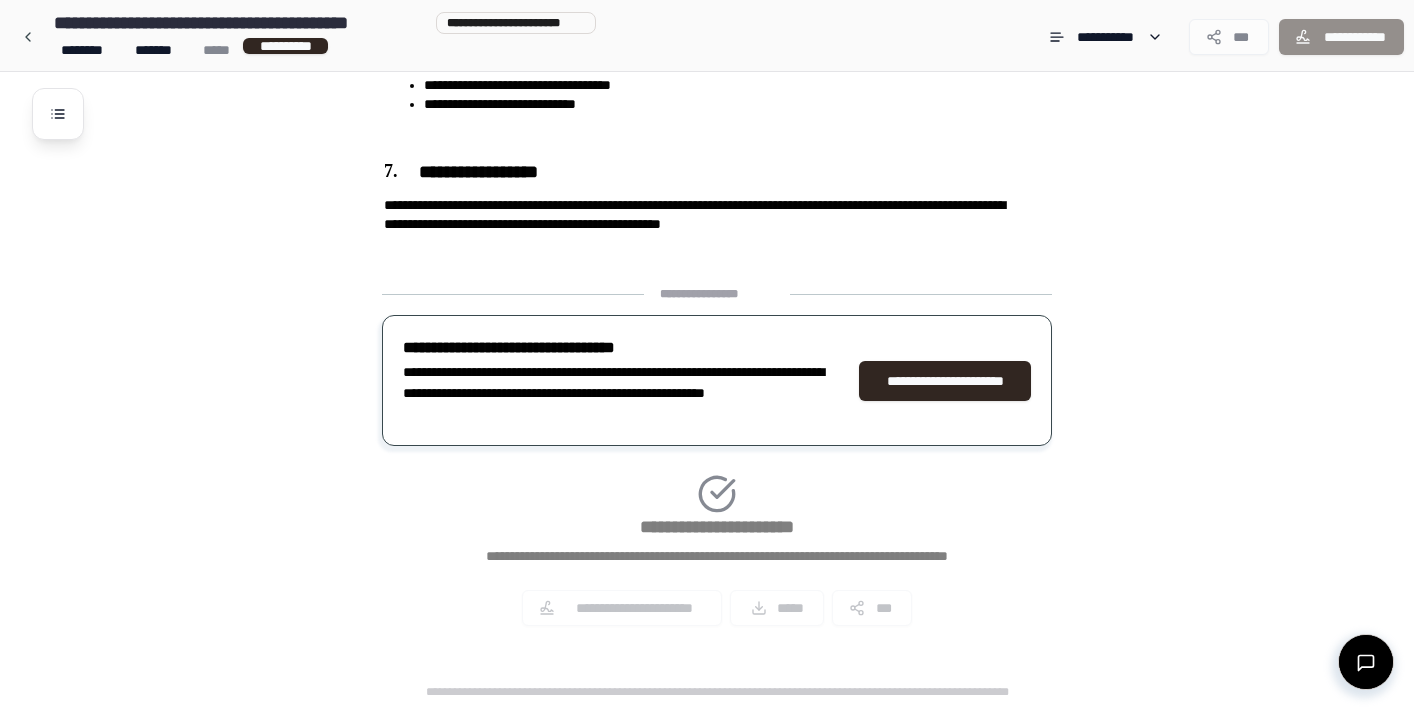 scroll, scrollTop: 1288, scrollLeft: 0, axis: vertical 